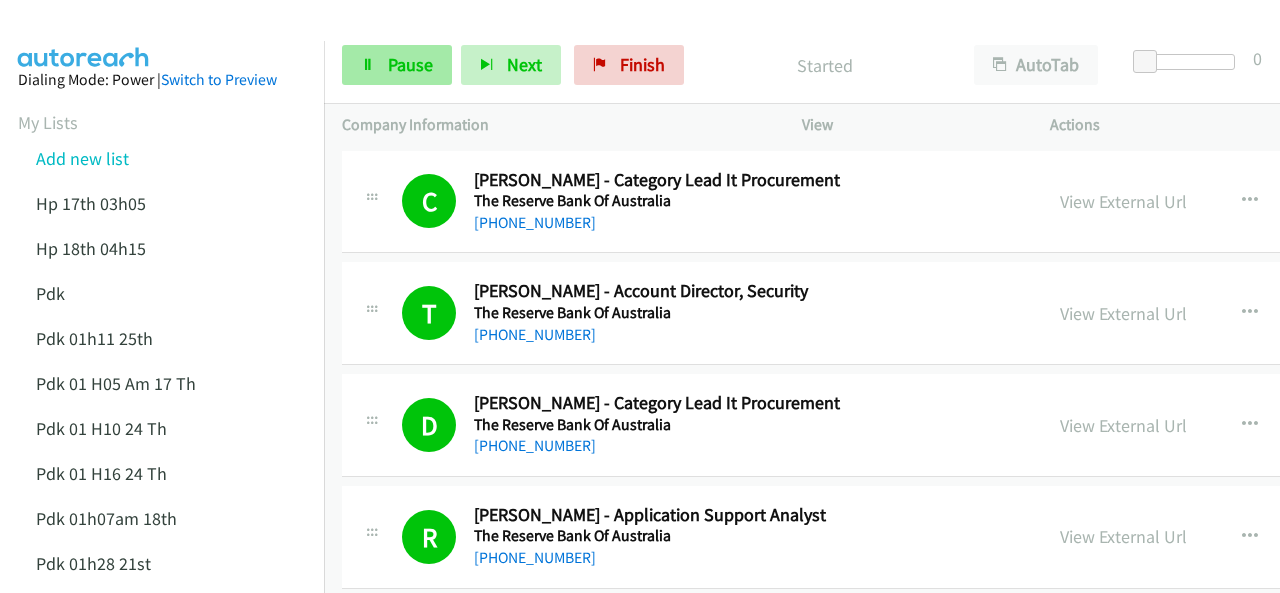 scroll, scrollTop: 0, scrollLeft: 0, axis: both 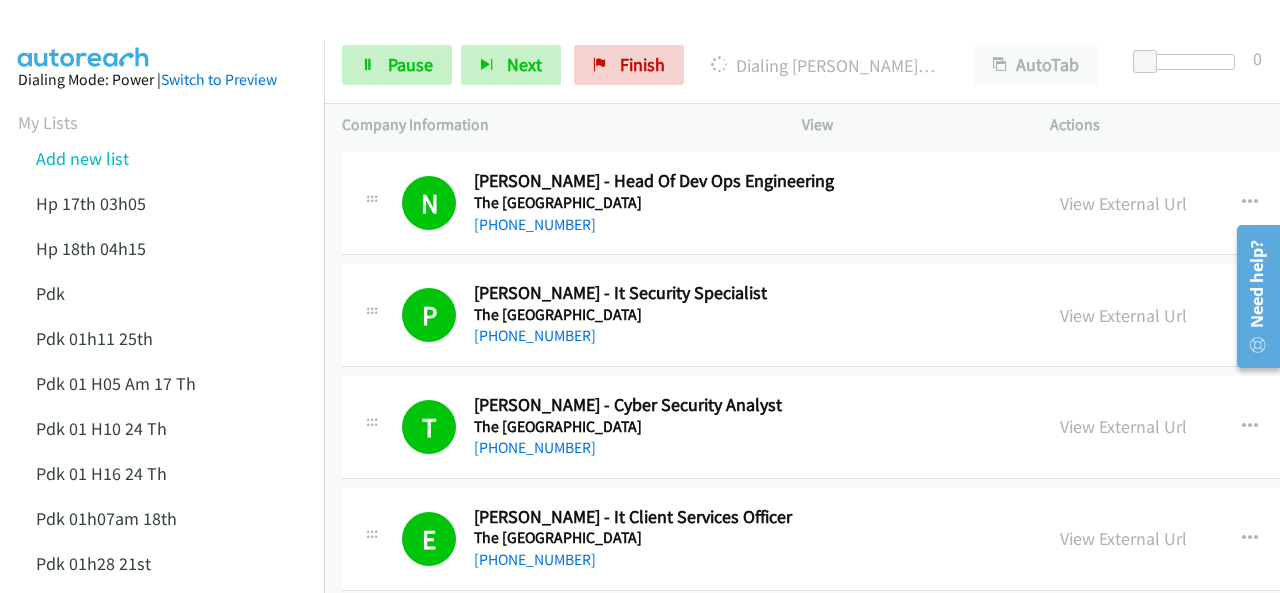 click at bounding box center (84, 35) 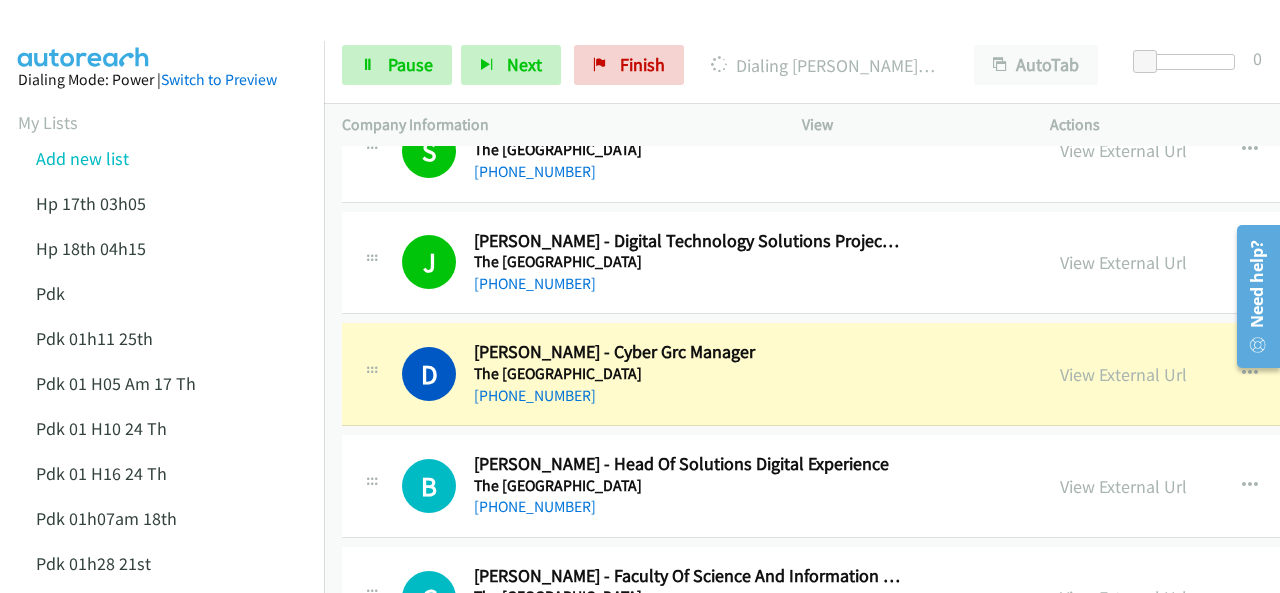 scroll, scrollTop: 8884, scrollLeft: 0, axis: vertical 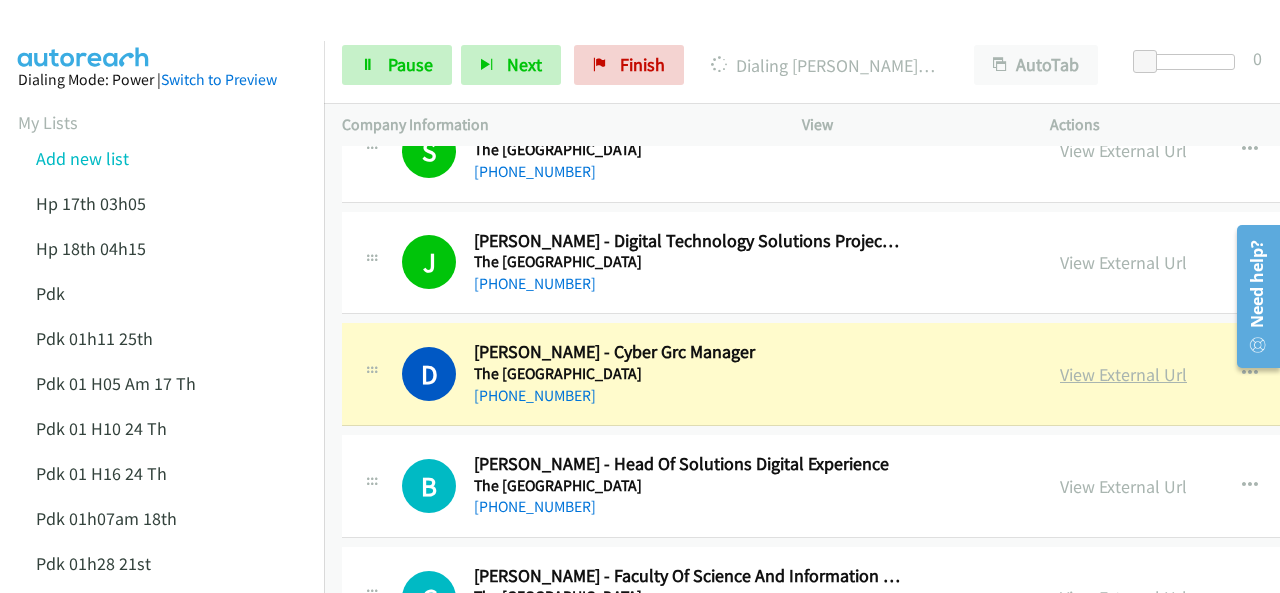 click on "View External Url" at bounding box center [1123, 374] 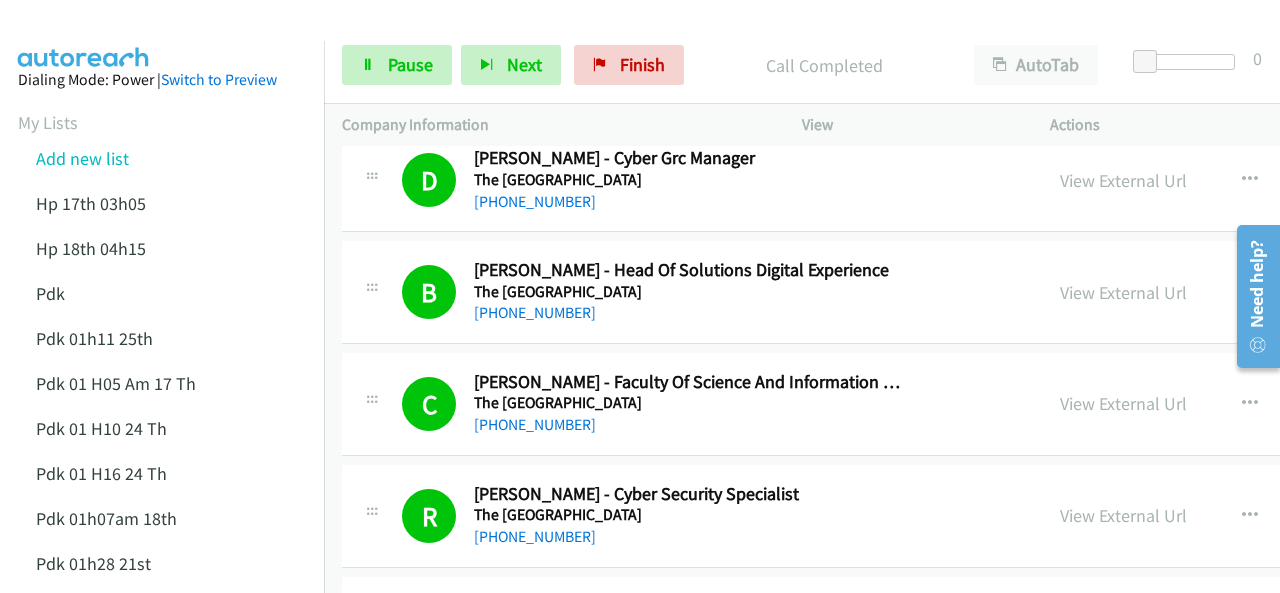 scroll, scrollTop: 9084, scrollLeft: 0, axis: vertical 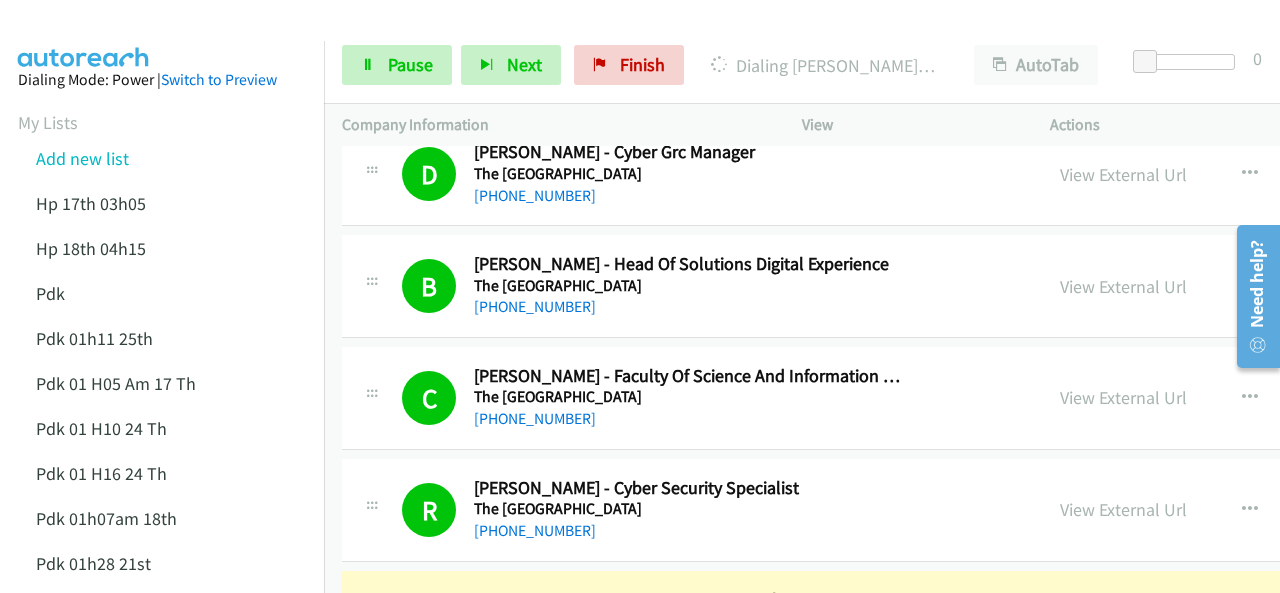 click at bounding box center [84, 35] 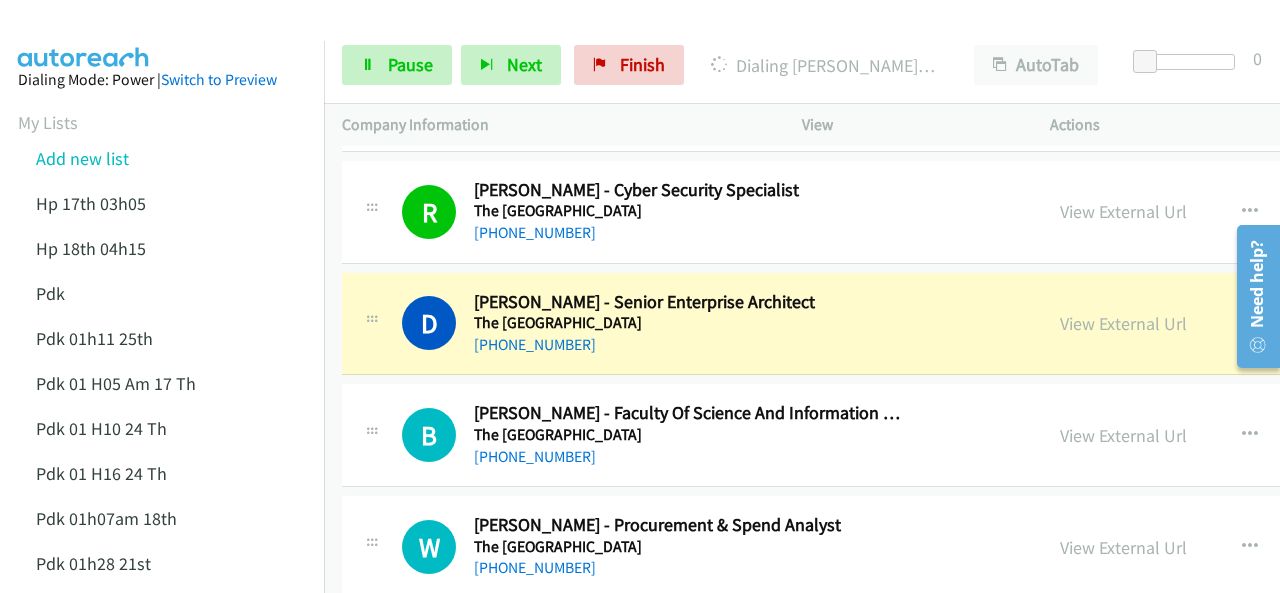 scroll, scrollTop: 9384, scrollLeft: 0, axis: vertical 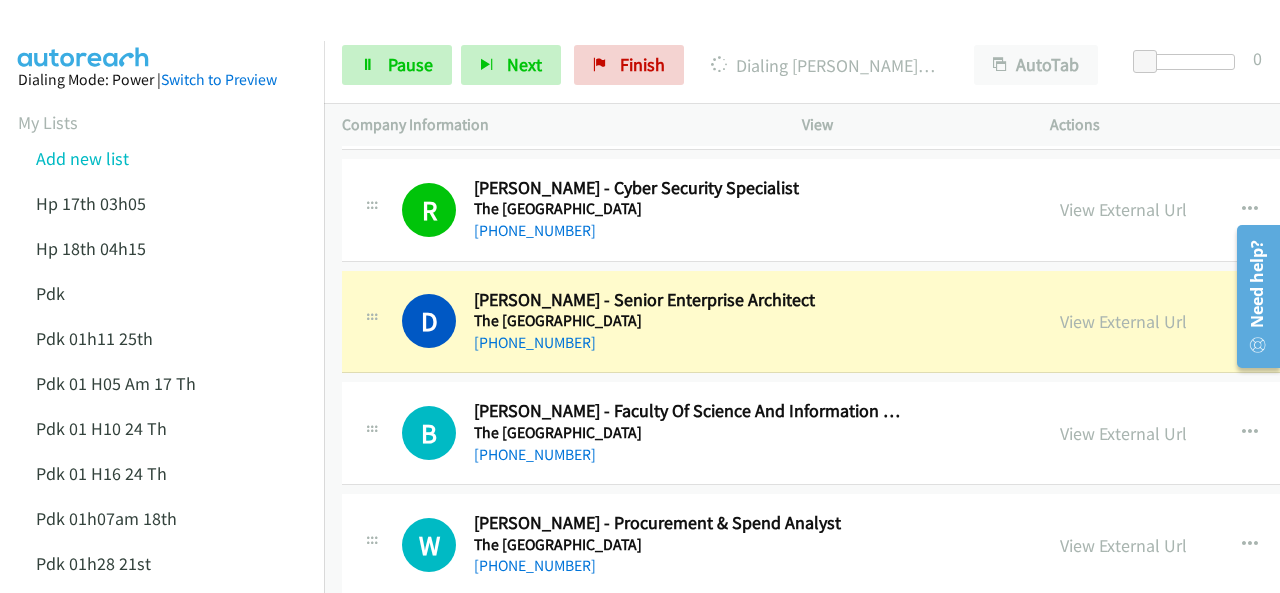 click at bounding box center [84, 35] 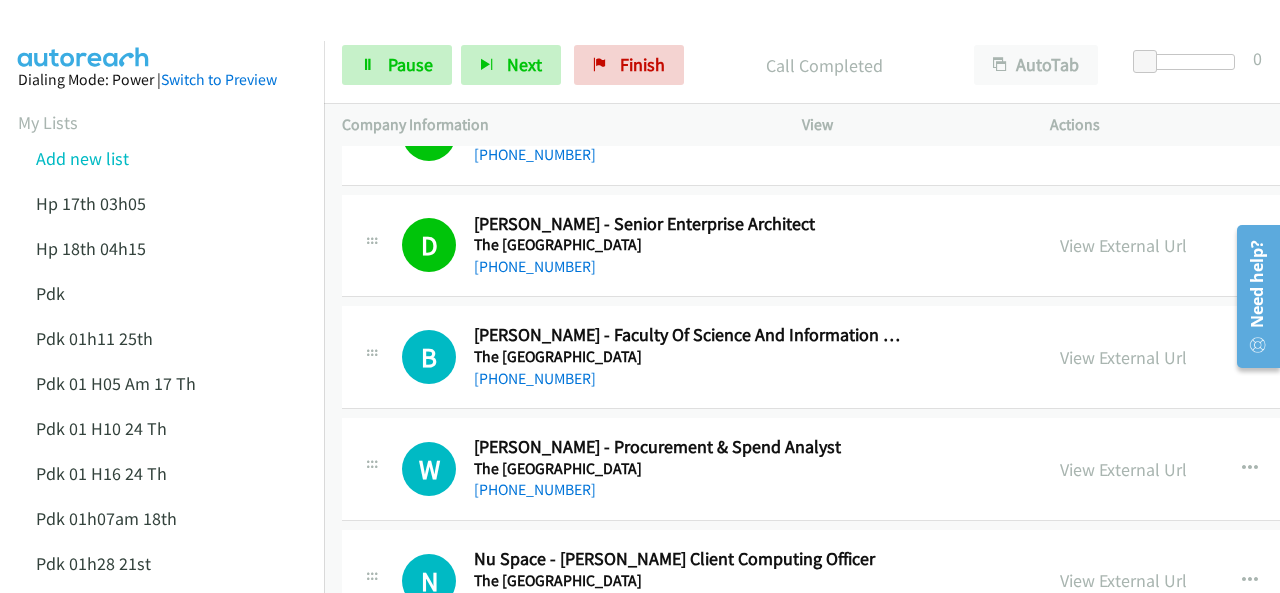 scroll, scrollTop: 9484, scrollLeft: 0, axis: vertical 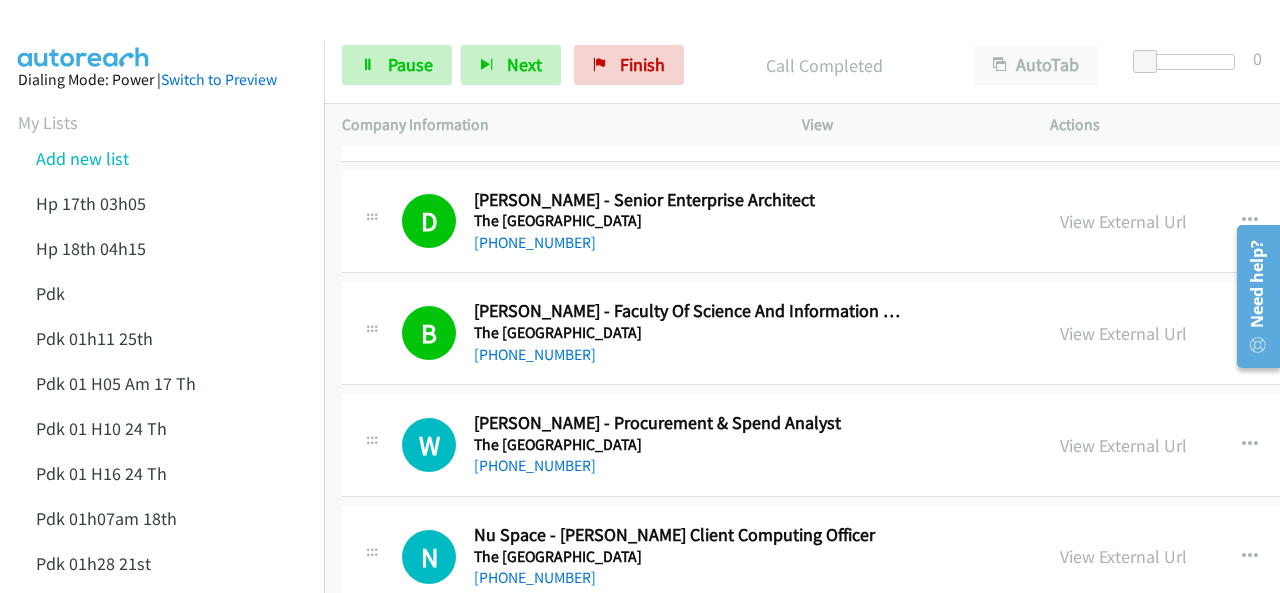 click at bounding box center (84, 35) 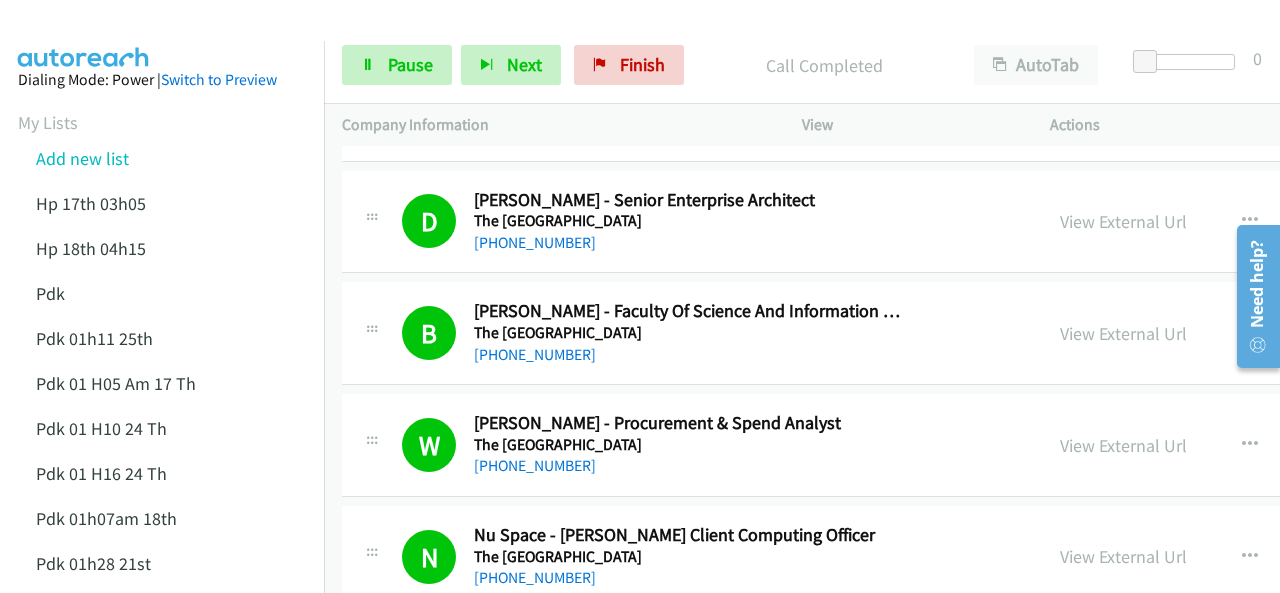 click at bounding box center [84, 35] 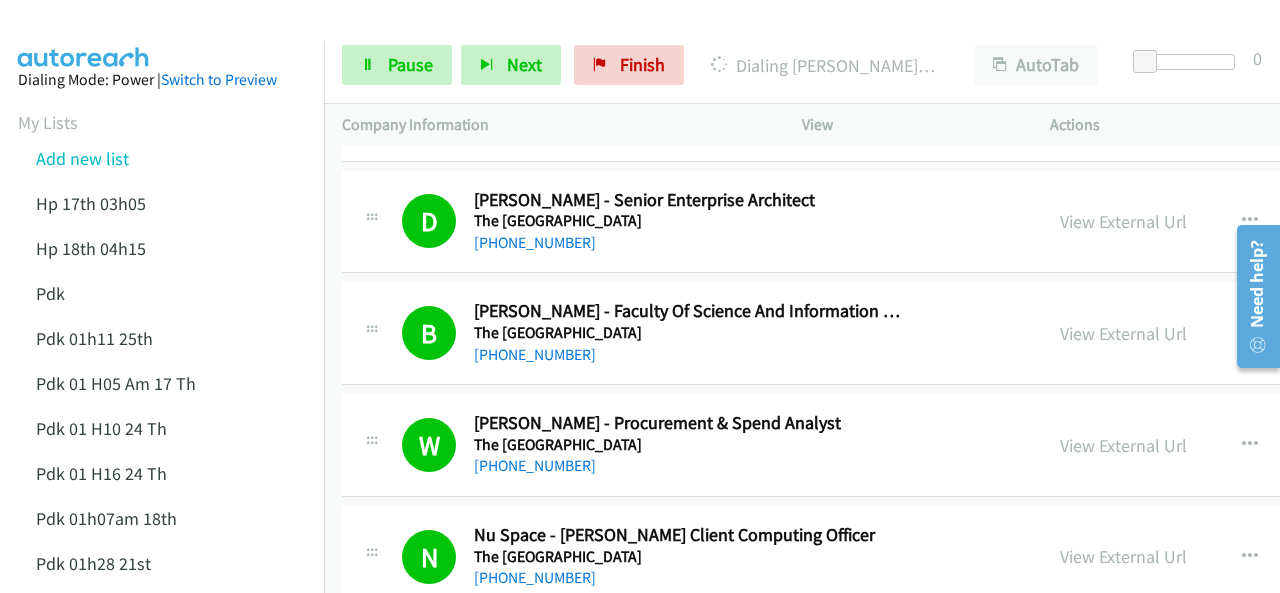 scroll, scrollTop: 9684, scrollLeft: 0, axis: vertical 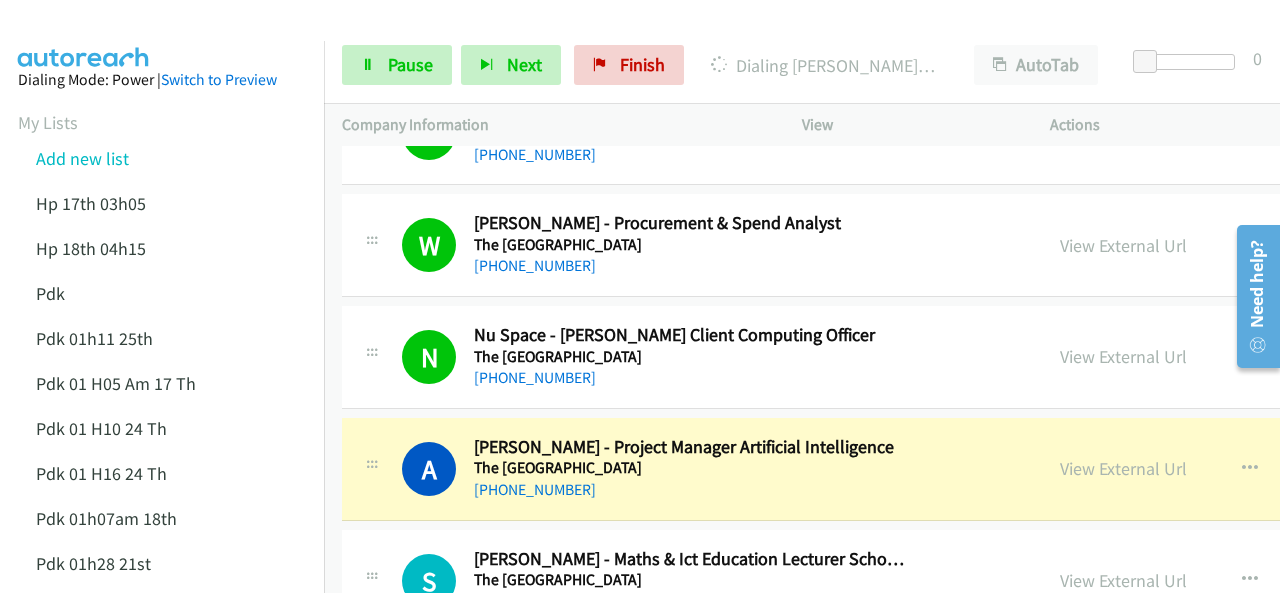 drag, startPoint x: 210, startPoint y: 26, endPoint x: 243, endPoint y: 36, distance: 34.48188 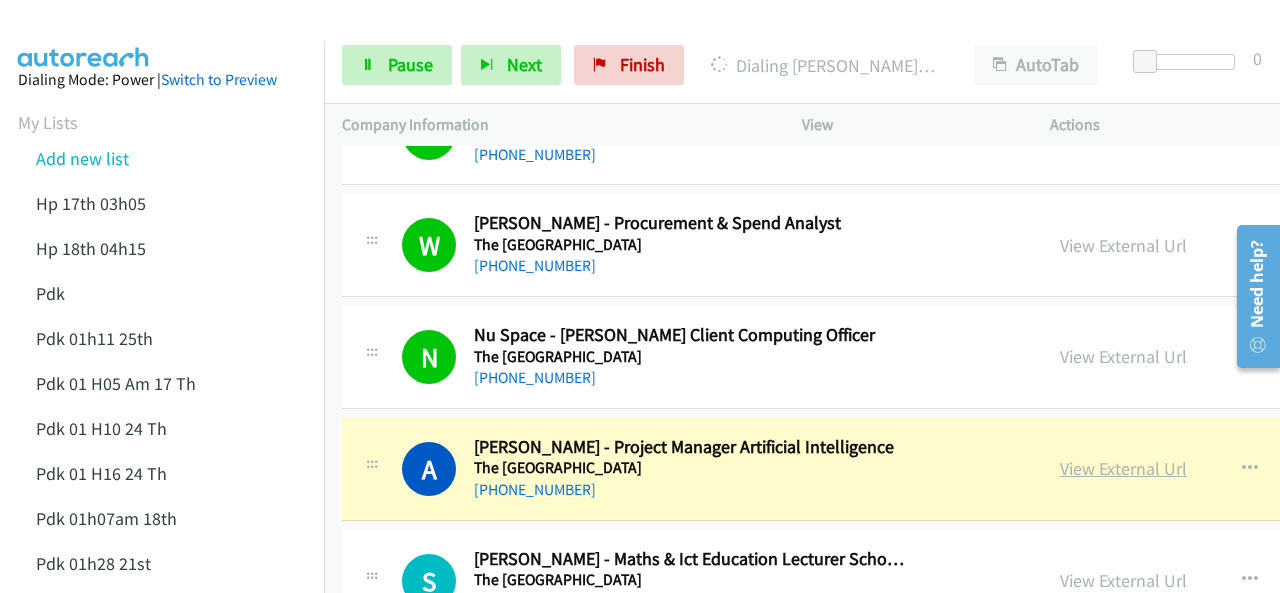 click on "View External Url" at bounding box center [1123, 468] 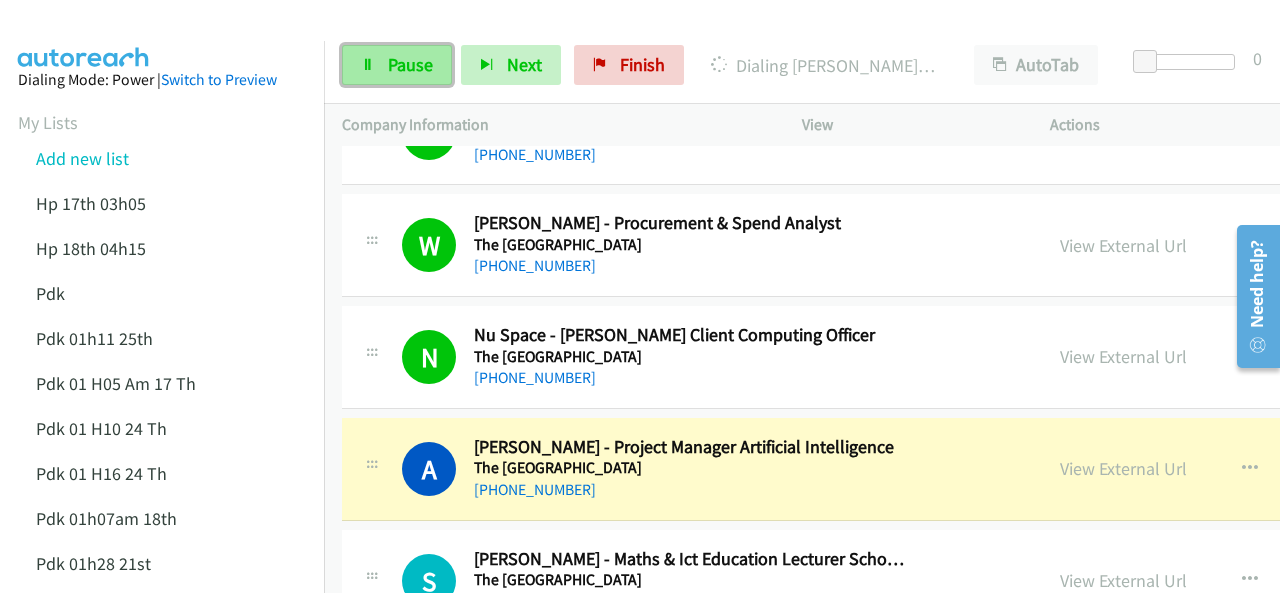 click on "Pause" at bounding box center (397, 65) 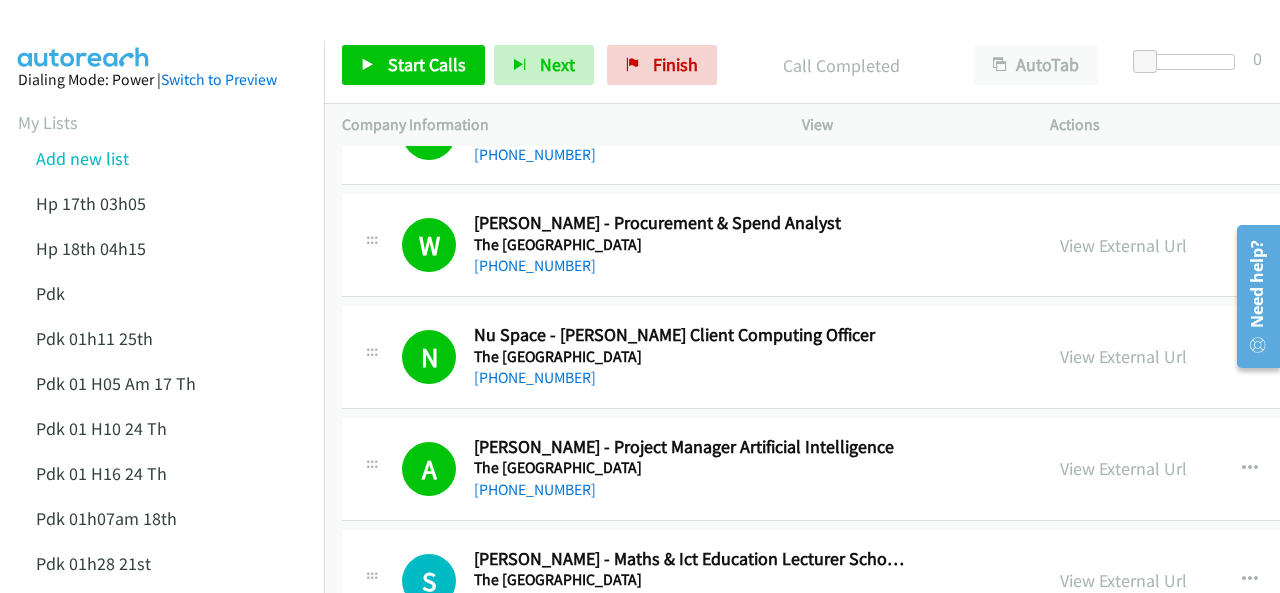 click at bounding box center (84, 35) 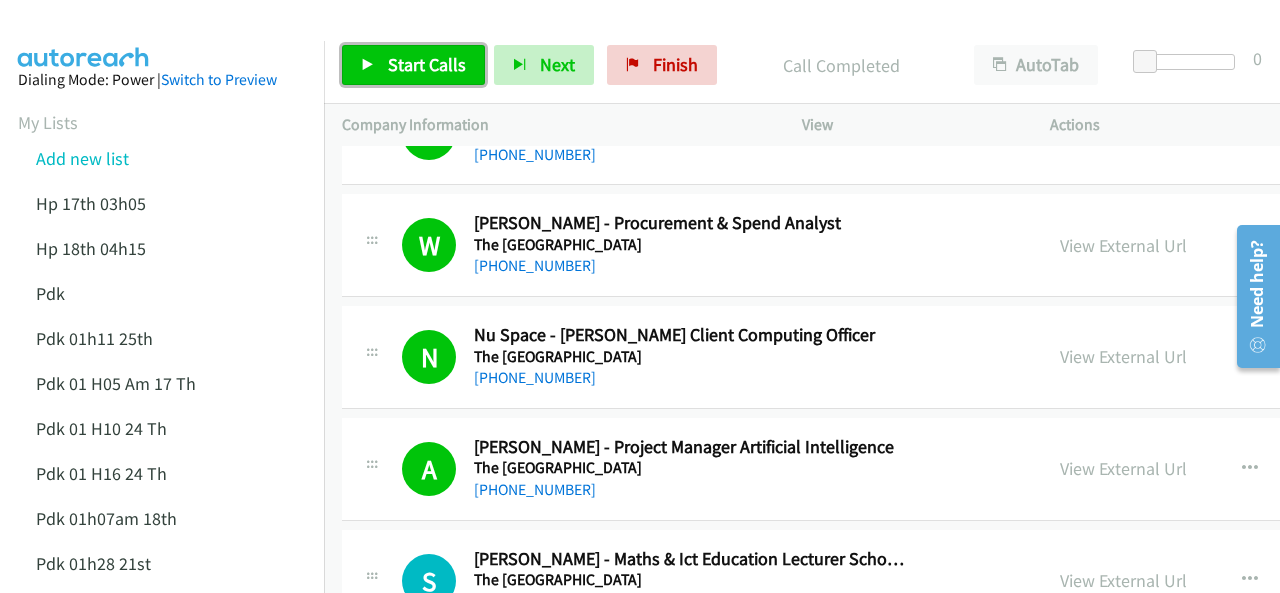 click on "Start Calls" at bounding box center (427, 64) 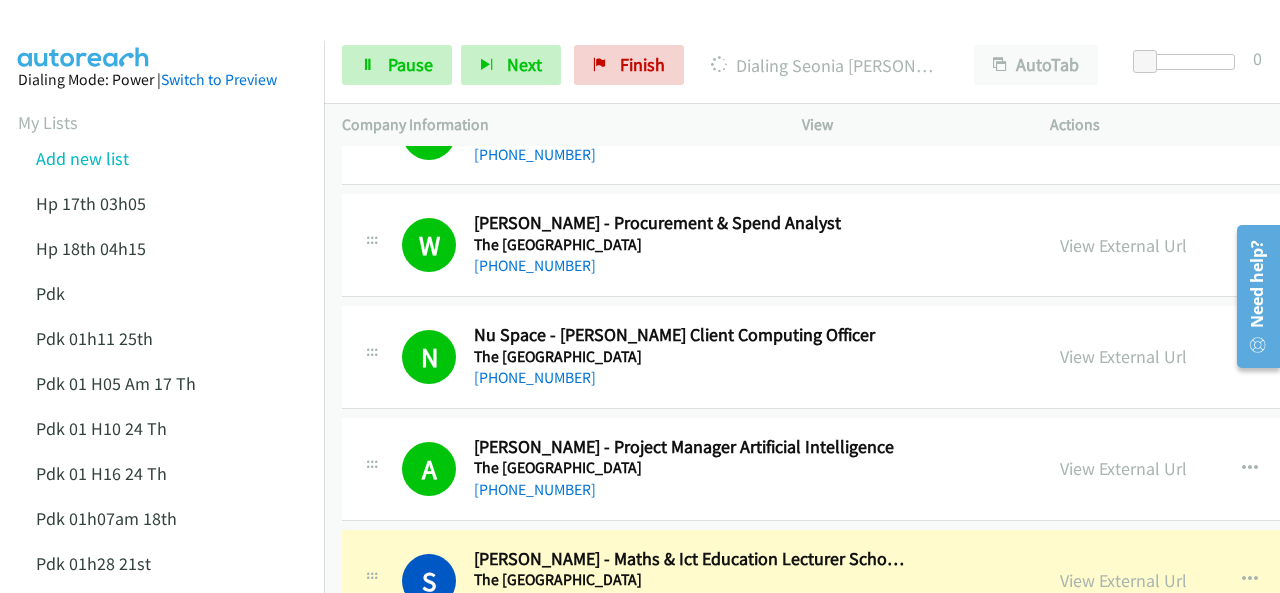 click at bounding box center (84, 35) 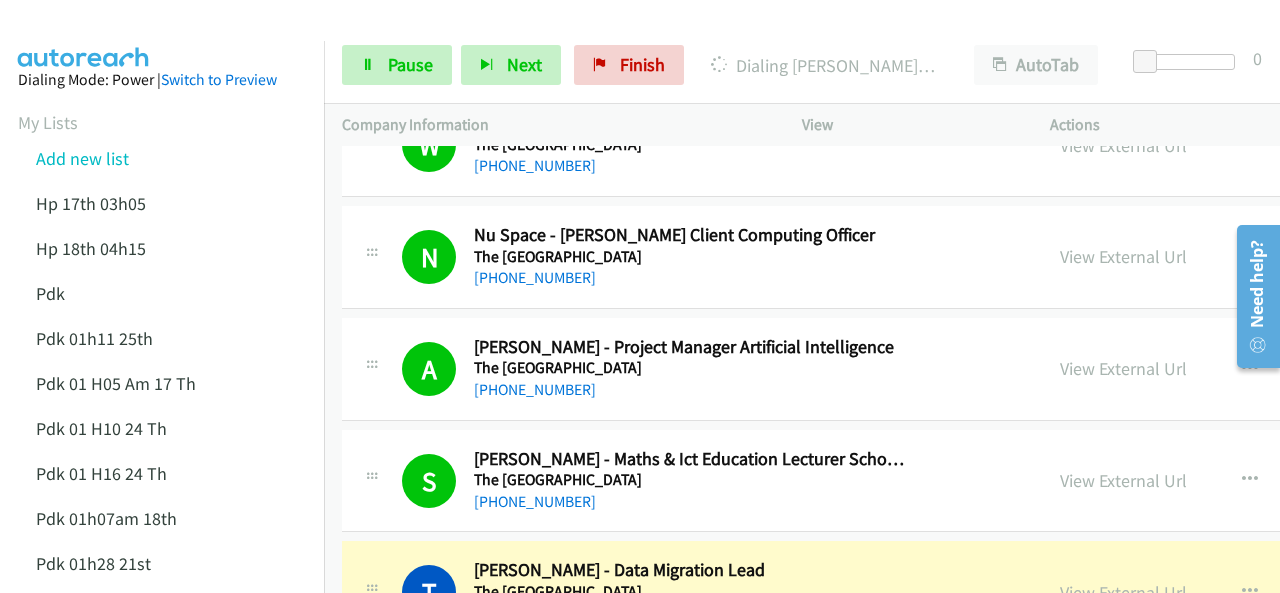 click at bounding box center [84, 35] 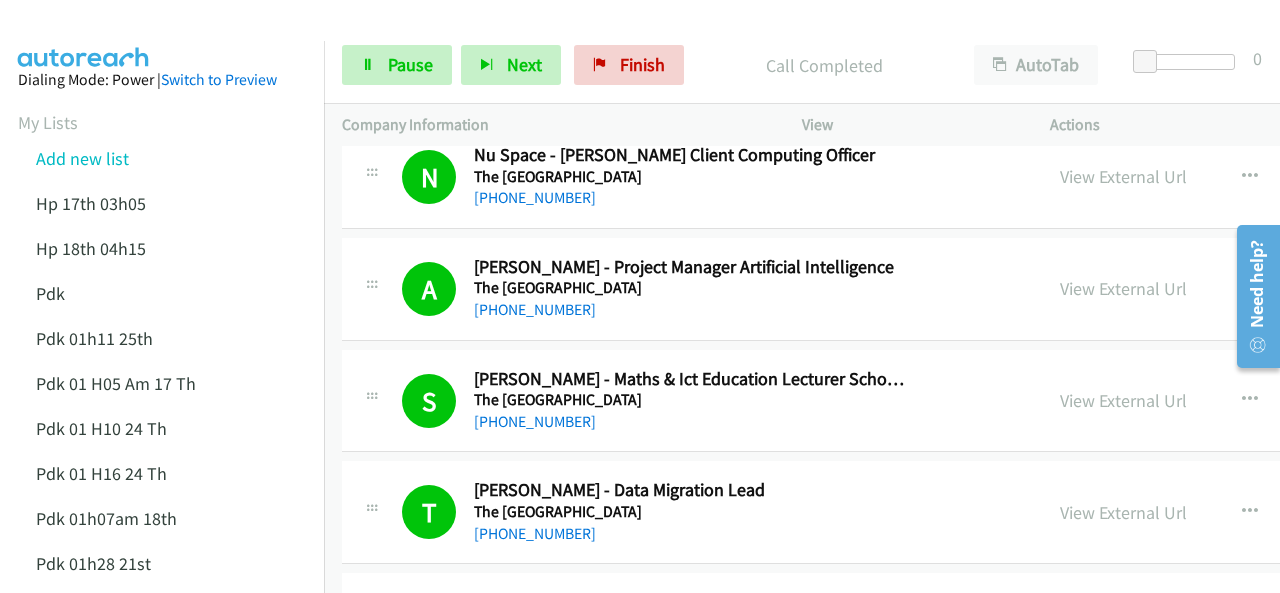 scroll, scrollTop: 9884, scrollLeft: 0, axis: vertical 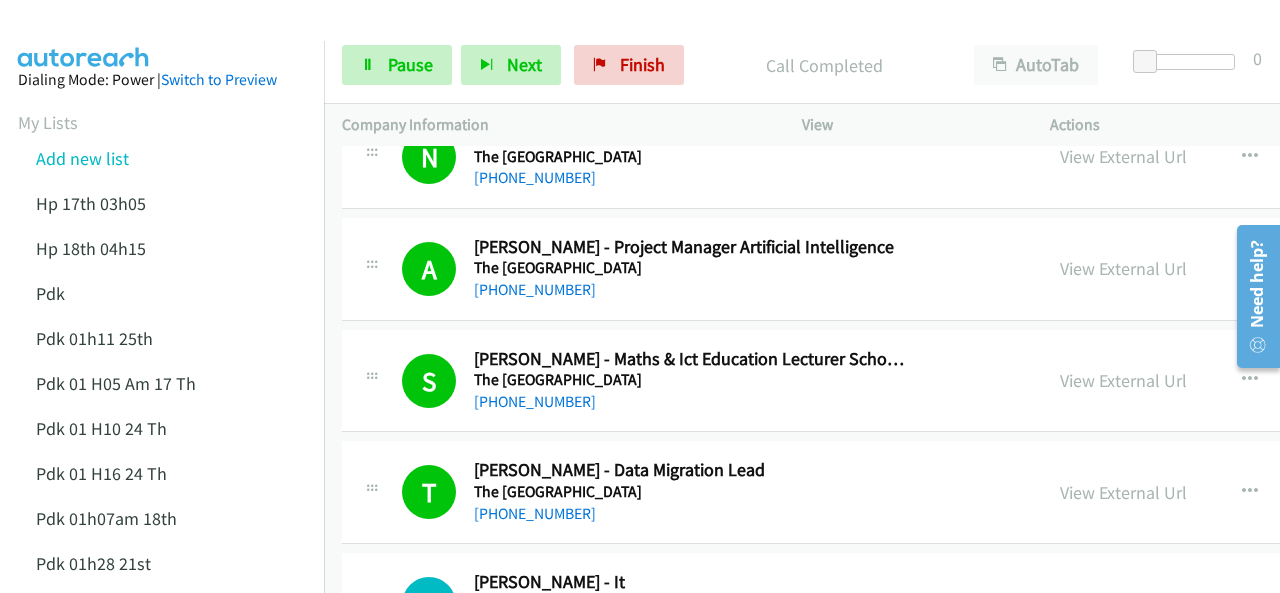 click at bounding box center [84, 35] 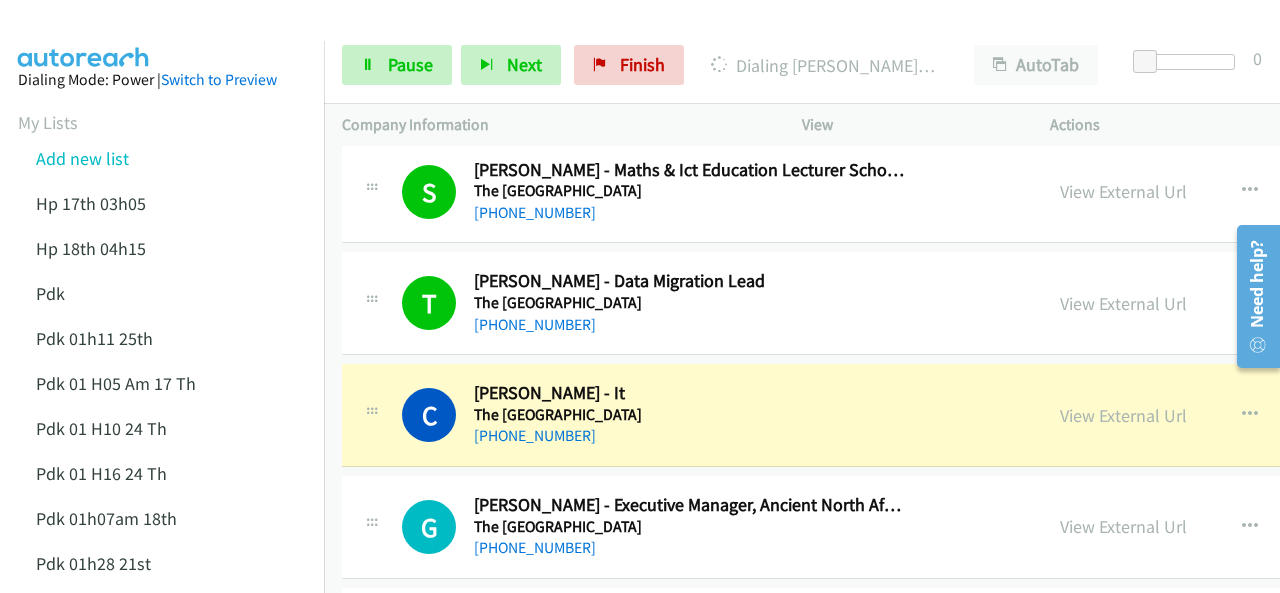 scroll, scrollTop: 10084, scrollLeft: 0, axis: vertical 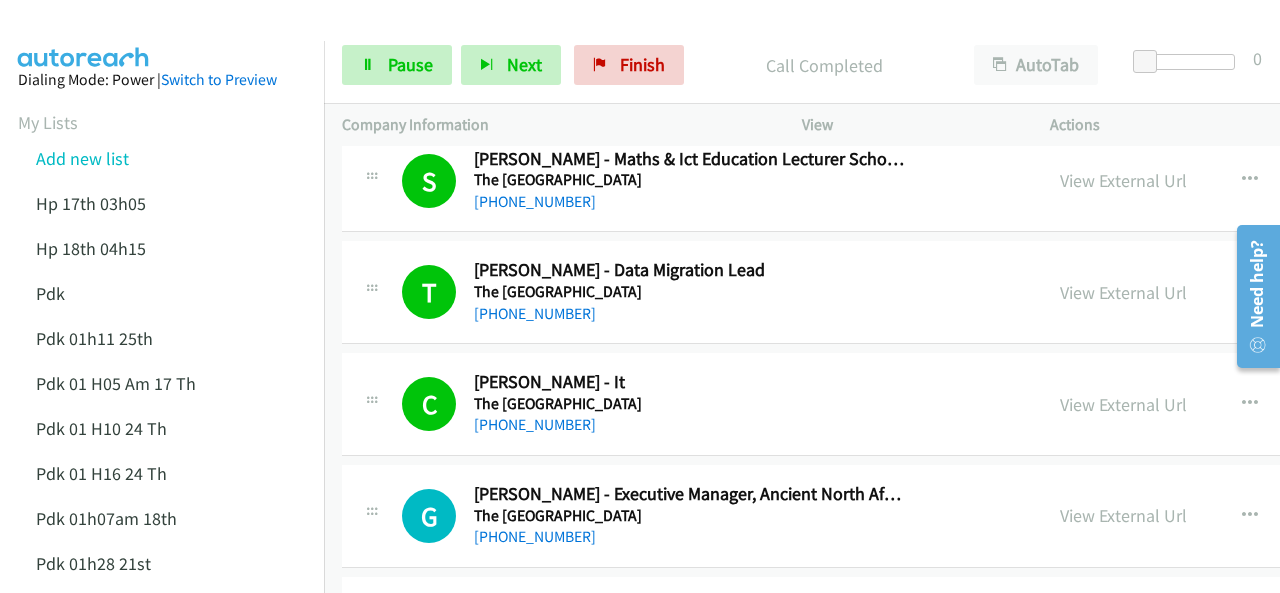 click at bounding box center (84, 35) 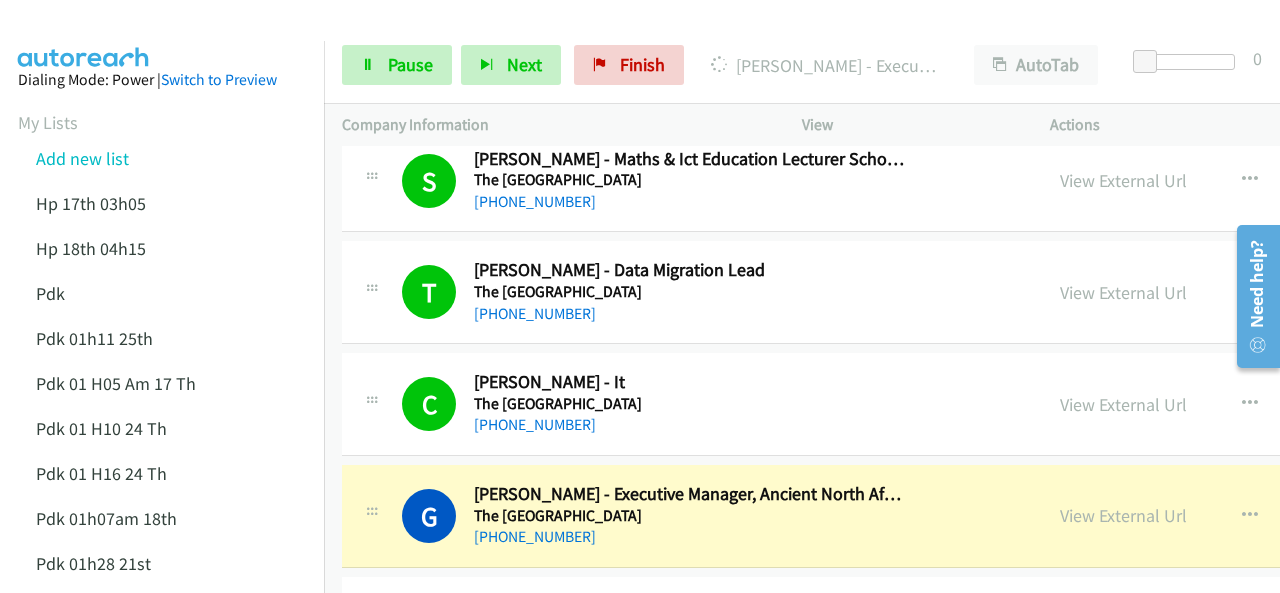 drag, startPoint x: 76, startPoint y: 45, endPoint x: 84, endPoint y: 37, distance: 11.313708 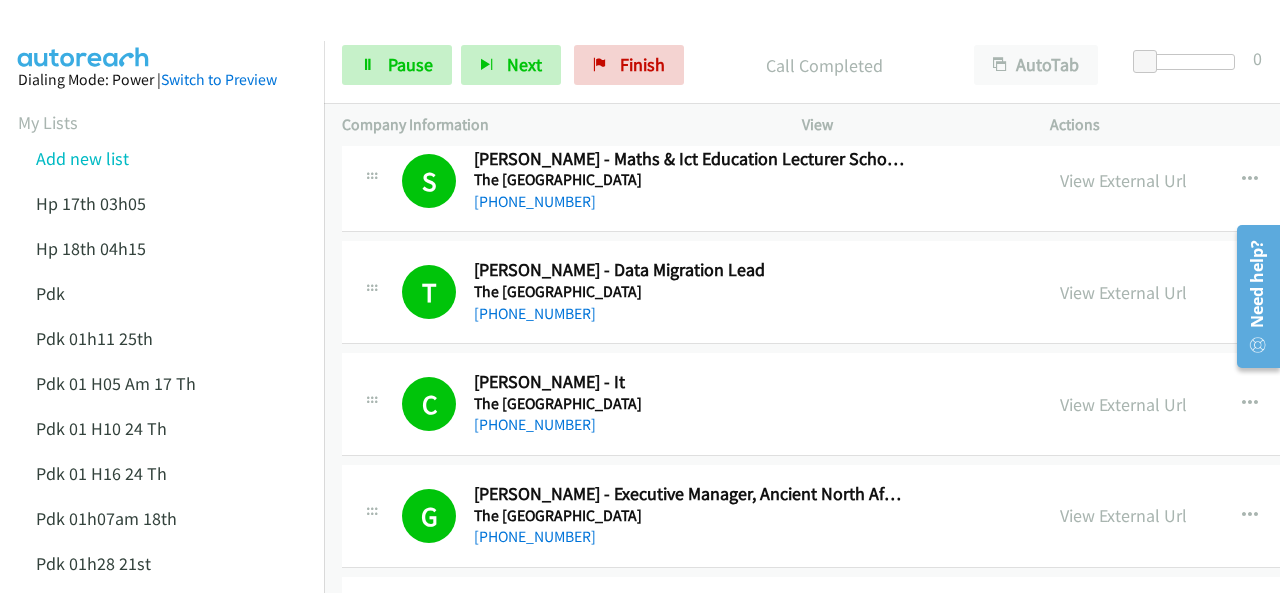 click at bounding box center (84, 35) 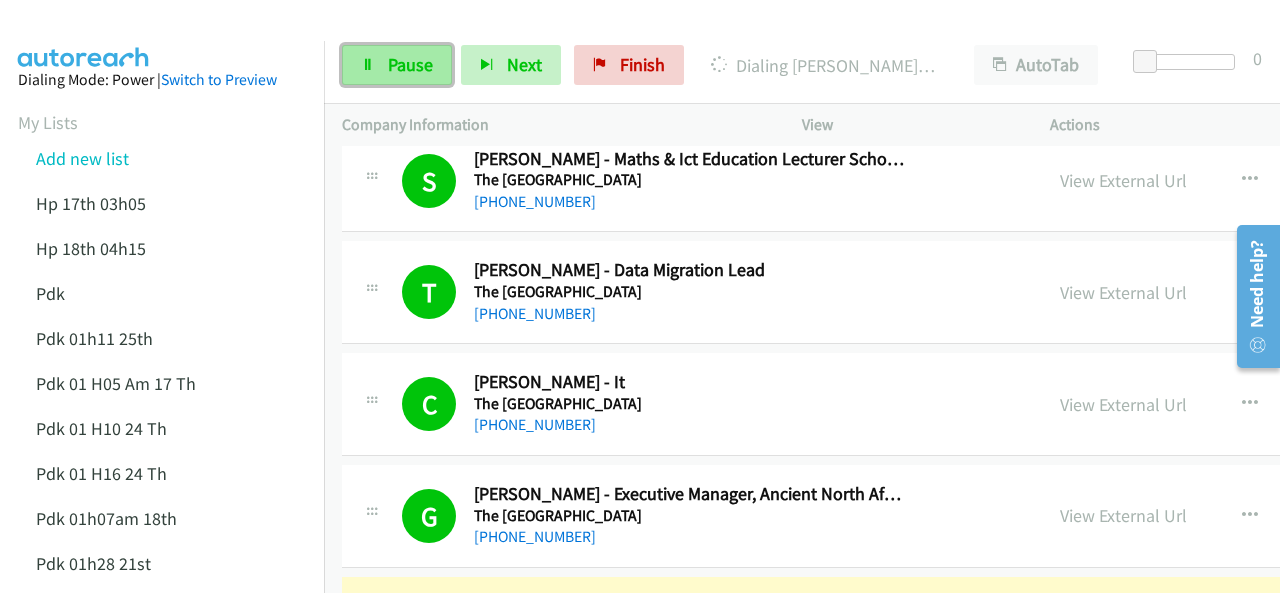 click on "Pause" at bounding box center [410, 64] 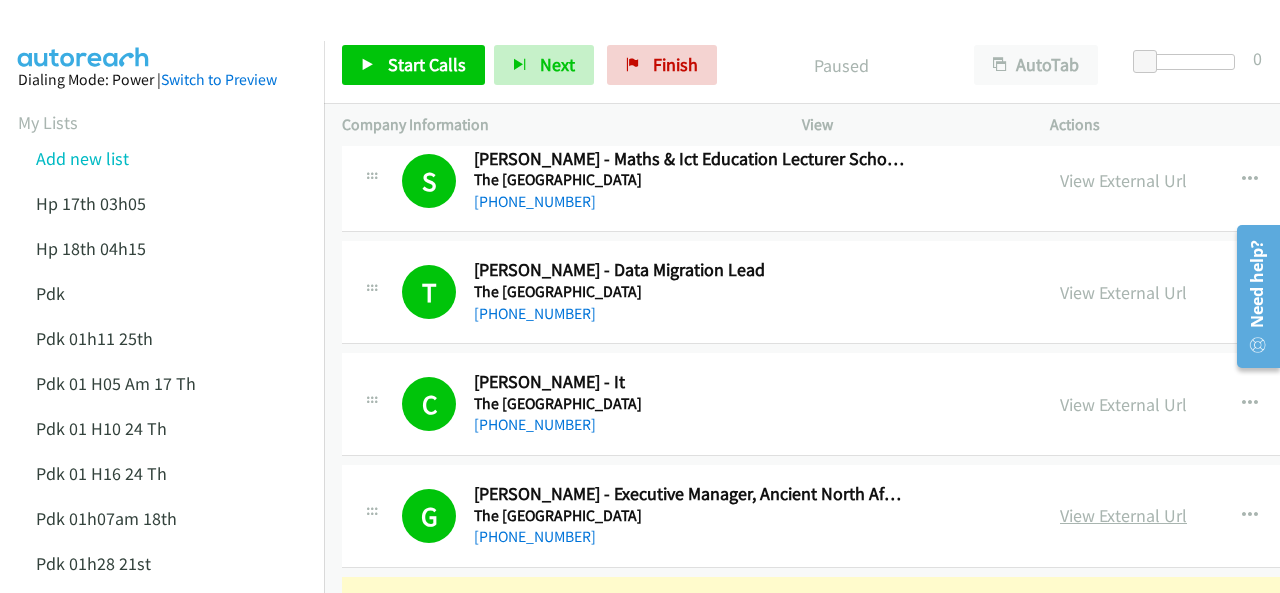click on "View External Url" at bounding box center (1123, 515) 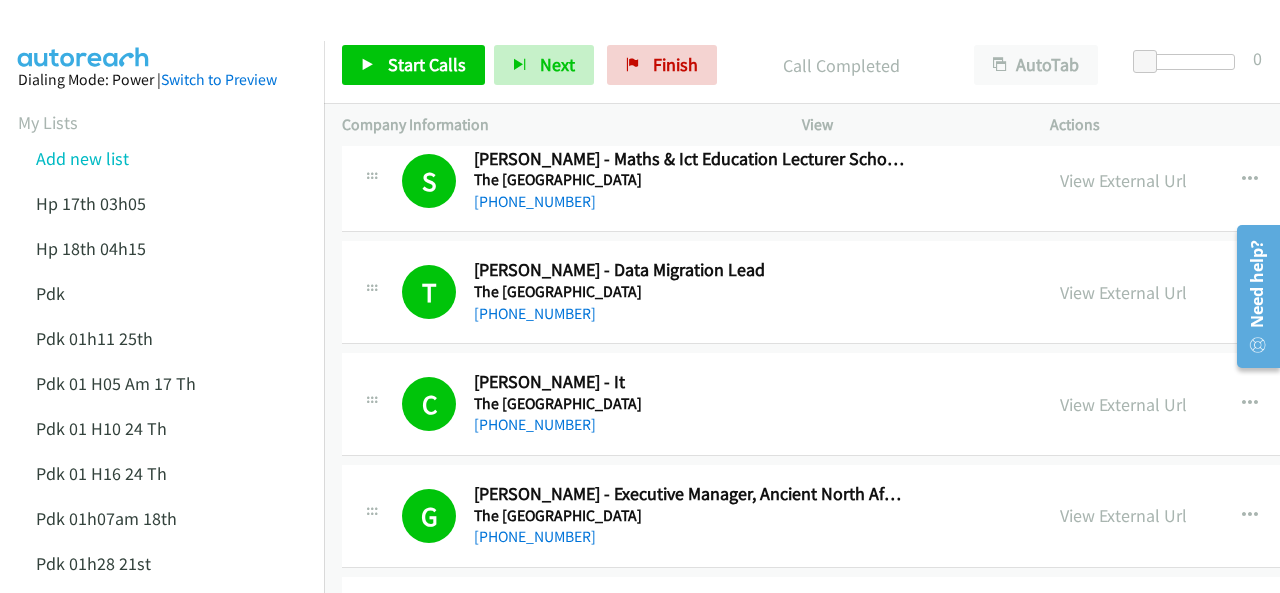 click at bounding box center [631, 38] 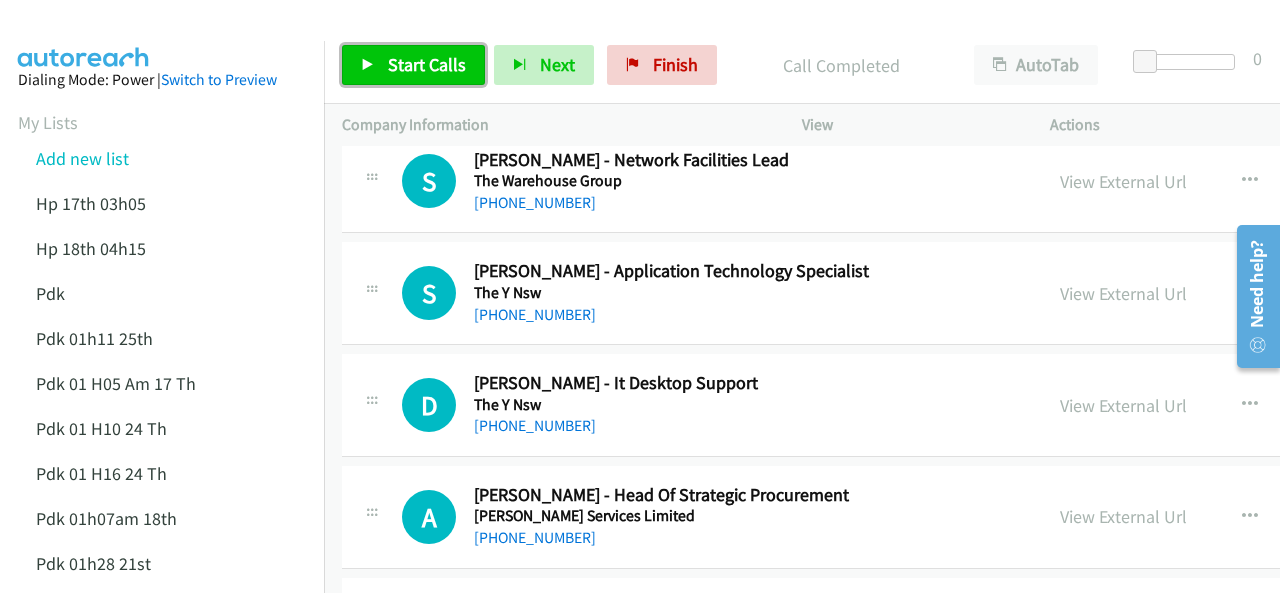 scroll, scrollTop: 10684, scrollLeft: 0, axis: vertical 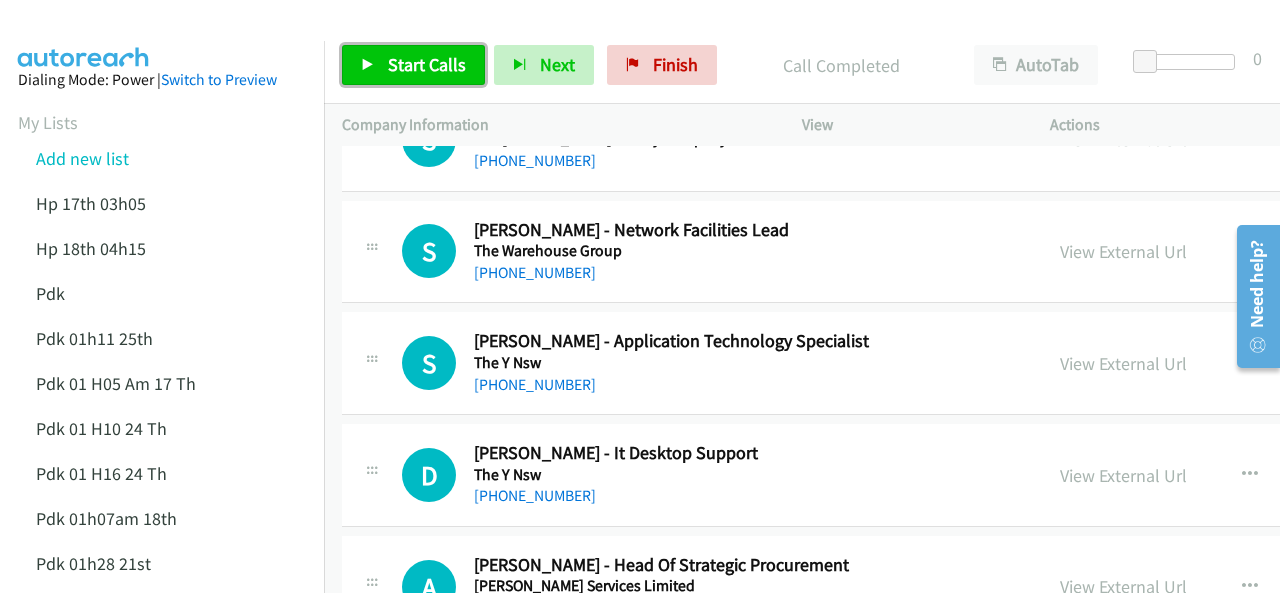click on "Start Calls" at bounding box center (427, 64) 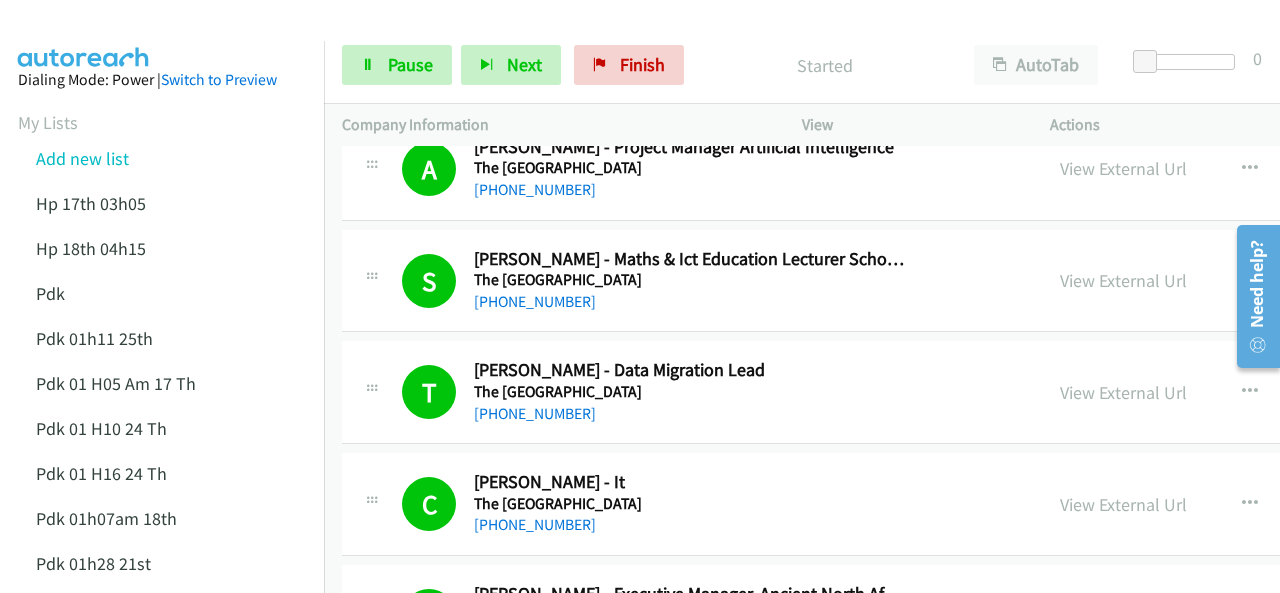 scroll, scrollTop: 9484, scrollLeft: 0, axis: vertical 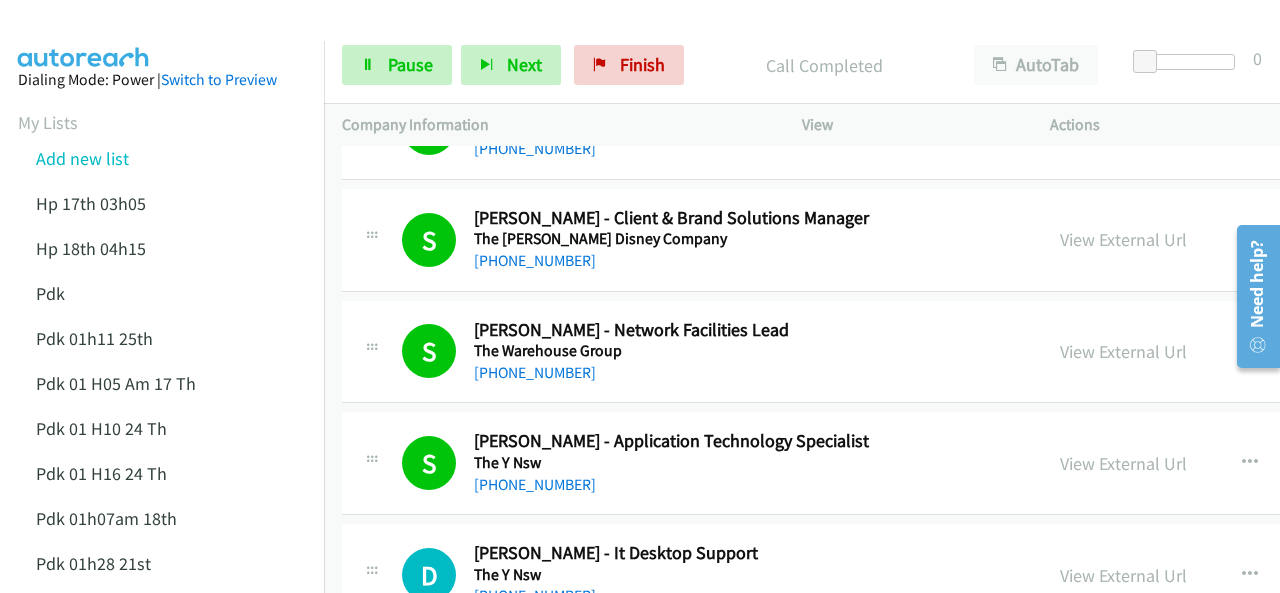 click at bounding box center [84, 35] 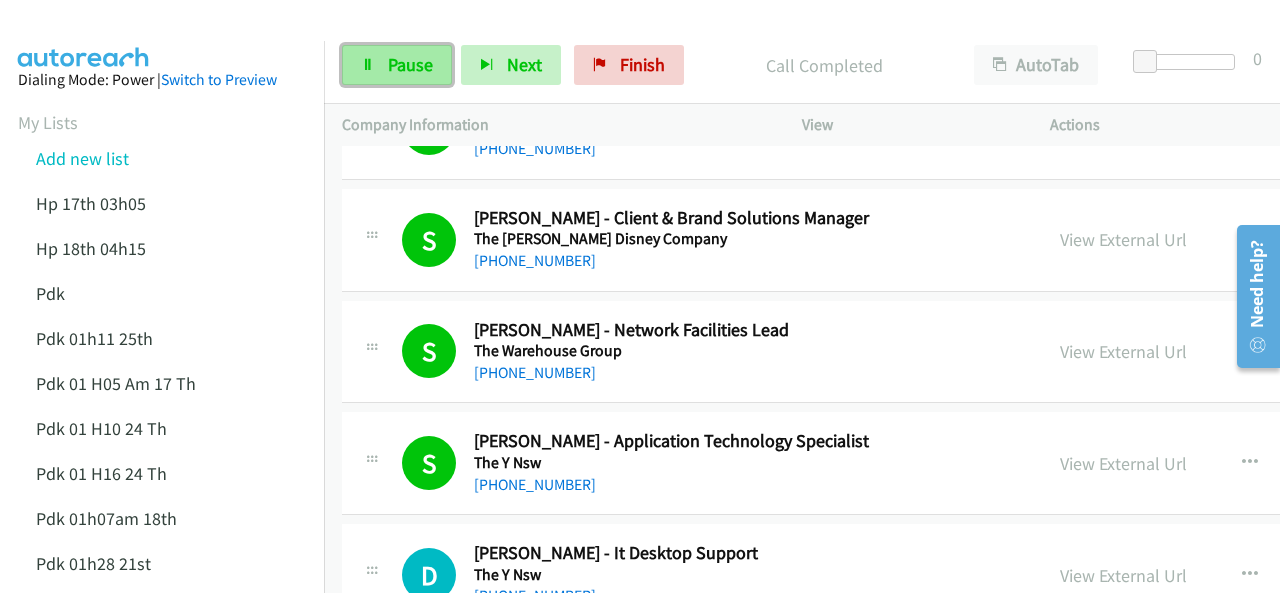 click on "Pause" at bounding box center (410, 64) 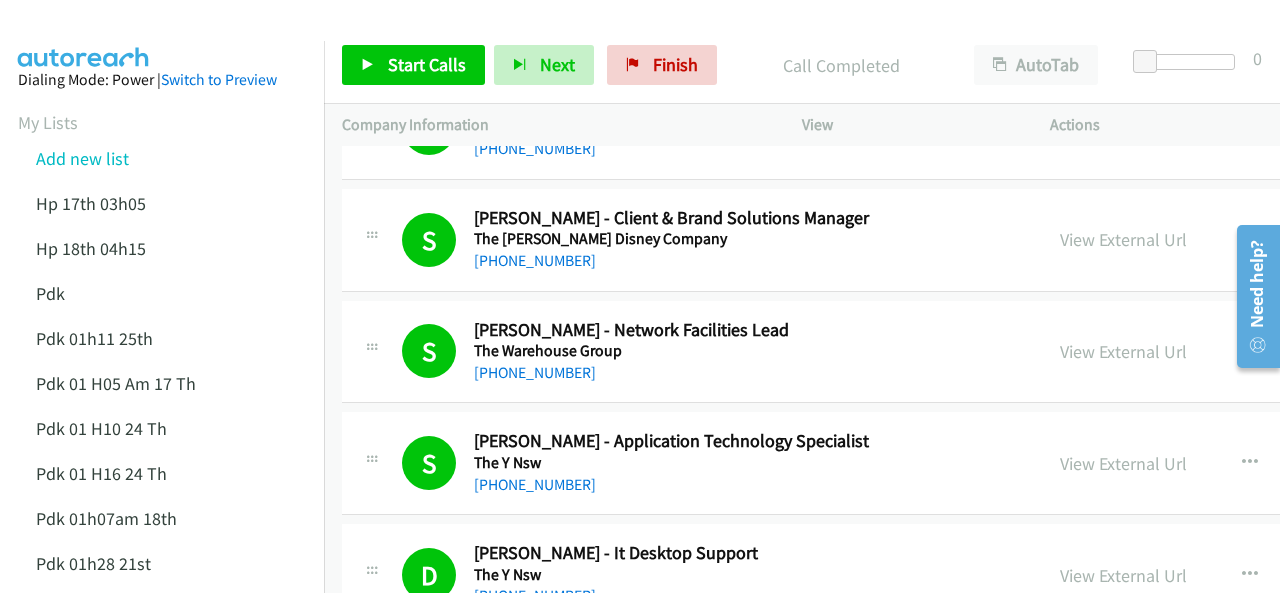 click on "Dialing Mode: Power
|
Switch to Preview
My Lists
Add new list
Hp 17th 03h05
Hp 18th 04h15
Pdk
Pdk  01h11 25th
Pdk 01 H05 Am 17 Th
Pdk 01 H10 24 Th
Pdk 01 H16 24 Th
Pdk 01h07am 18th
Pdk 01h28 21st
Pdk 02h02am 18th
Pdk 23rd 05h47
Pdk 28th 3h00
Hp 6am
Pdk
Pdk 01h00 22nd
Pdk 01h04 16th
Pdk 23rd
Pdk 24th 07h43
Back to Campaign Management
Scheduled Callbacks
FAQ
Agent Settings
Sign Out
Compact View
Email Support" at bounding box center (162, 662) 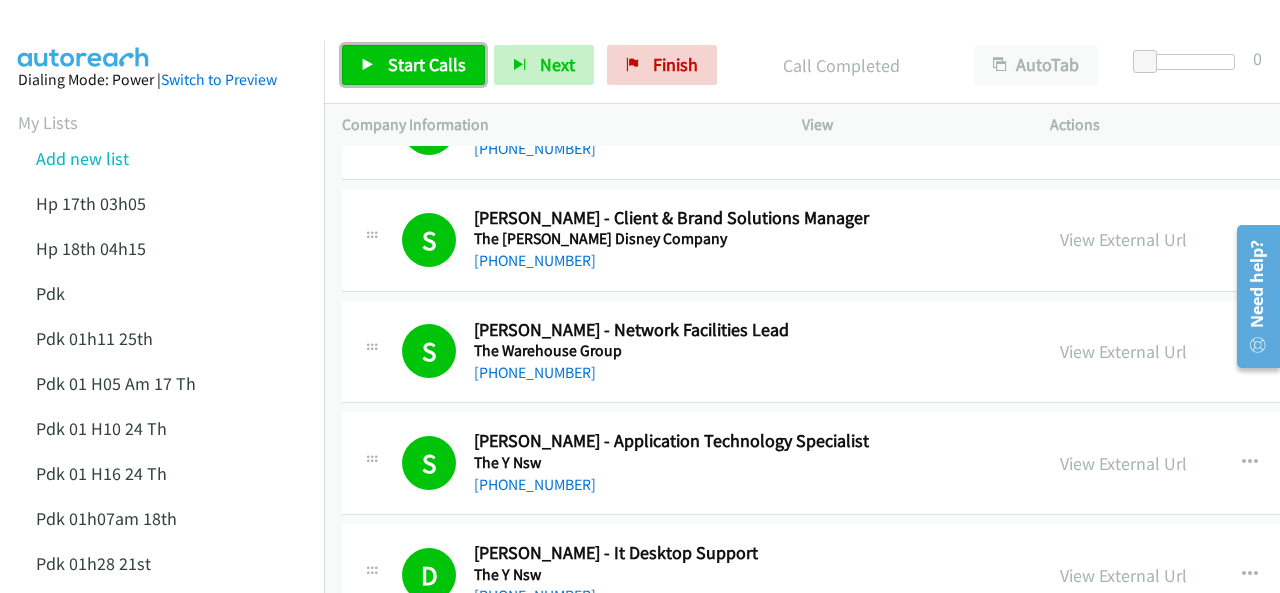click on "Start Calls" at bounding box center [427, 64] 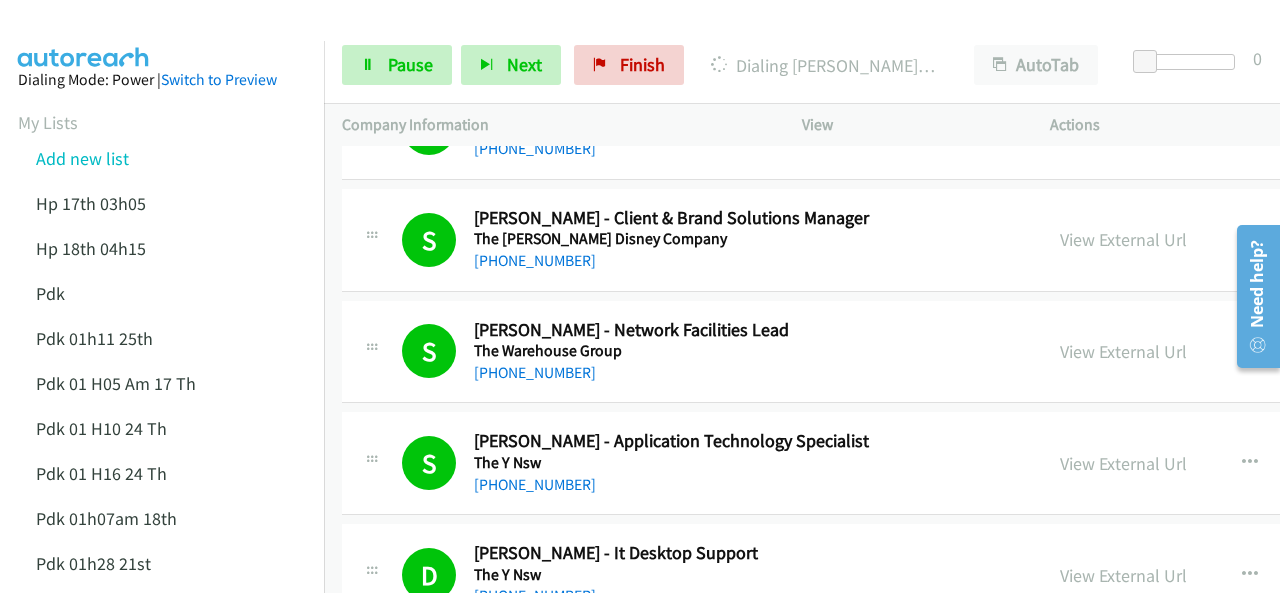 click at bounding box center (84, 35) 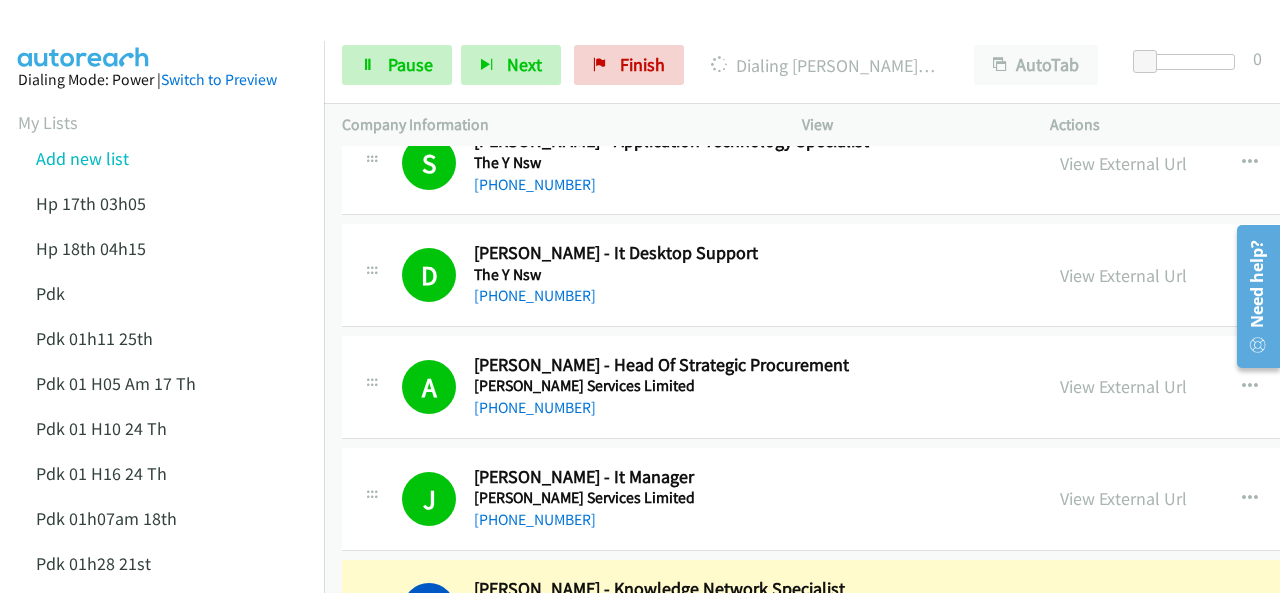 scroll, scrollTop: 10984, scrollLeft: 0, axis: vertical 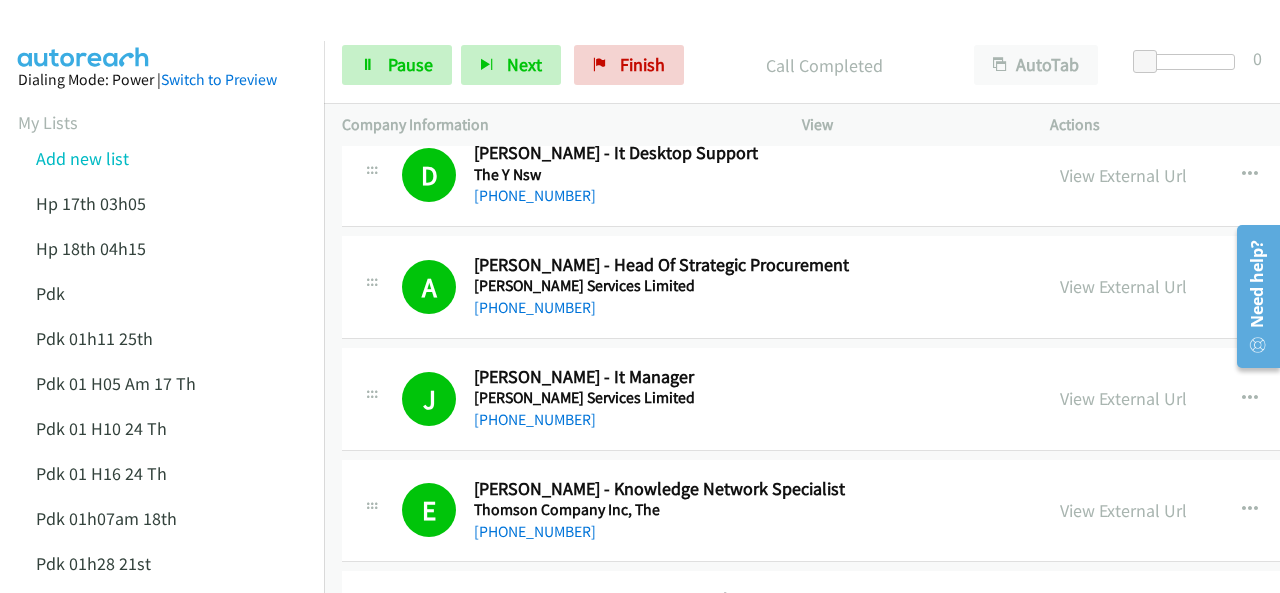 click at bounding box center (84, 35) 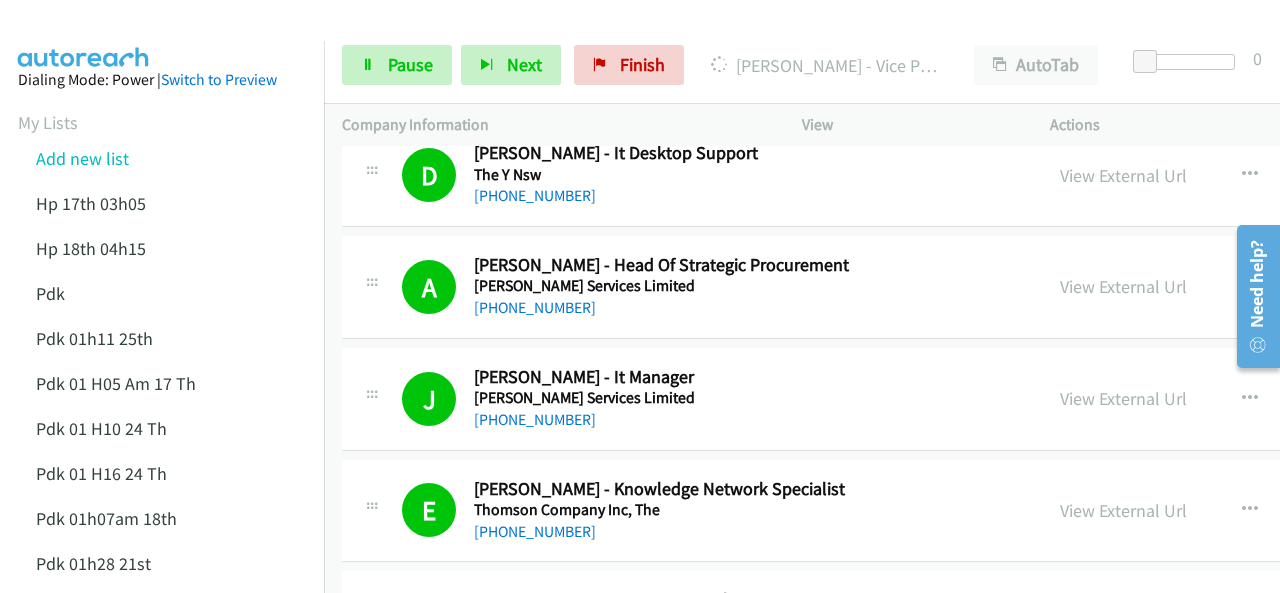 click at bounding box center [84, 35] 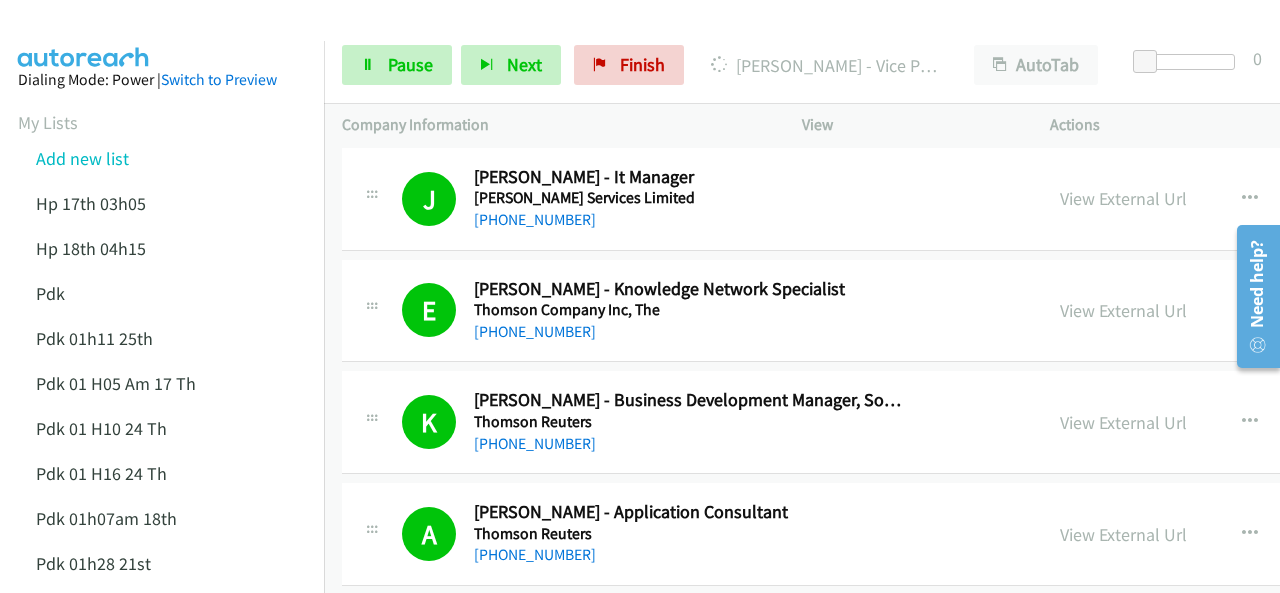 scroll, scrollTop: 11384, scrollLeft: 0, axis: vertical 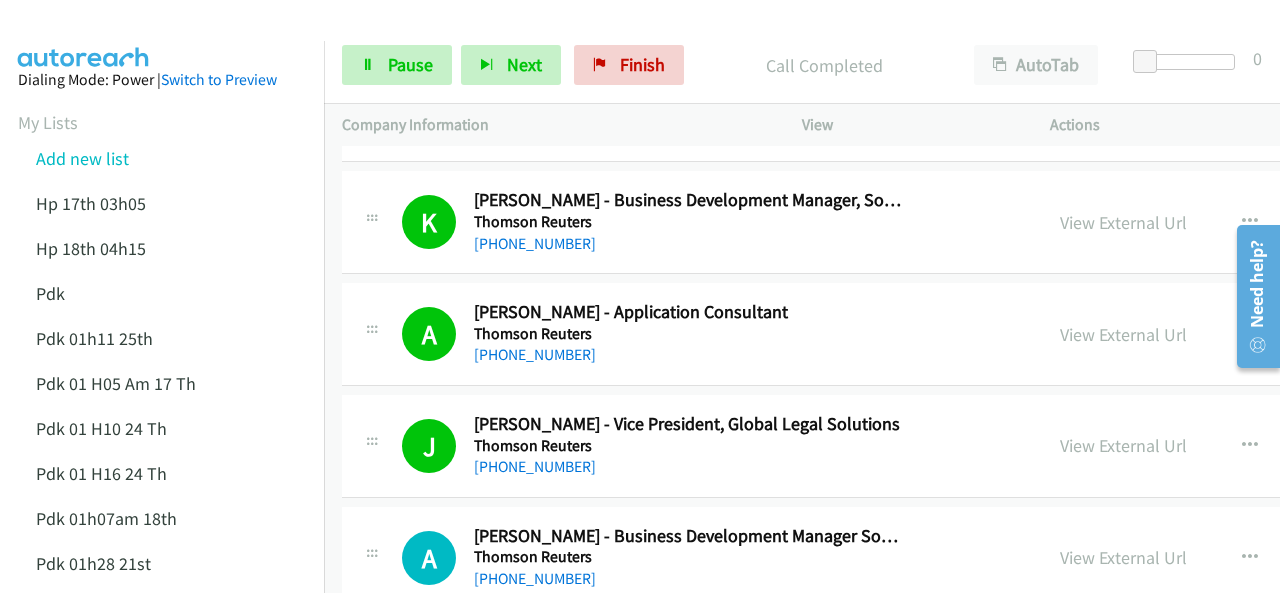 click at bounding box center [84, 35] 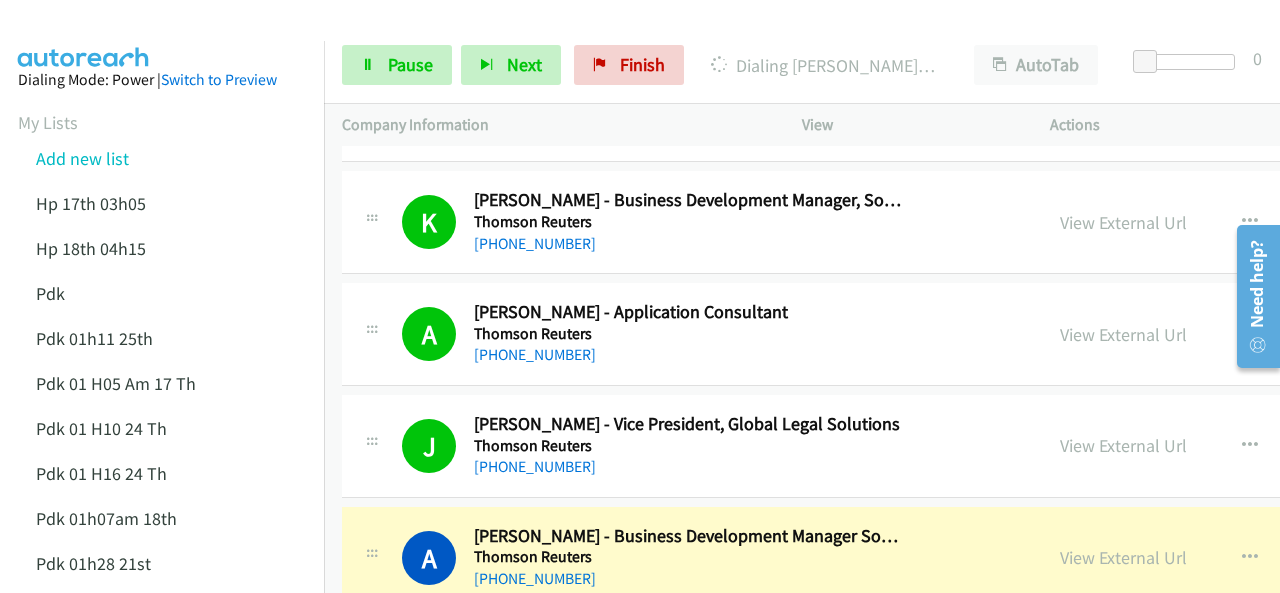 click on "Dialing Mode: Power
|
Switch to Preview
My Lists
Add new list
Hp 17th 03h05
Hp 18th 04h15
Pdk
Pdk  01h11 25th
Pdk 01 H05 Am 17 Th
Pdk 01 H10 24 Th
Pdk 01 H16 24 Th
Pdk 01h07am 18th
Pdk 01h28 21st
Pdk 02h02am 18th
Pdk 23rd 05h47
Pdk 28th 3h00
Hp 6am
Pdk
Pdk 01h00 22nd
Pdk 01h04 16th
Pdk 23rd
Pdk 24th 07h43
Back to Campaign Management
Scheduled Callbacks
FAQ
Agent Settings
Sign Out
Compact View
Email Support" at bounding box center (162, 662) 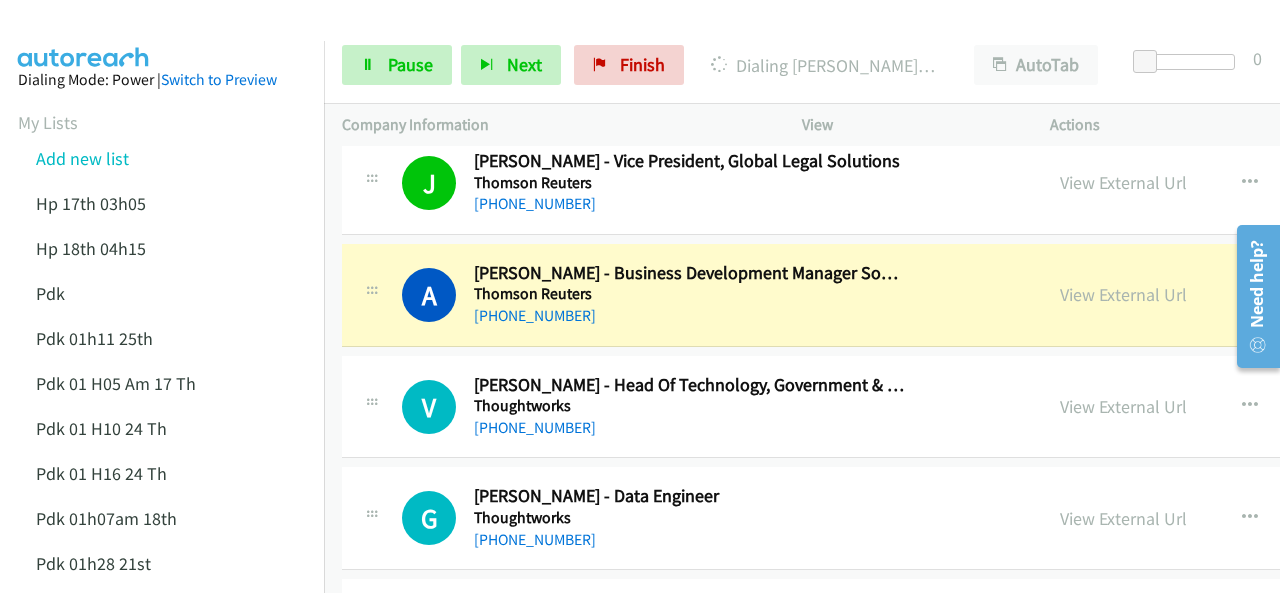 scroll, scrollTop: 11684, scrollLeft: 0, axis: vertical 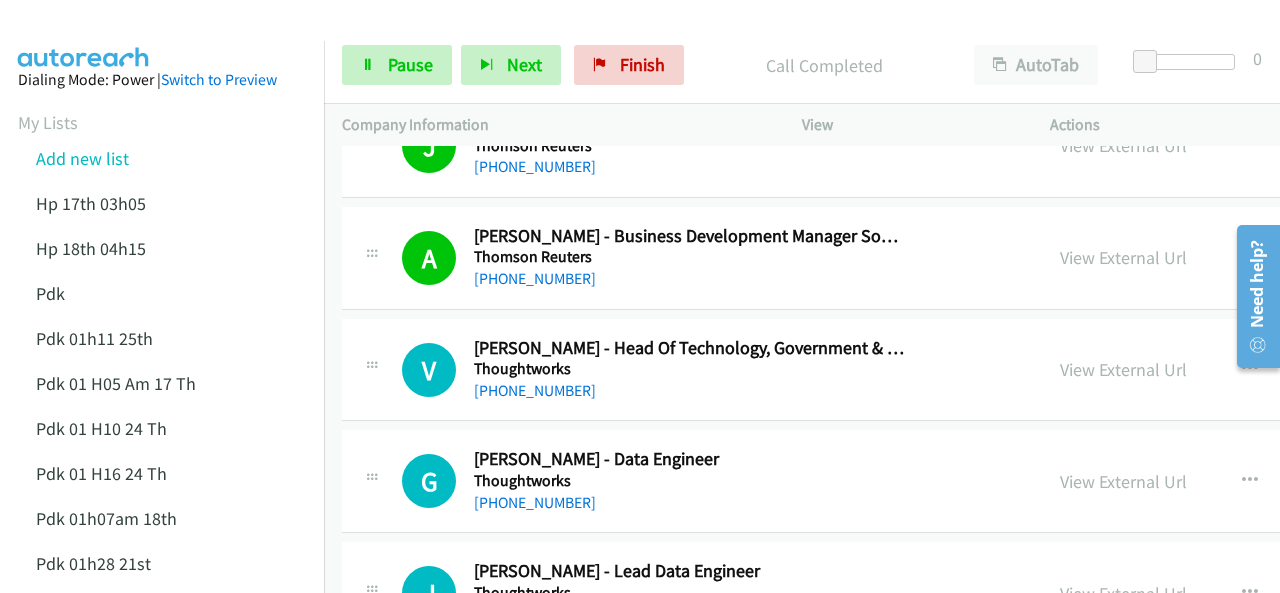 click at bounding box center [84, 35] 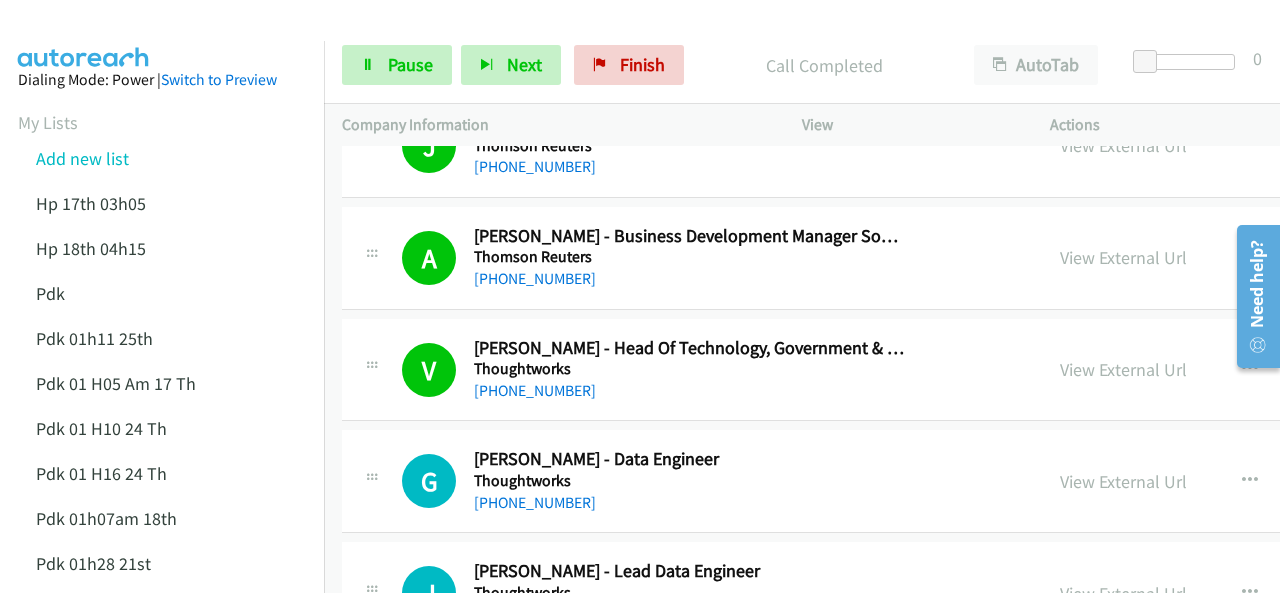 click at bounding box center [84, 35] 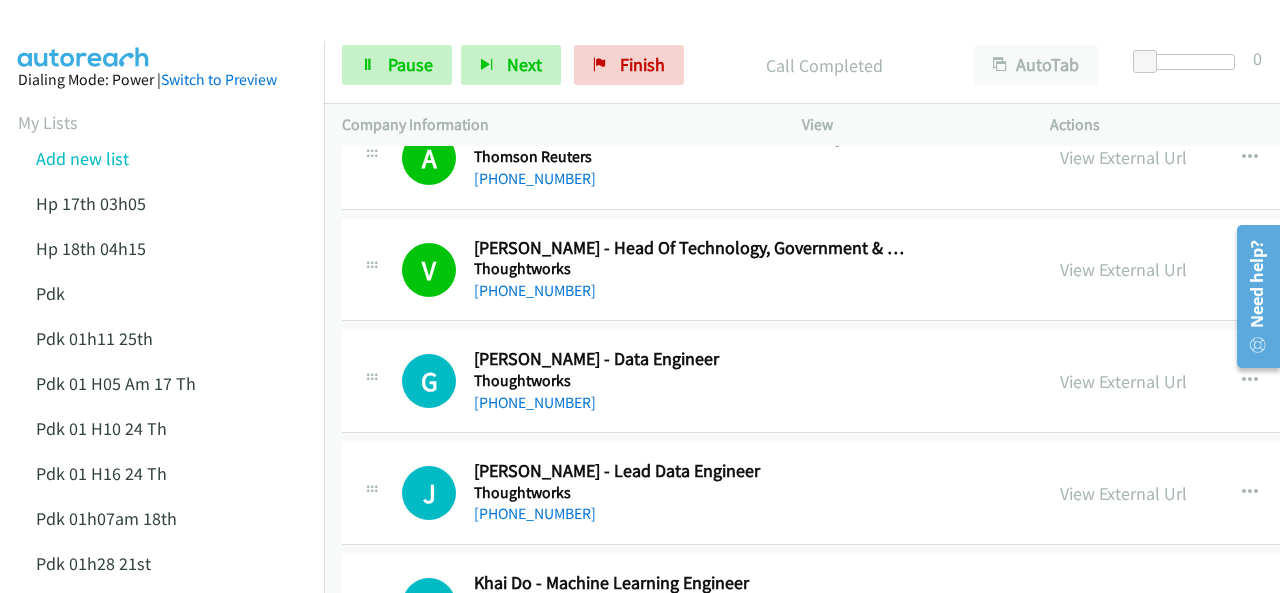 click on "Dialing Mode: Power
|
Switch to Preview
My Lists
Add new list
Hp 17th 03h05
Hp 18th 04h15
Pdk
Pdk  01h11 25th
Pdk 01 H05 Am 17 Th
Pdk 01 H10 24 Th
Pdk 01 H16 24 Th
Pdk 01h07am 18th
Pdk 01h28 21st
Pdk 02h02am 18th
Pdk 23rd 05h47
Pdk 28th 3h00
Hp 6am
Pdk
Pdk 01h00 22nd
Pdk 01h04 16th
Pdk 23rd
Pdk 24th 07h43
Back to Campaign Management
Scheduled Callbacks
FAQ
Agent Settings
Sign Out
Compact View
Email Support" at bounding box center [162, 662] 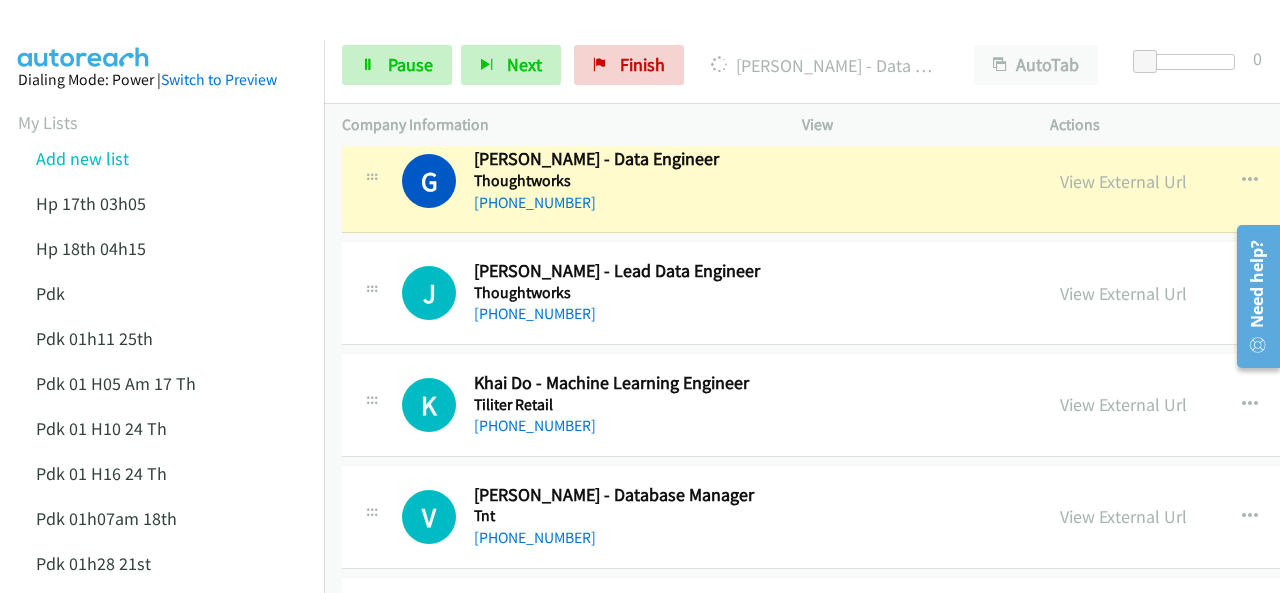 scroll, scrollTop: 11884, scrollLeft: 0, axis: vertical 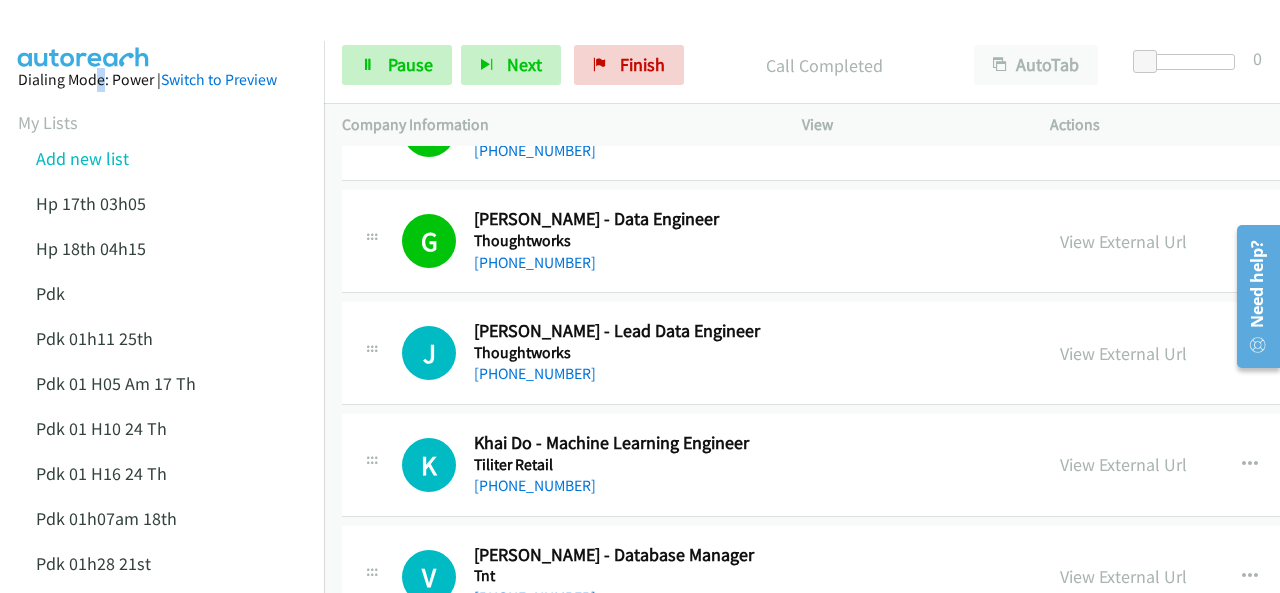 click on "Dialing Mode: Power
|
Switch to Preview
My Lists
Add new list
Hp 17th 03h05
Hp 18th 04h15
Pdk
Pdk  01h11 25th
Pdk 01 H05 Am 17 Th
Pdk 01 H10 24 Th
Pdk 01 H16 24 Th
Pdk 01h07am 18th
Pdk 01h28 21st
Pdk 02h02am 18th
Pdk 23rd 05h47
Pdk 28th 3h00
Hp 6am
Pdk
Pdk 01h00 22nd
Pdk 01h04 16th
Pdk 23rd
Pdk 24th 07h43
Back to Campaign Management
Scheduled Callbacks
FAQ
Agent Settings
Sign Out
Compact View
Email Support" at bounding box center [162, 662] 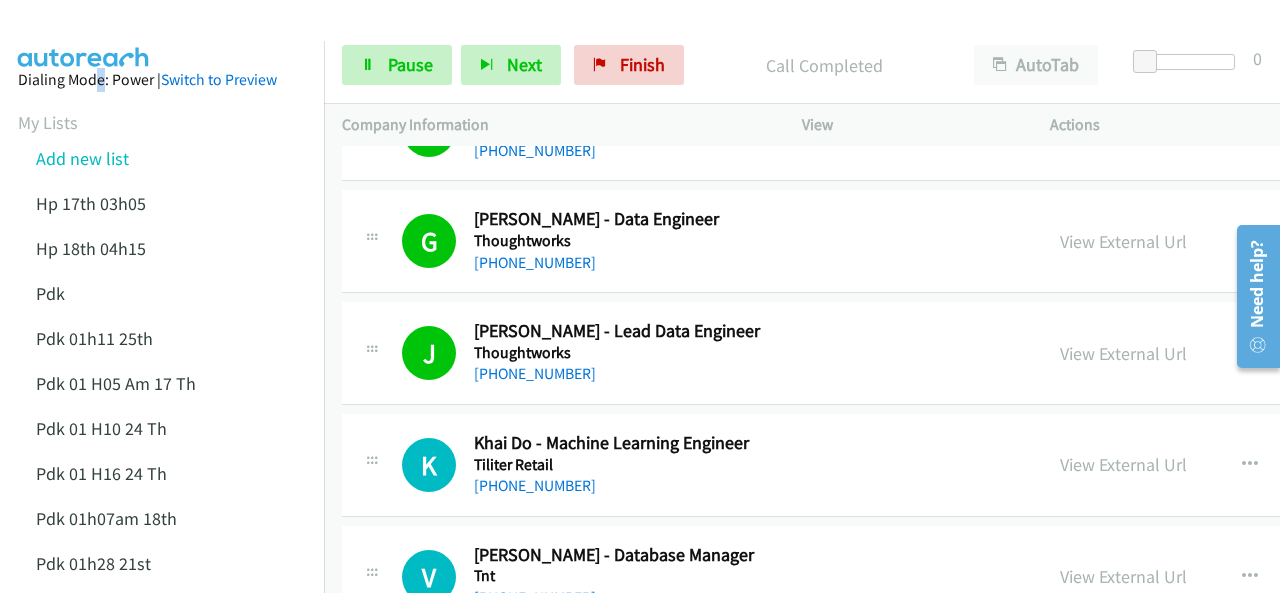 click at bounding box center (84, 35) 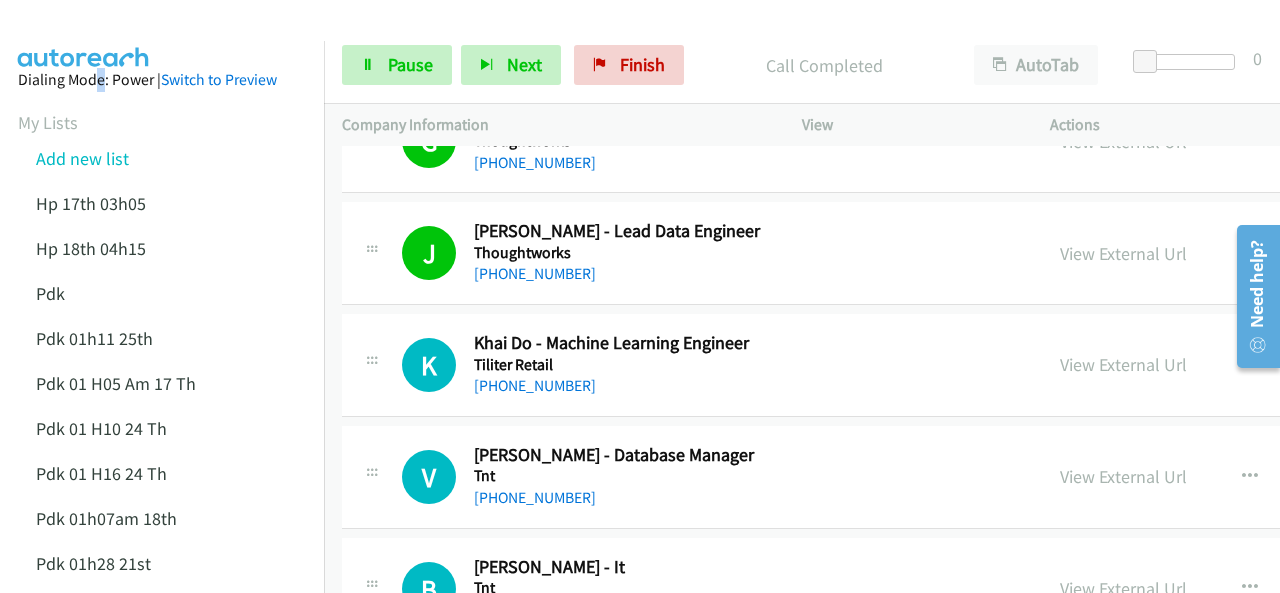 click at bounding box center (84, 35) 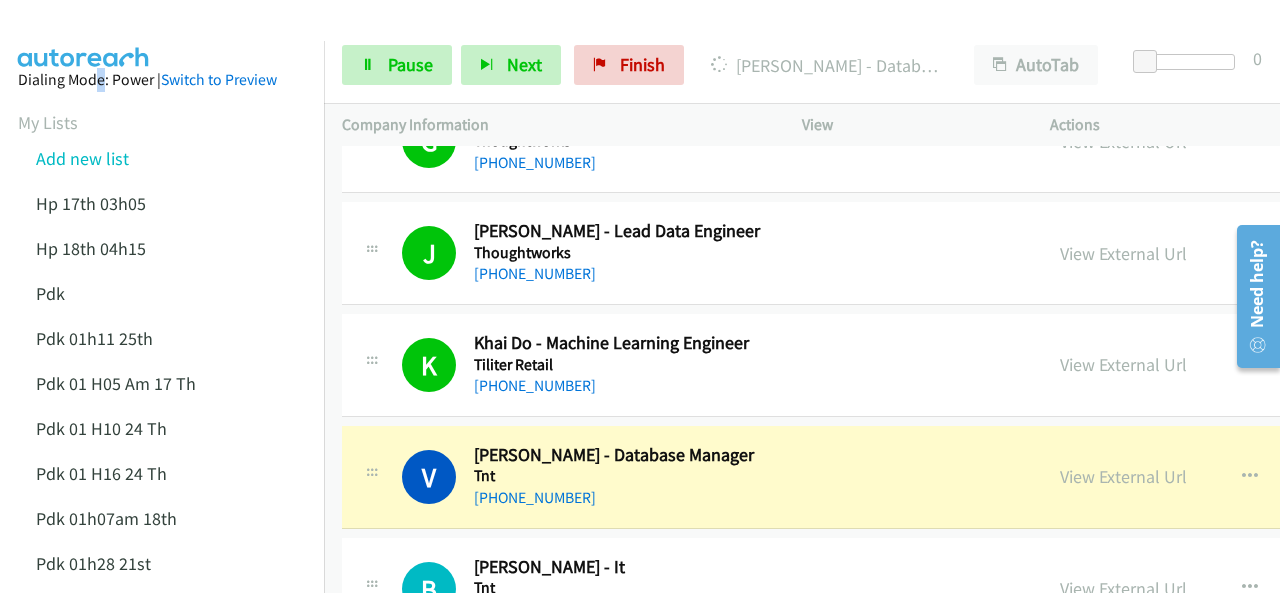 click at bounding box center [84, 35] 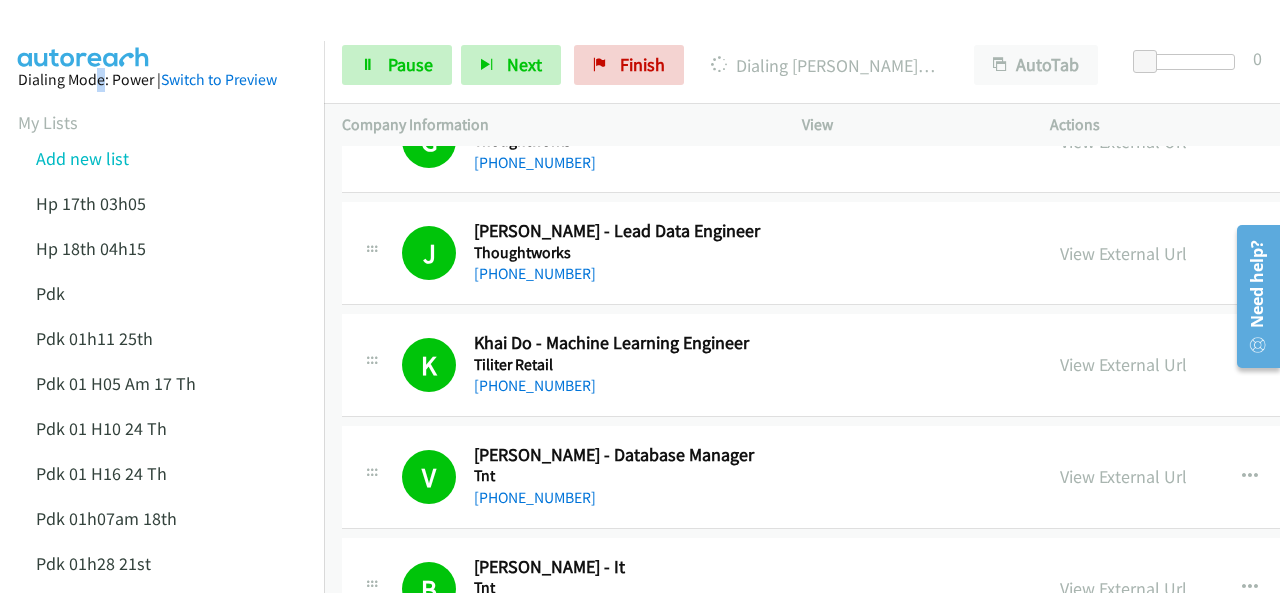 click at bounding box center [84, 35] 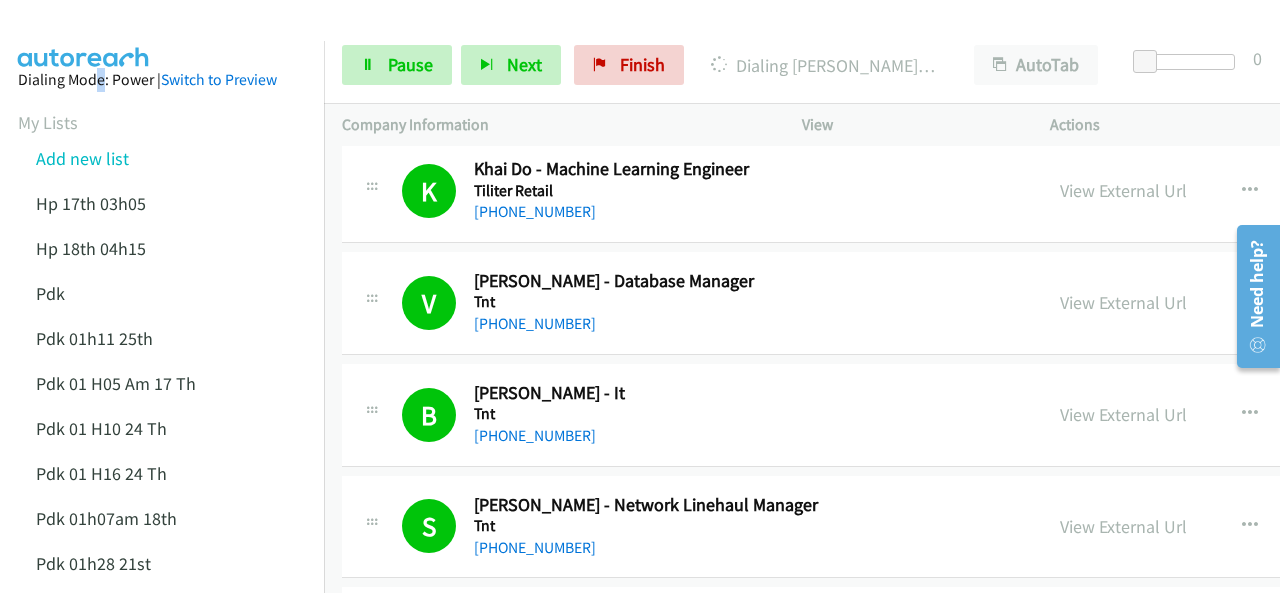 scroll, scrollTop: 12424, scrollLeft: 0, axis: vertical 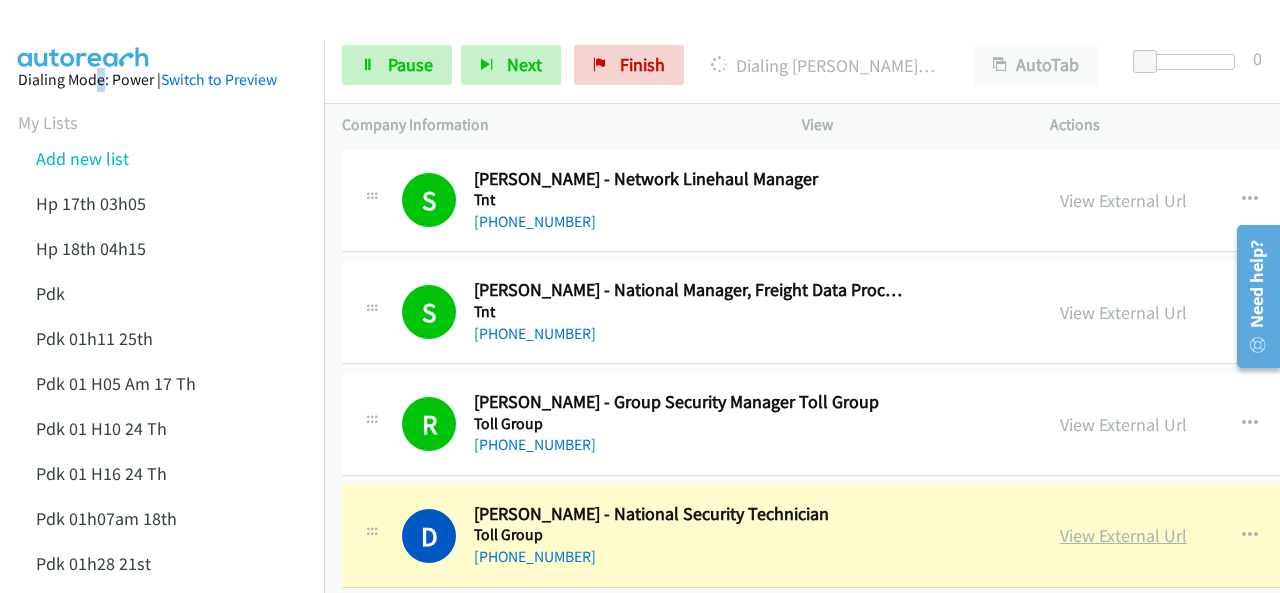 click on "View External Url" at bounding box center (1123, 535) 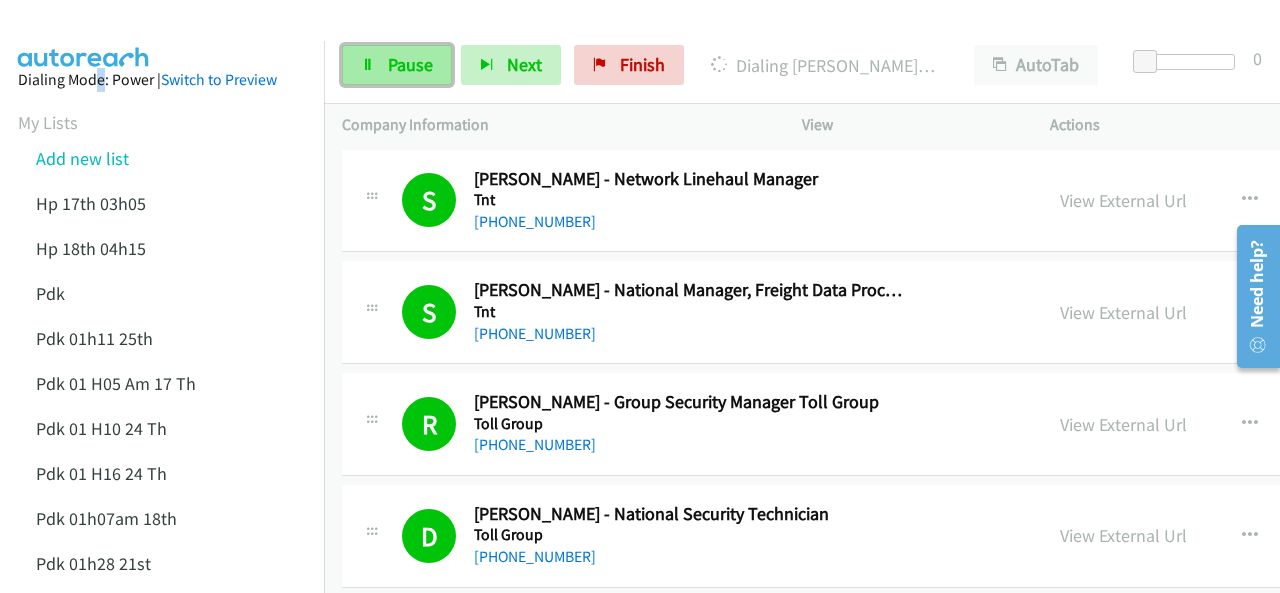 click on "Pause" at bounding box center (410, 64) 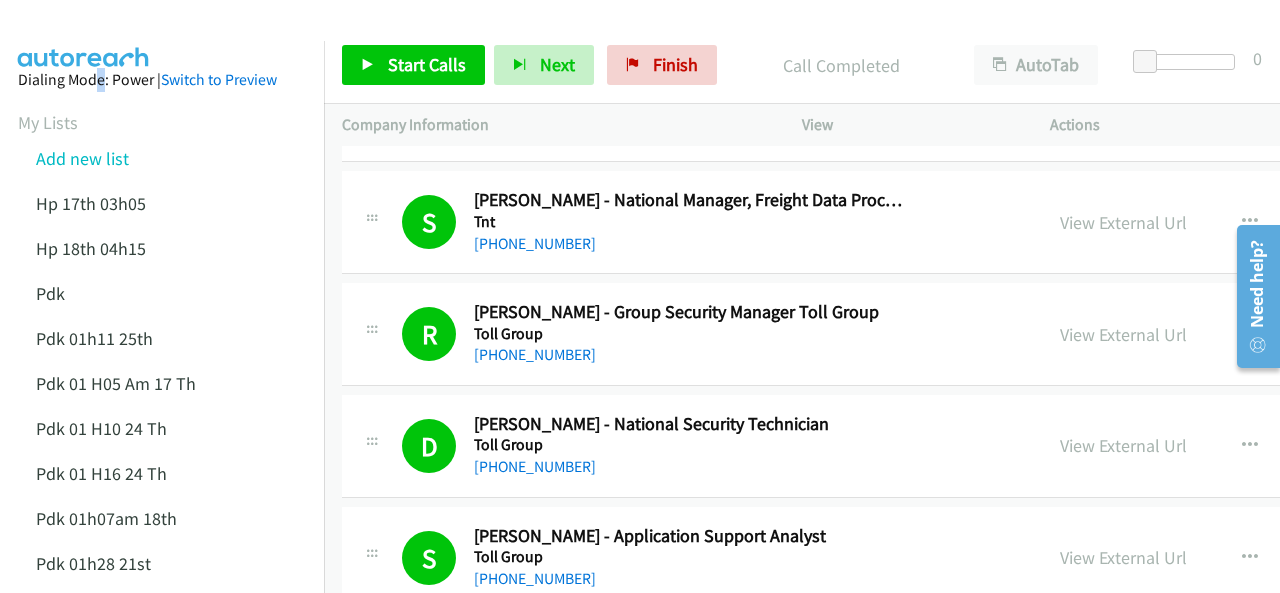 scroll, scrollTop: 12624, scrollLeft: 0, axis: vertical 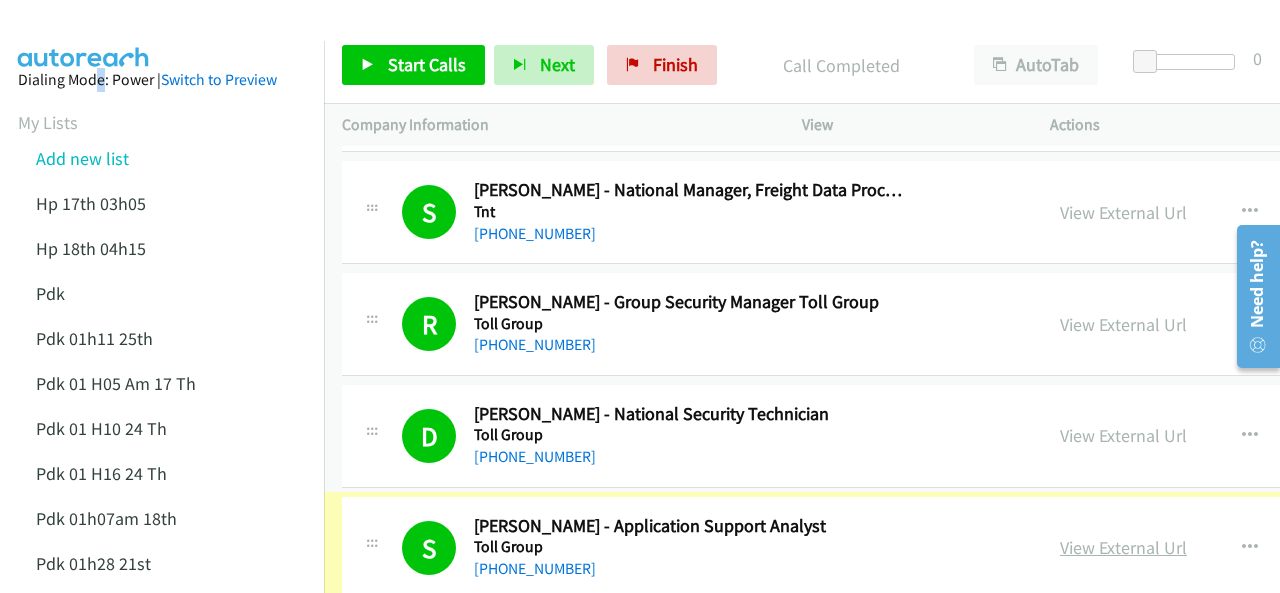 click on "View External Url" at bounding box center (1123, 547) 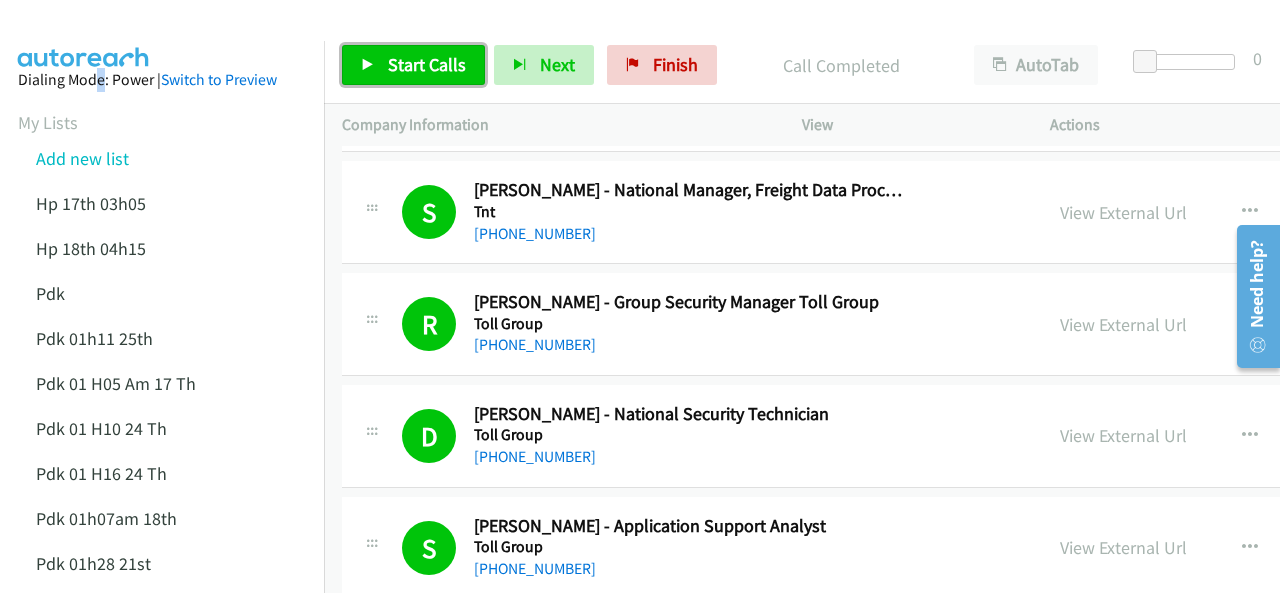 click on "Start Calls" at bounding box center (427, 64) 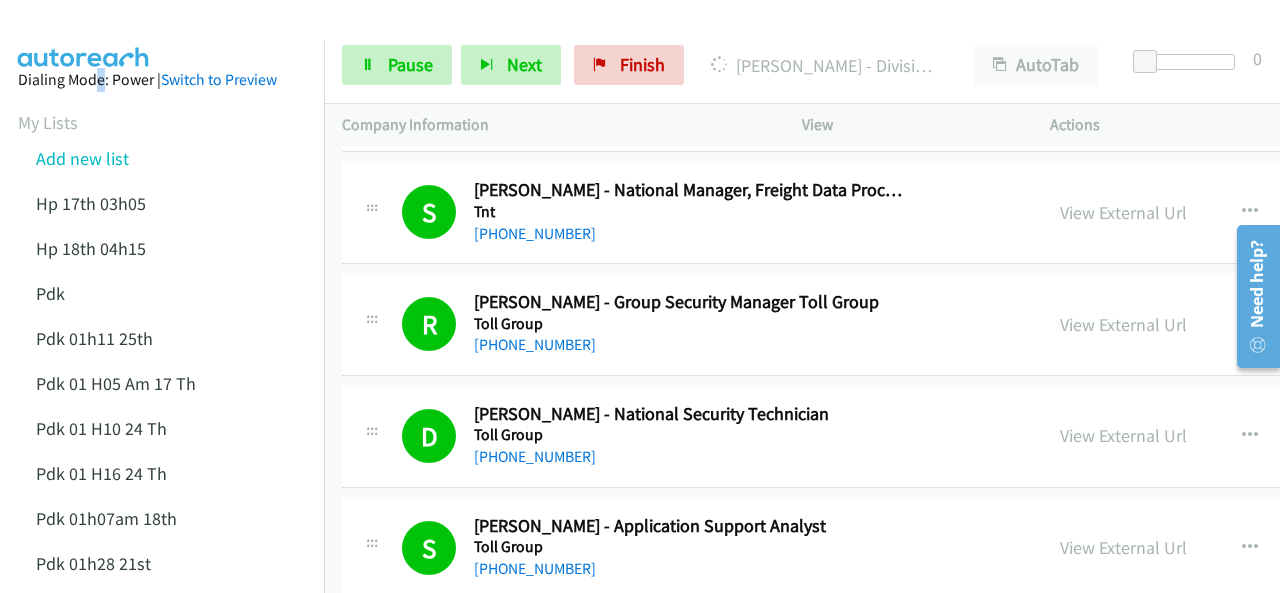 click on "Dialing Mode: Power
|
Switch to Preview
My Lists
Add new list
Hp 17th 03h05
Hp 18th 04h15
Pdk
Pdk  01h11 25th
Pdk 01 H05 Am 17 Th
Pdk 01 H10 24 Th
Pdk 01 H16 24 Th
Pdk 01h07am 18th
Pdk 01h28 21st
Pdk 02h02am 18th
Pdk 23rd 05h47
Pdk 28th 3h00
Hp 6am
Pdk
Pdk 01h00 22nd
Pdk 01h04 16th
Pdk 23rd
Pdk 24th 07h43
Back to Campaign Management
Scheduled Callbacks
FAQ
Agent Settings
Sign Out
Compact View
Email Support" at bounding box center (162, 662) 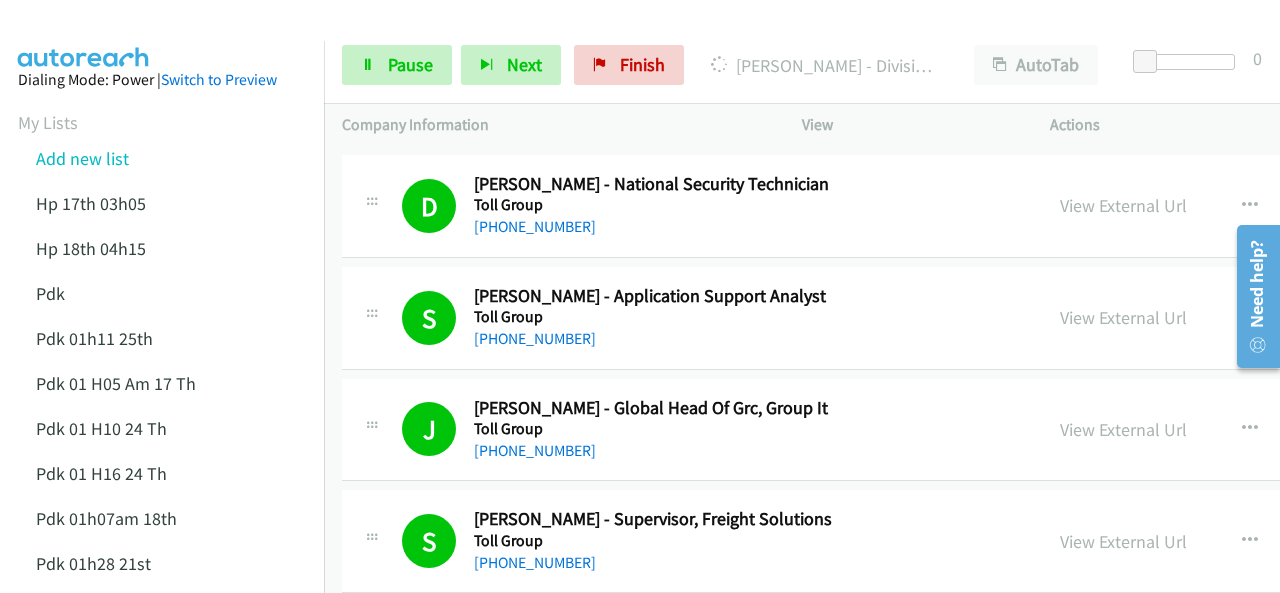scroll, scrollTop: 13024, scrollLeft: 0, axis: vertical 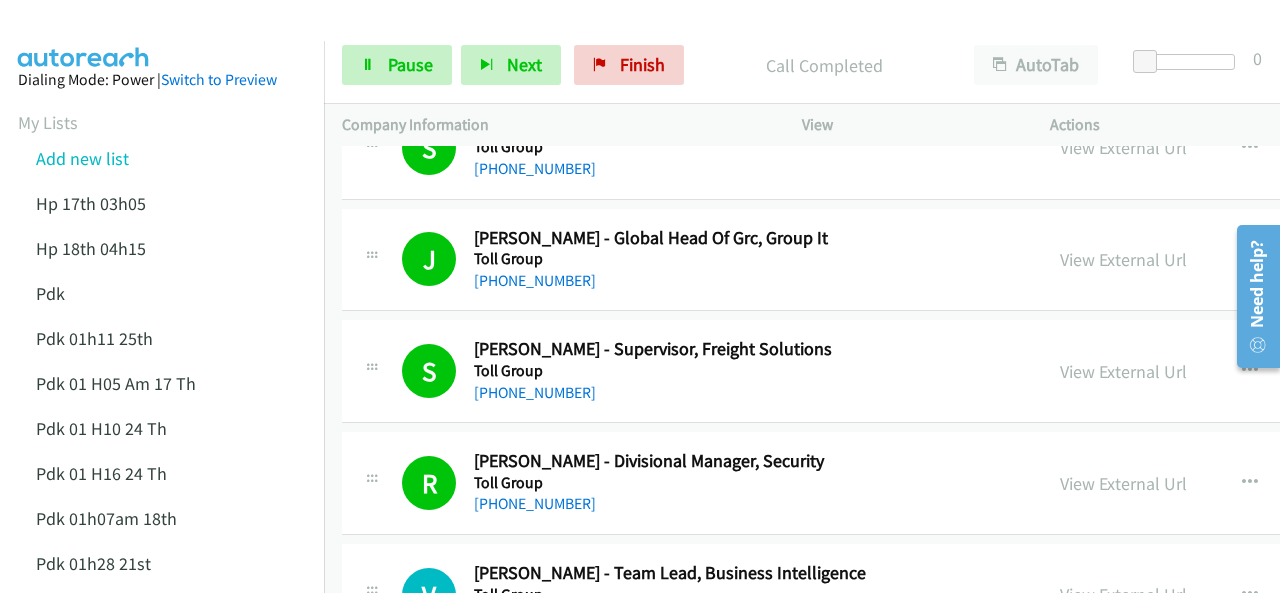 click at bounding box center (84, 35) 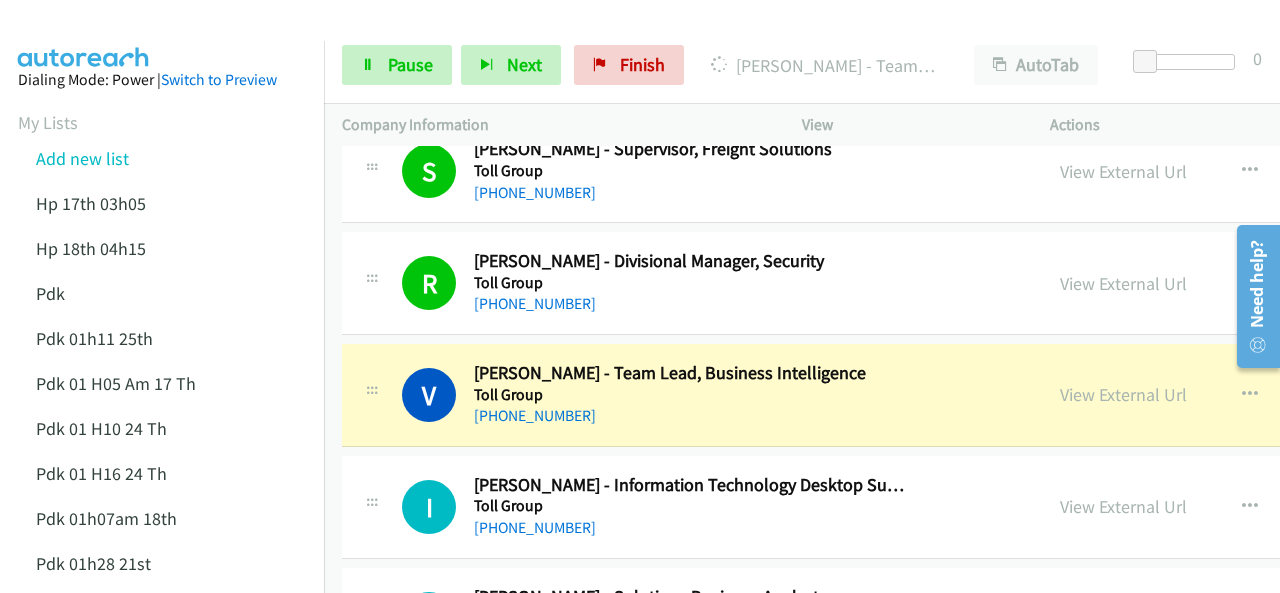 click on "Dialing Mode: Power
|
Switch to Preview
My Lists
Add new list
Hp 17th 03h05
Hp 18th 04h15
Pdk
Pdk  01h11 25th
Pdk 01 H05 Am 17 Th
Pdk 01 H10 24 Th
Pdk 01 H16 24 Th
Pdk 01h07am 18th
Pdk 01h28 21st
Pdk 02h02am 18th
Pdk 23rd 05h47
Pdk 28th 3h00
Hp 6am
Pdk
Pdk 01h00 22nd
Pdk 01h04 16th
Pdk 23rd
Pdk 24th 07h43
Back to Campaign Management
Scheduled Callbacks
FAQ
Agent Settings
Sign Out
Compact View
Email Support" at bounding box center (162, 662) 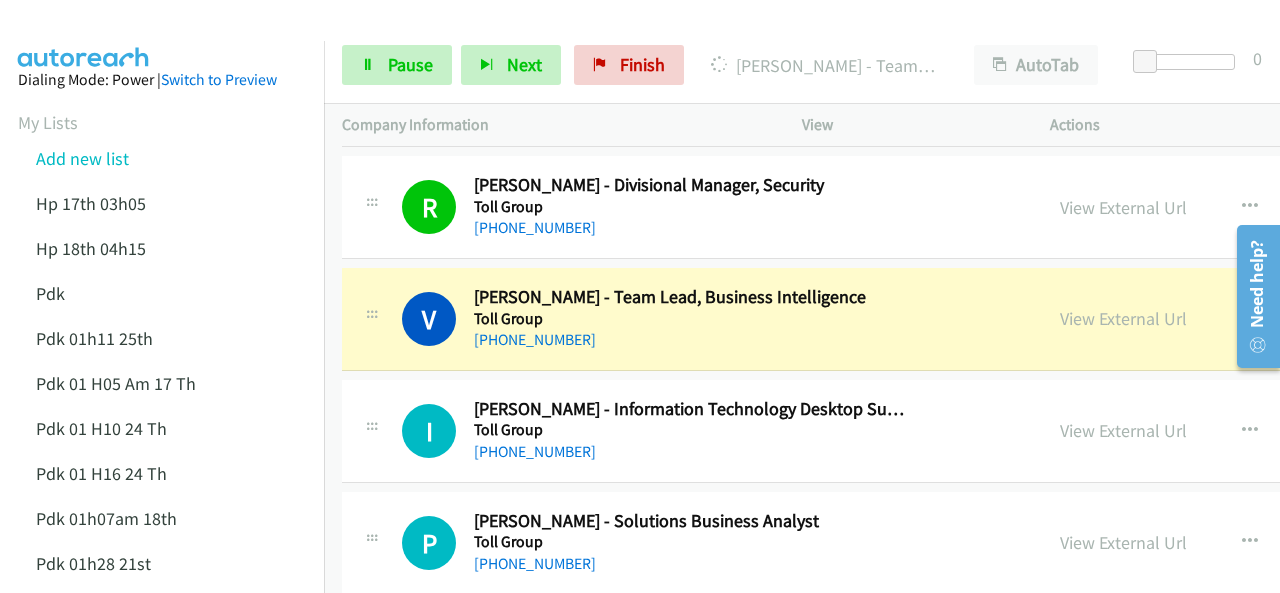scroll, scrollTop: 13324, scrollLeft: 0, axis: vertical 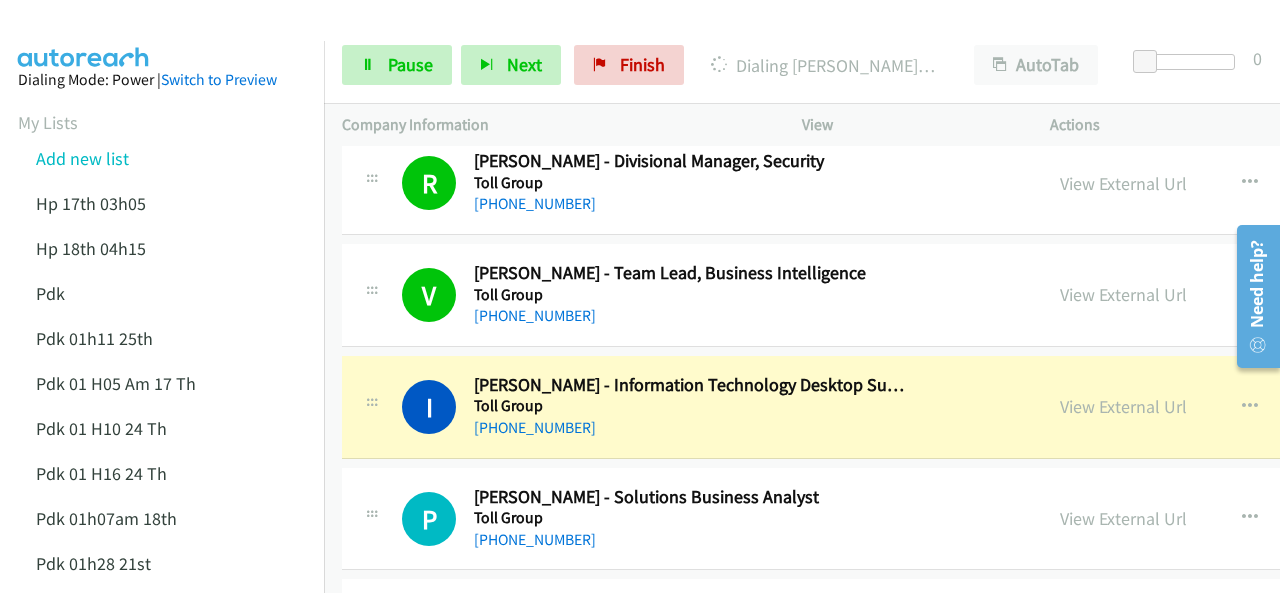 click at bounding box center [84, 35] 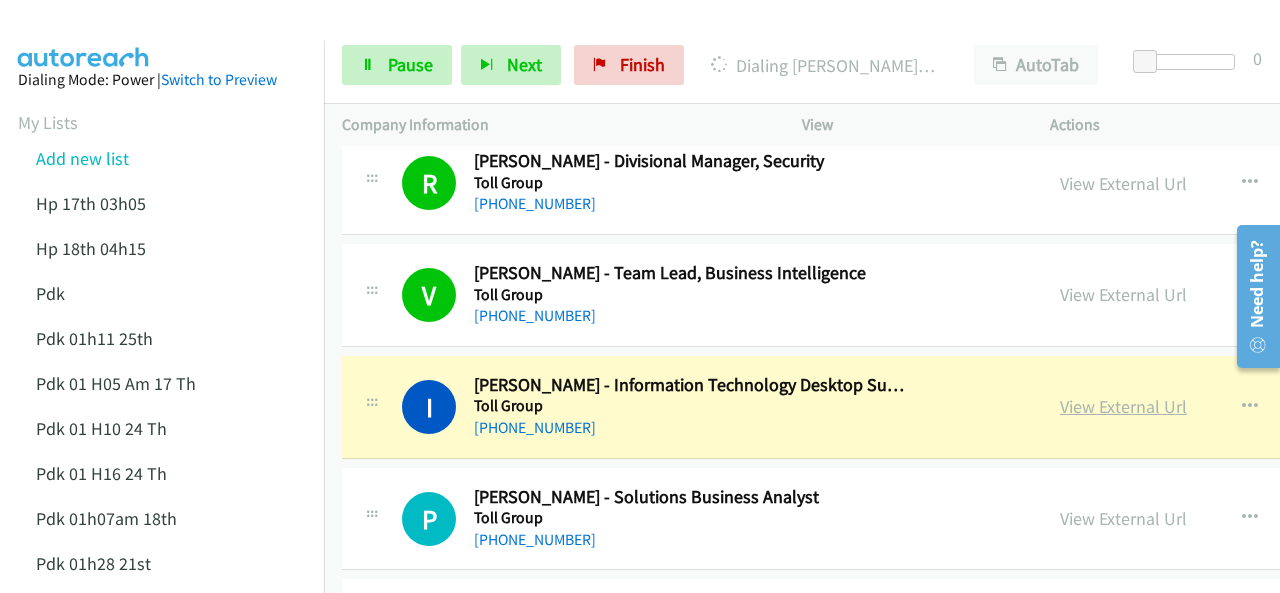 click on "View External Url" at bounding box center [1123, 406] 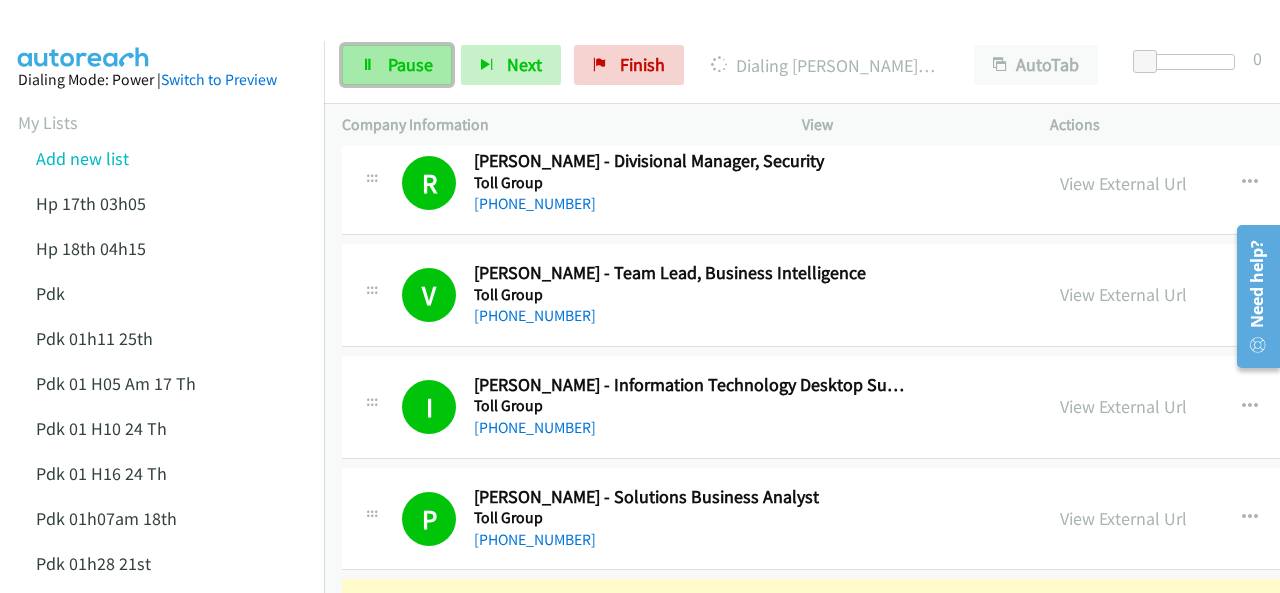 click on "Pause" at bounding box center (397, 65) 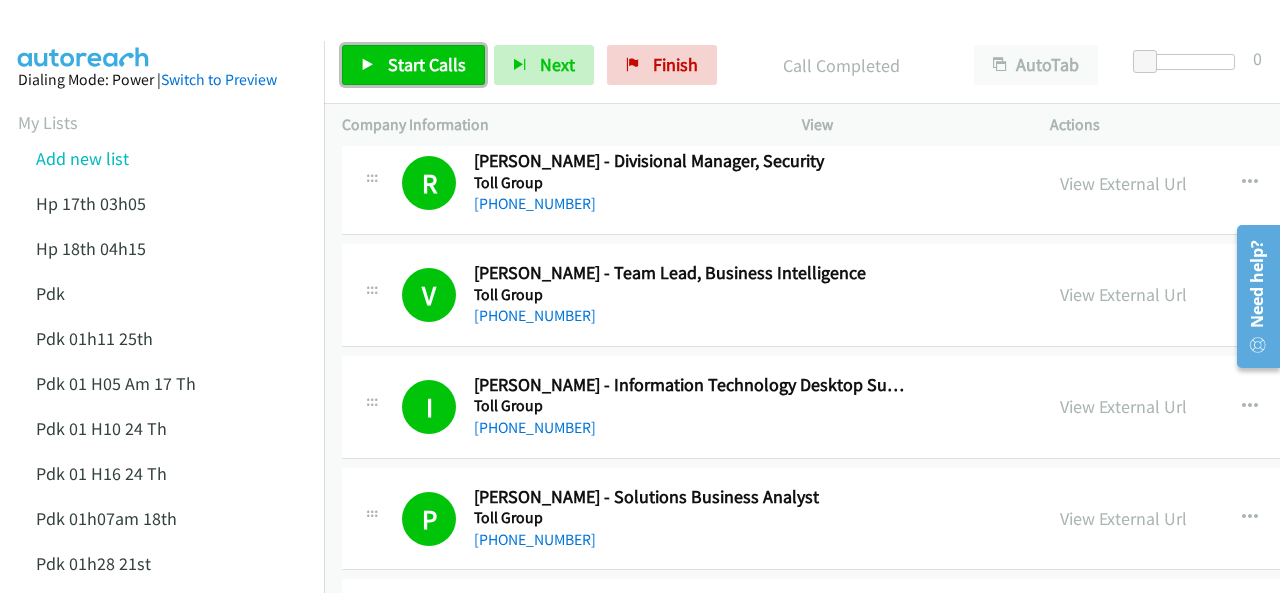 click on "Start Calls" at bounding box center [427, 64] 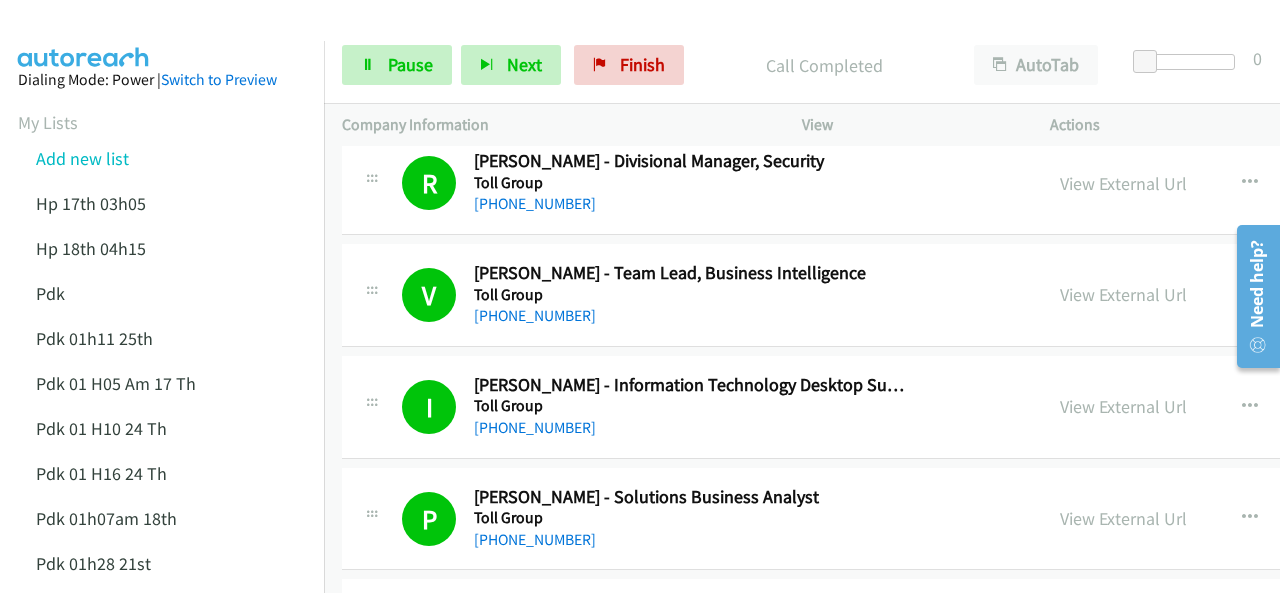 click on "Start Calls
Pause
Next
Finish
Call Completed
AutoTab
AutoTab
0
Company Information
Info
Status
View
Actions
+1 415-964-1034
Call failed - Please reload the list and try again
This list was over 225 records long. We recommend trying to break up lists for max efficiency/relevancy.
The Callbar Failed to Load Please Open it and Reload the Page
Hmm something isn't quite right.. Please refresh the page
Hmm something isn't quite right.. Please refresh the page
The entire list has been dialed down. We'll auto-refresh when new numbers are added.
Loading New Records ...
C
Callback Scheduled
Cuong Tran - Category Lead   It Procurement
The Reserve Bank Of Australia
Australia/Sydney
+61 422 492 079
View External Url
View External Url" at bounding box center [640, 47] 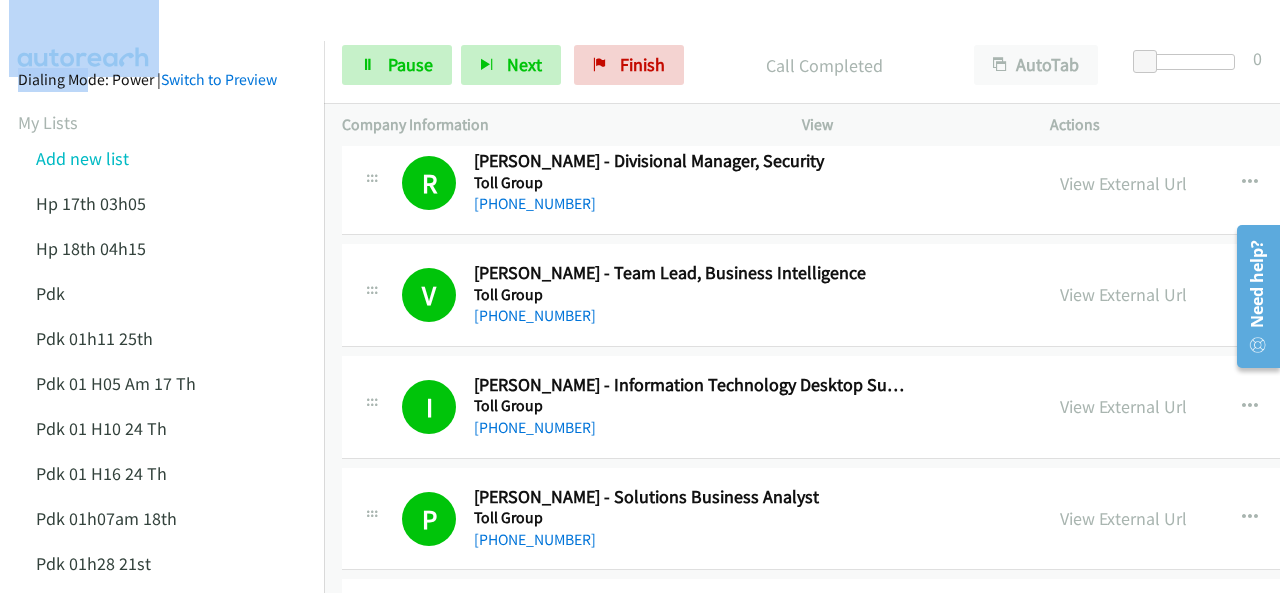 click at bounding box center [84, 35] 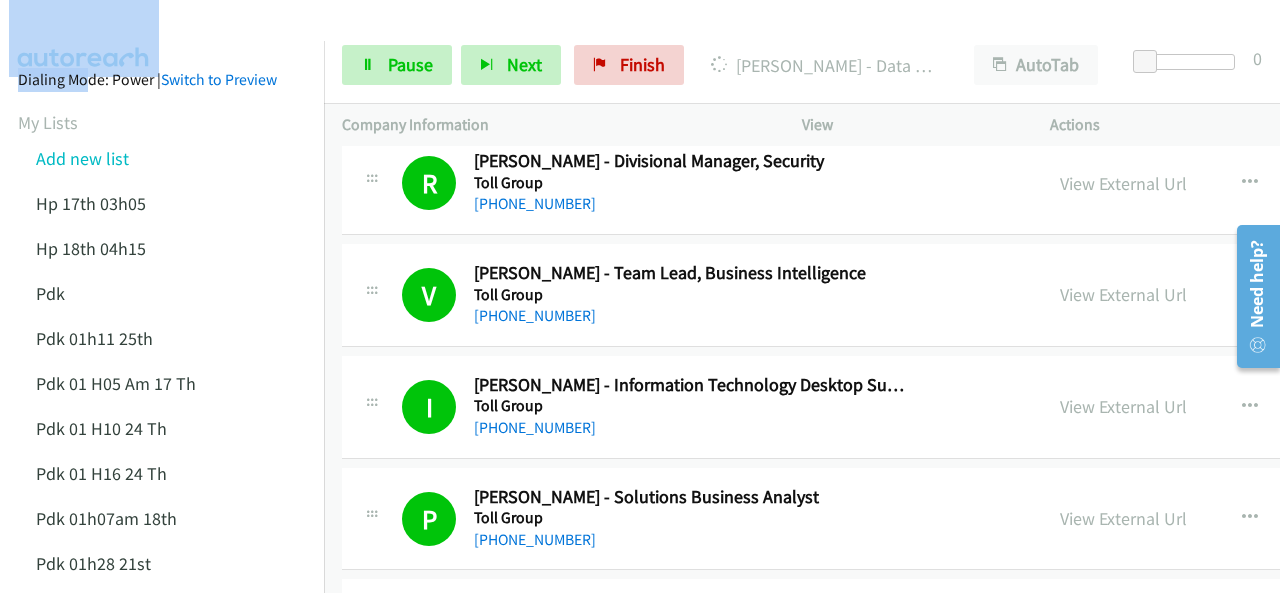 click on "Dialing Mode: Power
|
Switch to Preview
My Lists
Add new list
Hp 17th 03h05
Hp 18th 04h15
Pdk
Pdk  01h11 25th
Pdk 01 H05 Am 17 Th
Pdk 01 H10 24 Th
Pdk 01 H16 24 Th
Pdk 01h07am 18th
Pdk 01h28 21st
Pdk 02h02am 18th
Pdk 23rd 05h47
Pdk 28th 3h00
Hp 6am
Pdk
Pdk 01h00 22nd
Pdk 01h04 16th
Pdk 23rd
Pdk 24th 07h43
Back to Campaign Management
Scheduled Callbacks
FAQ
Agent Settings
Sign Out
Compact View
Email Support" at bounding box center [162, 662] 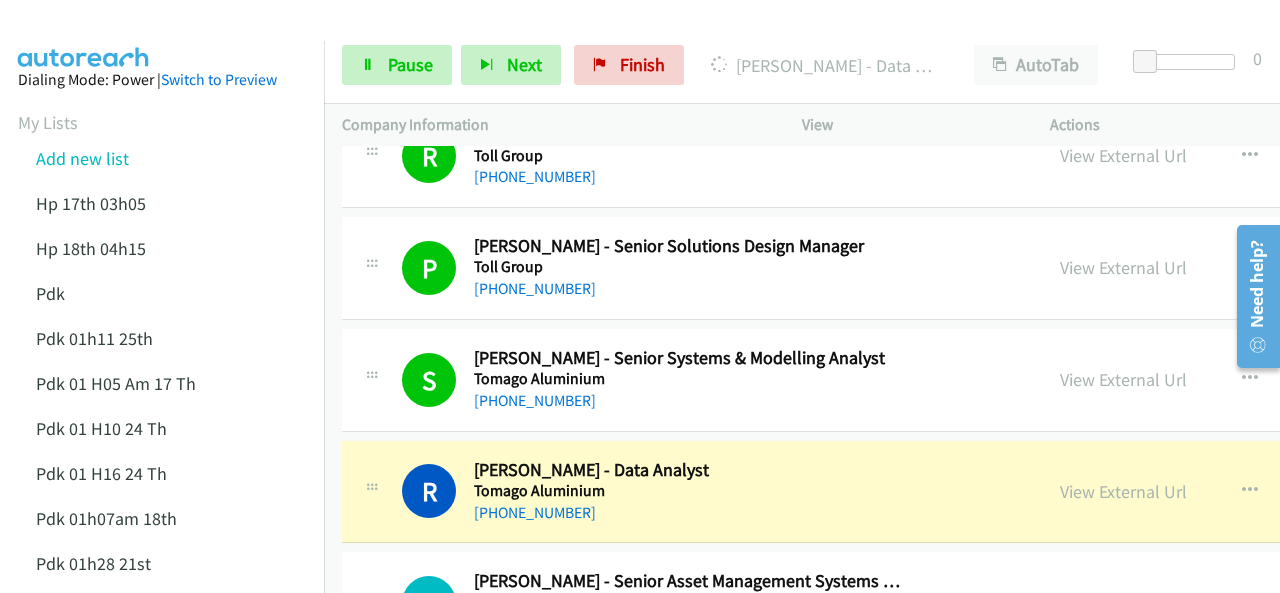 scroll, scrollTop: 14024, scrollLeft: 0, axis: vertical 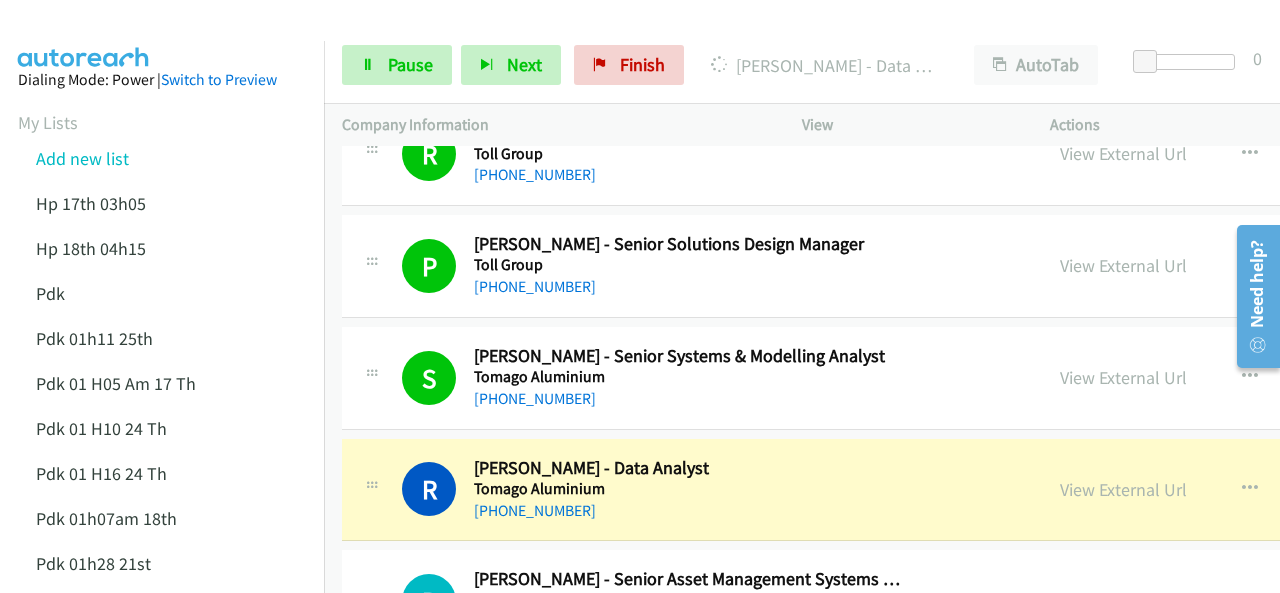 click on "Start Calls
Pause
Next
Finish
Dialing Roshan Rokaya - Data Analyst
AutoTab
AutoTab
0
Company Information
Info
Status
View
Actions
+1 415-964-1034
Call failed - Please reload the list and try again
This list was over 225 records long. We recommend trying to break up lists for max efficiency/relevancy.
The Callbar Failed to Load Please Open it and Reload the Page
Hmm something isn't quite right.. Please refresh the page
Hmm something isn't quite right.. Please refresh the page
The entire list has been dialed down. We'll auto-refresh when new numbers are added.
Loading New Records ...
C
Callback Scheduled
Cuong Tran - Category Lead   It Procurement
The Reserve Bank Of Australia
Australia/Sydney
+61 422 492 079
View External Url" at bounding box center (640, 47) 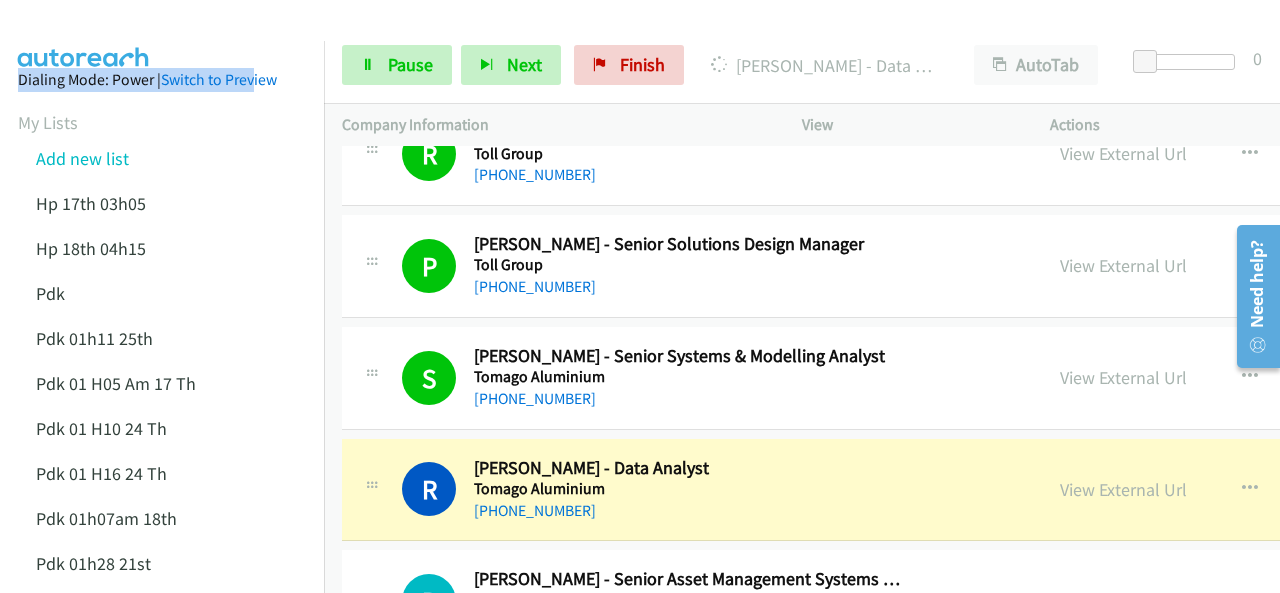 click at bounding box center (631, 38) 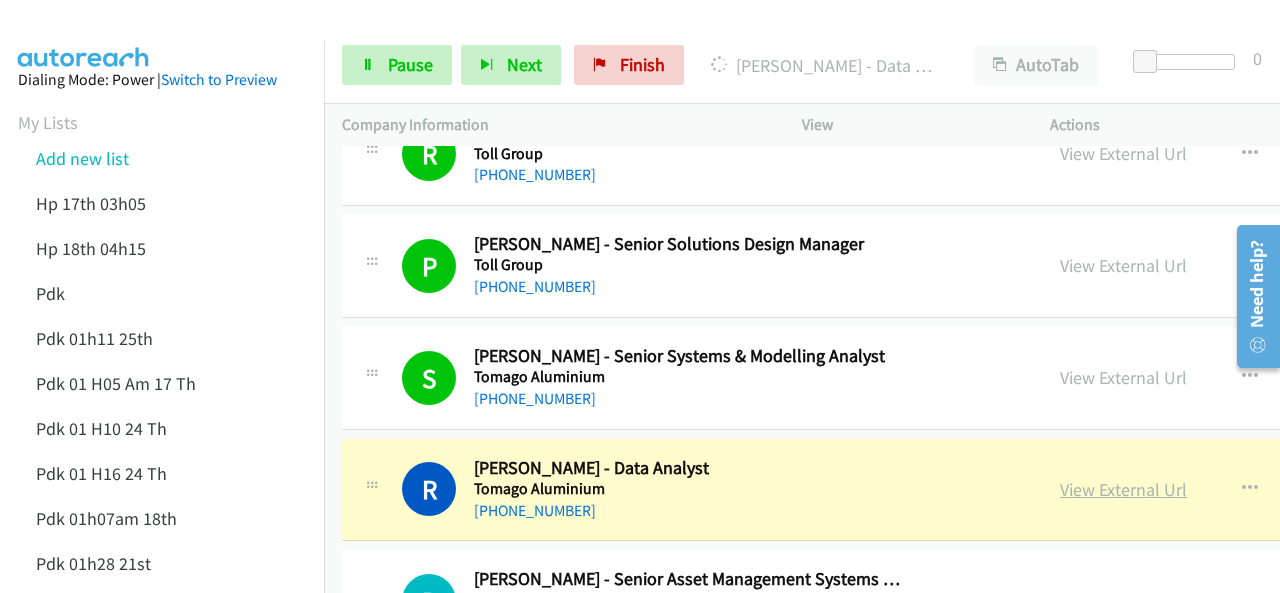 click on "View External Url" at bounding box center [1123, 489] 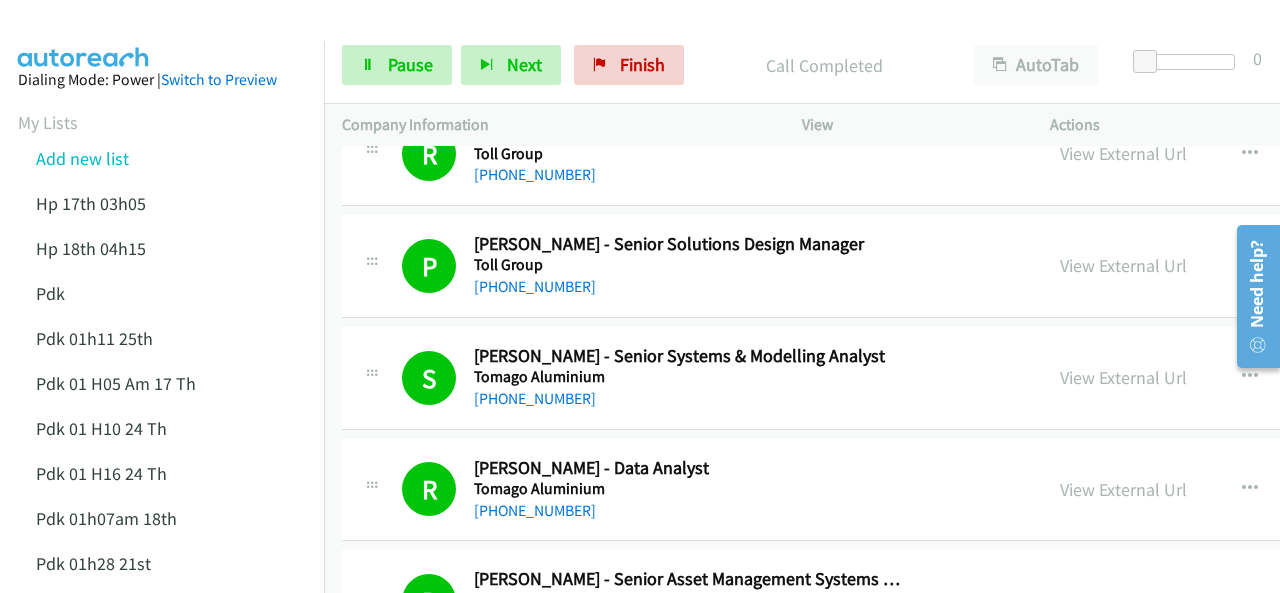 click at bounding box center [84, 35] 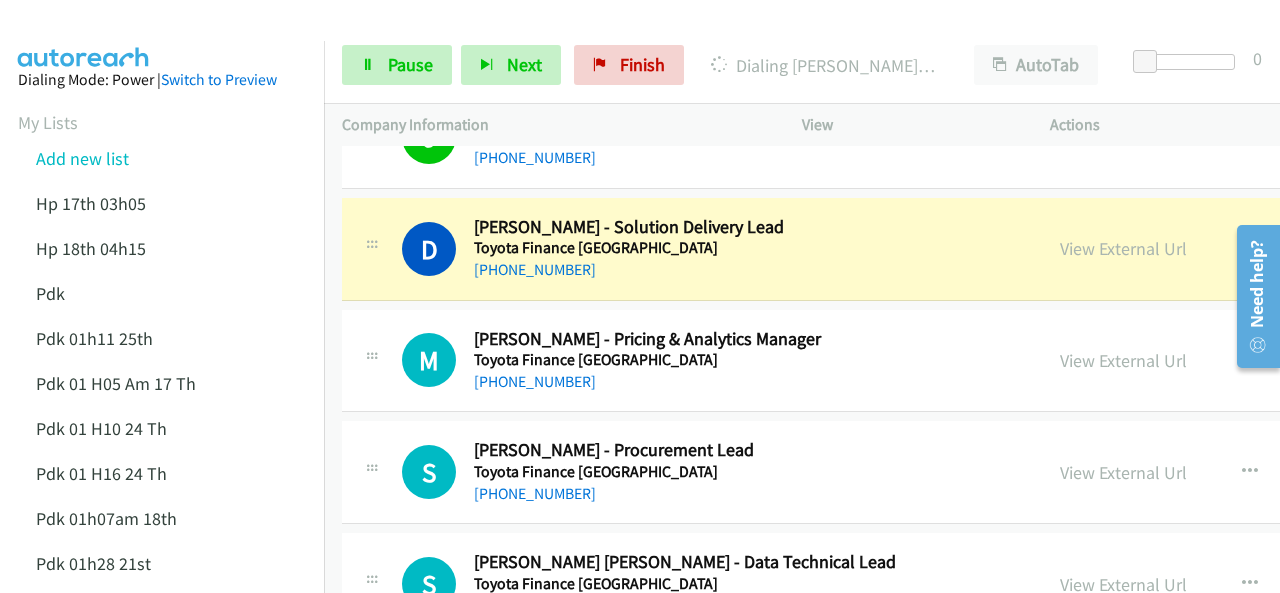 scroll, scrollTop: 14724, scrollLeft: 0, axis: vertical 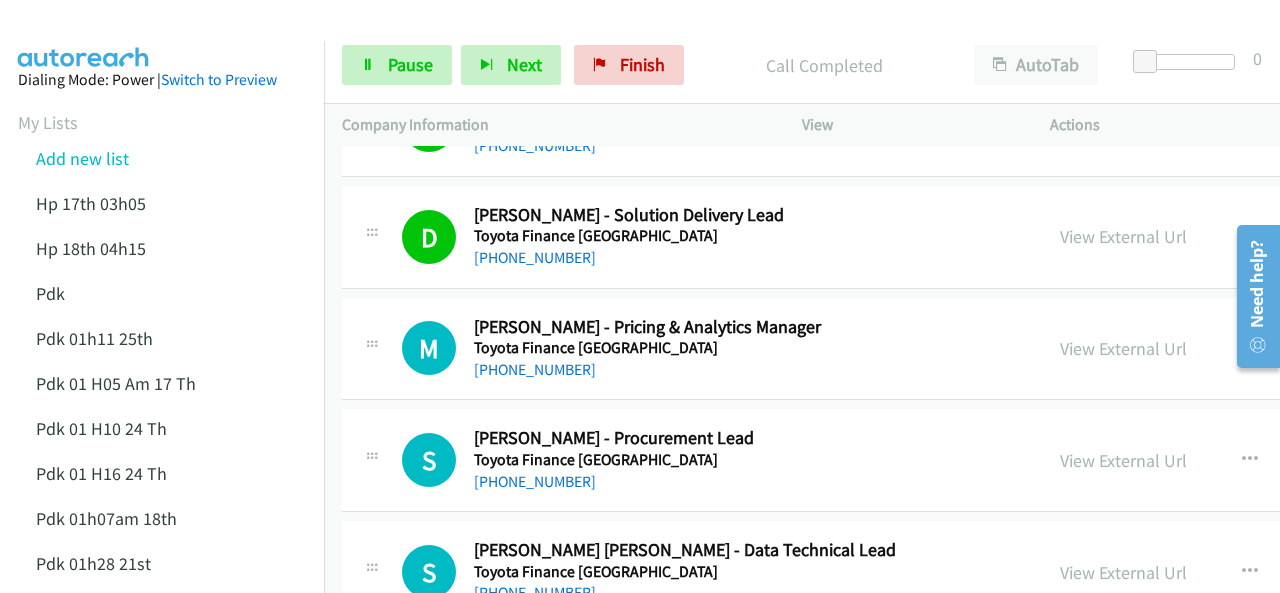 click at bounding box center [84, 35] 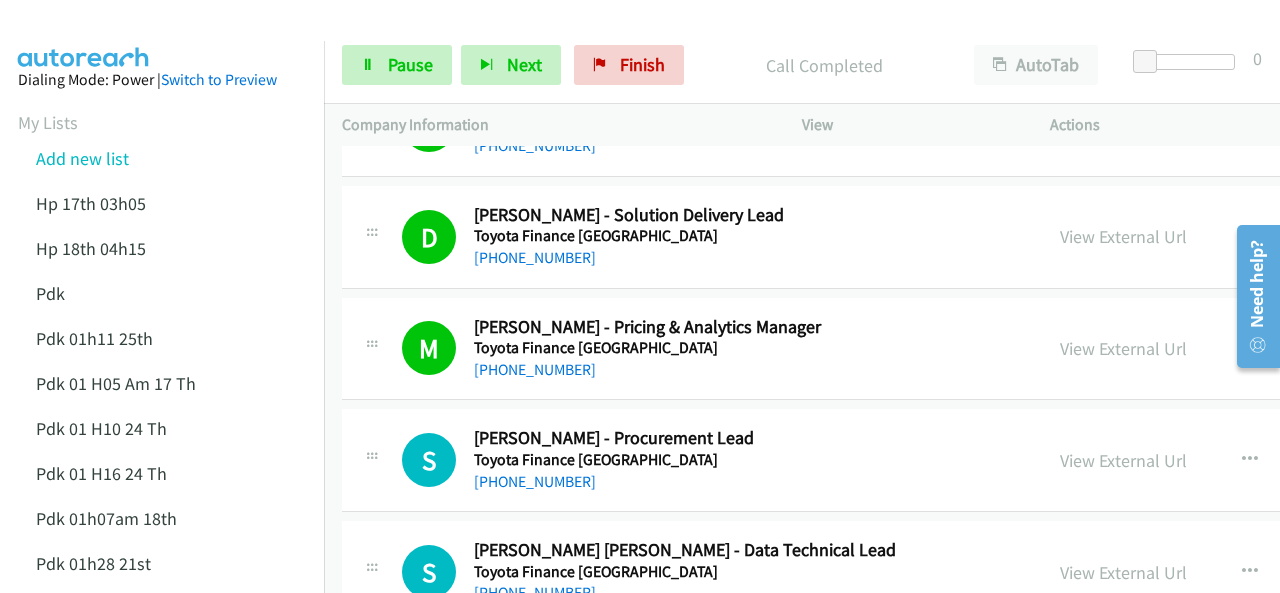 click on "Dialing Mode: Power
|
Switch to Preview
My Lists
Add new list
Hp 17th 03h05
Hp 18th 04h15
Pdk
Pdk  01h11 25th
Pdk 01 H05 Am 17 Th
Pdk 01 H10 24 Th
Pdk 01 H16 24 Th
Pdk 01h07am 18th
Pdk 01h28 21st
Pdk 02h02am 18th
Pdk 23rd 05h47
Pdk 28th 3h00
Hp 6am
Pdk
Pdk 01h00 22nd
Pdk 01h04 16th
Pdk 23rd
Pdk 24th 07h43
Back to Campaign Management
Scheduled Callbacks
FAQ
Agent Settings
Sign Out
Compact View
Email Support" at bounding box center [162, 662] 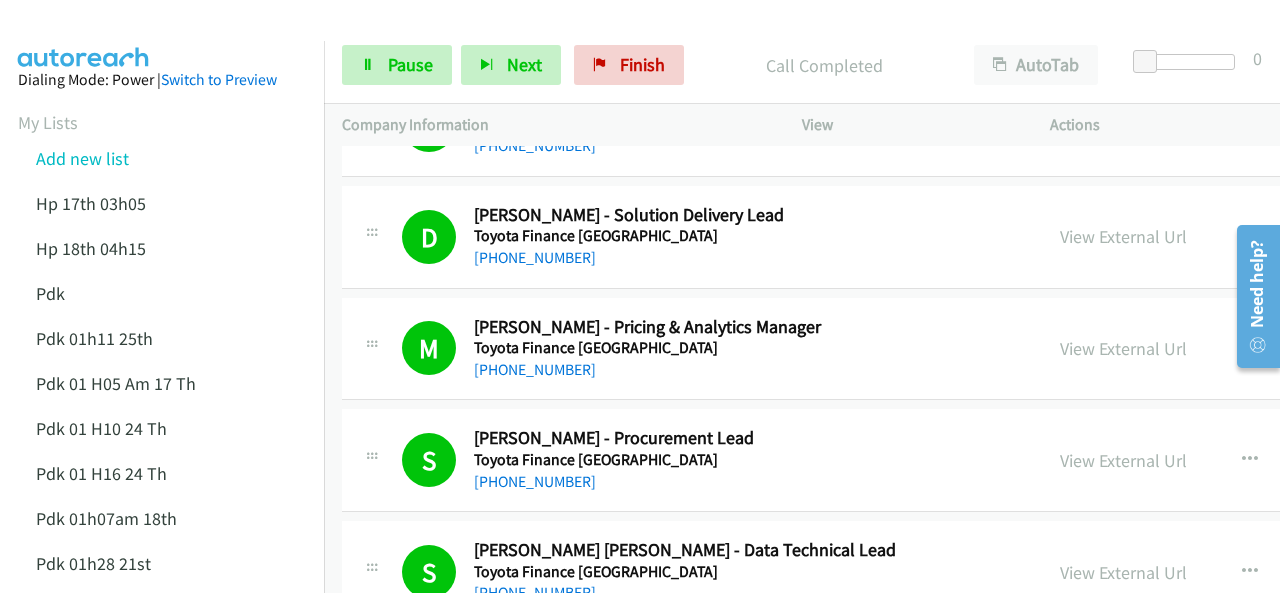 click at bounding box center (84, 35) 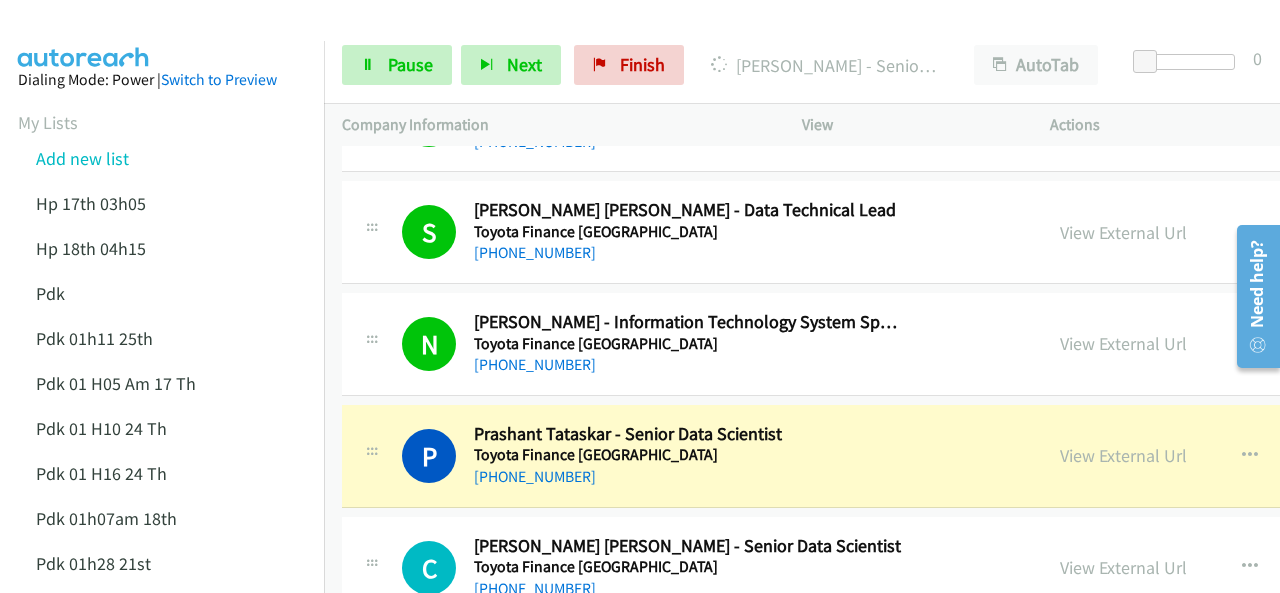 scroll, scrollTop: 15124, scrollLeft: 0, axis: vertical 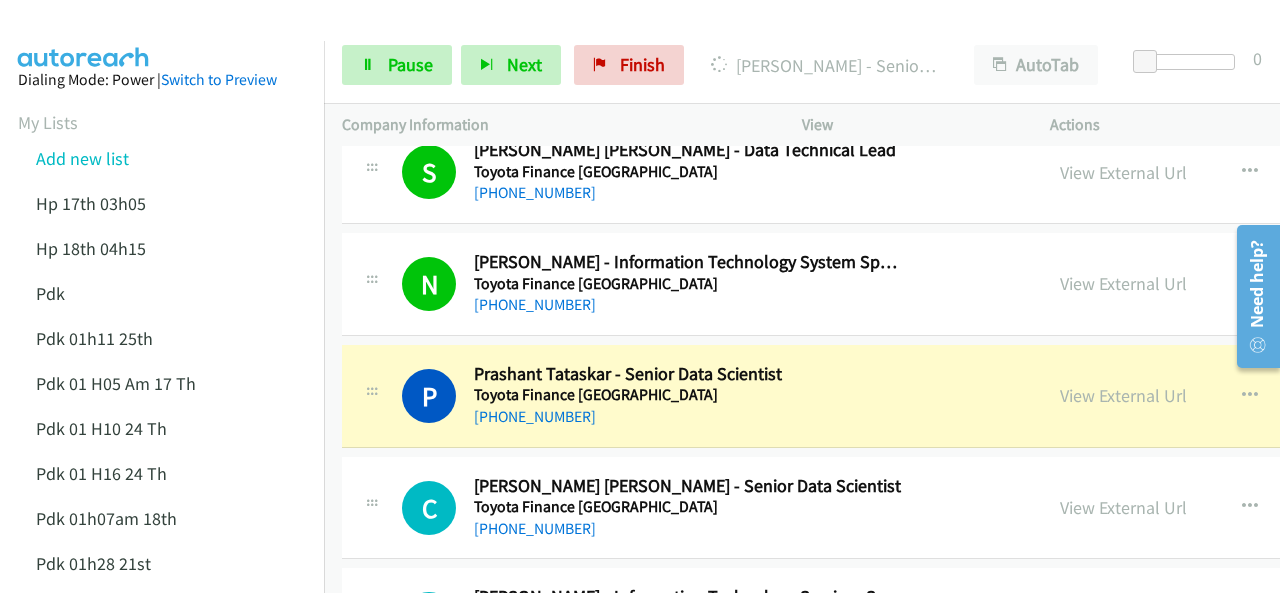 click at bounding box center (84, 35) 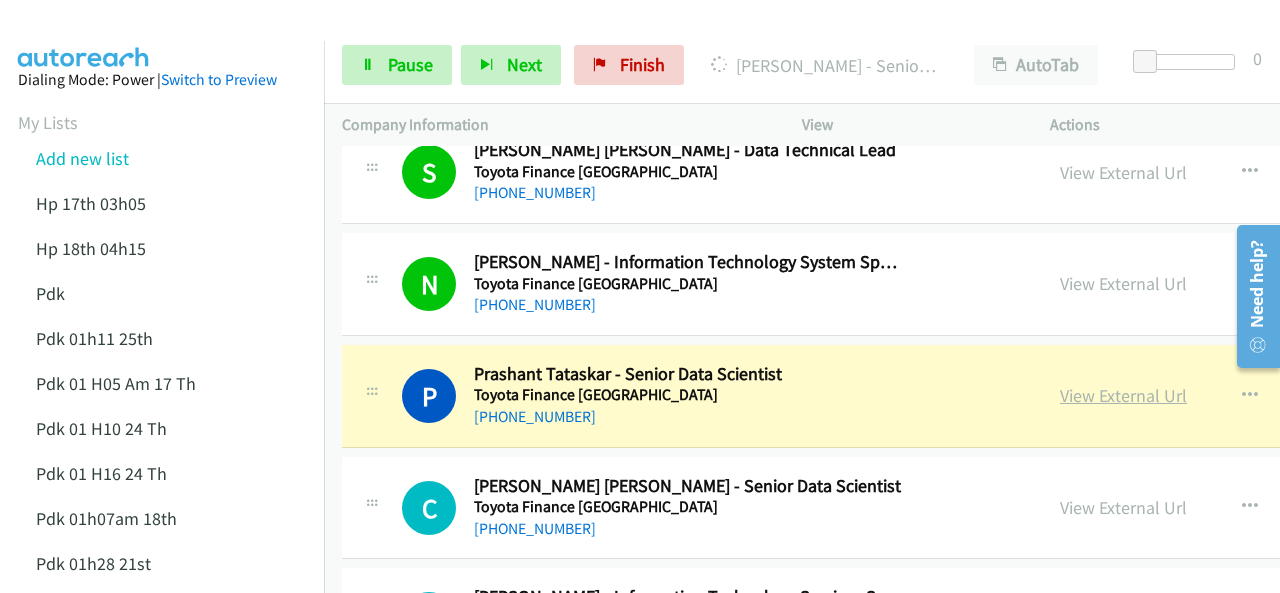 click on "View External Url" at bounding box center (1123, 395) 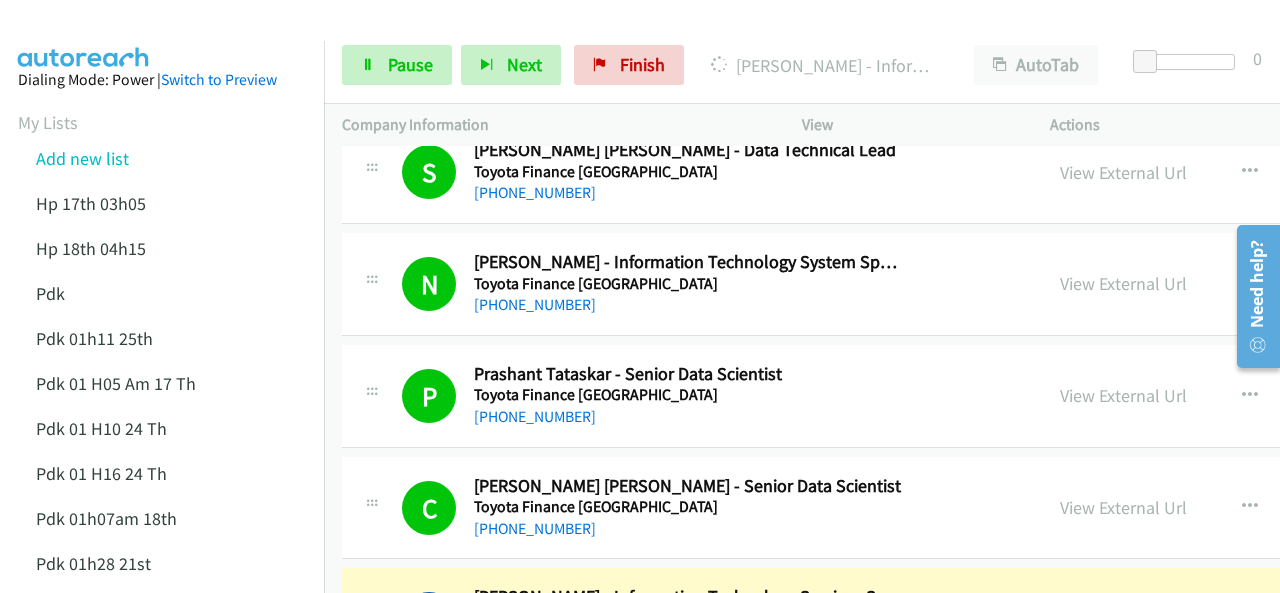 click on "Dialing Mode: Power
|
Switch to Preview
My Lists
Add new list
Hp 17th 03h05
Hp 18th 04h15
Pdk
Pdk  01h11 25th
Pdk 01 H05 Am 17 Th
Pdk 01 H10 24 Th
Pdk 01 H16 24 Th
Pdk 01h07am 18th
Pdk 01h28 21st
Pdk 02h02am 18th
Pdk 23rd 05h47
Pdk 28th 3h00
Hp 6am
Pdk
Pdk 01h00 22nd
Pdk 01h04 16th
Pdk 23rd
Pdk 24th 07h43
Back to Campaign Management
Scheduled Callbacks
FAQ
Agent Settings
Sign Out
Compact View
Email Support" at bounding box center [162, 662] 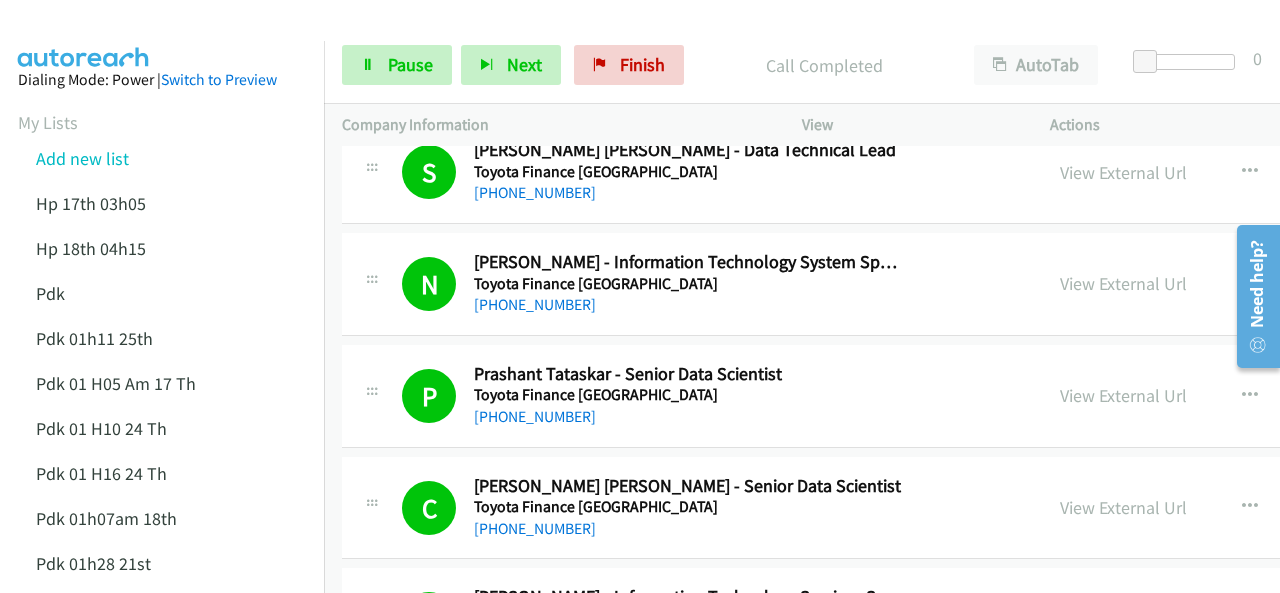drag, startPoint x: 119, startPoint y: 40, endPoint x: 395, endPoint y: 9, distance: 277.73547 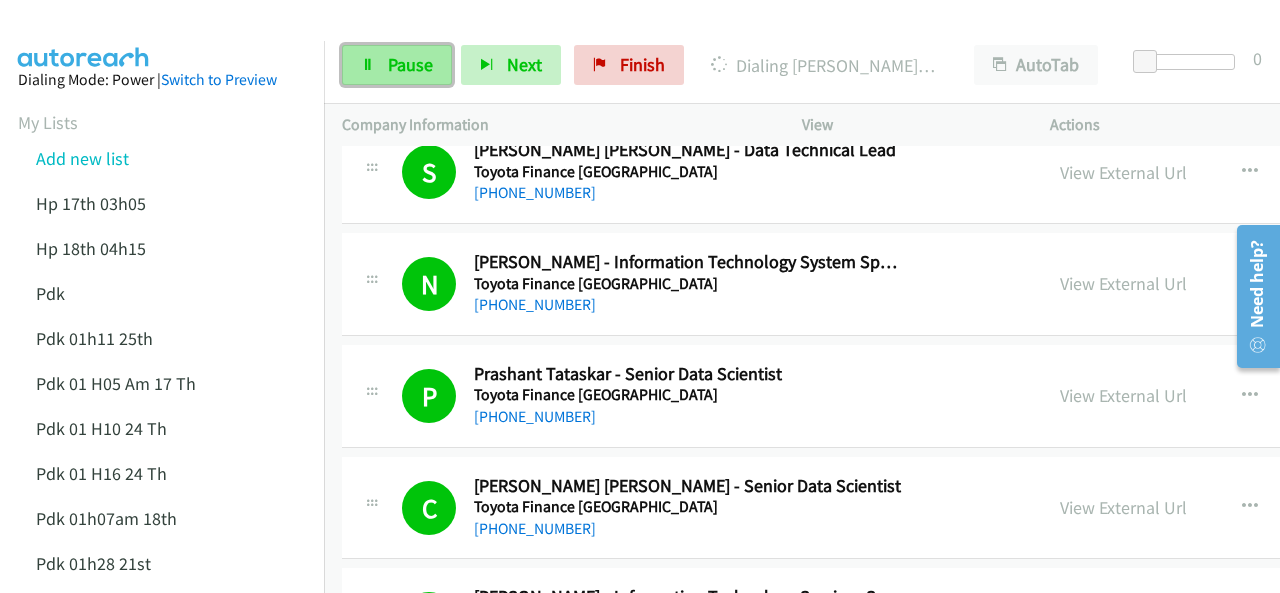 click on "Pause" at bounding box center (410, 64) 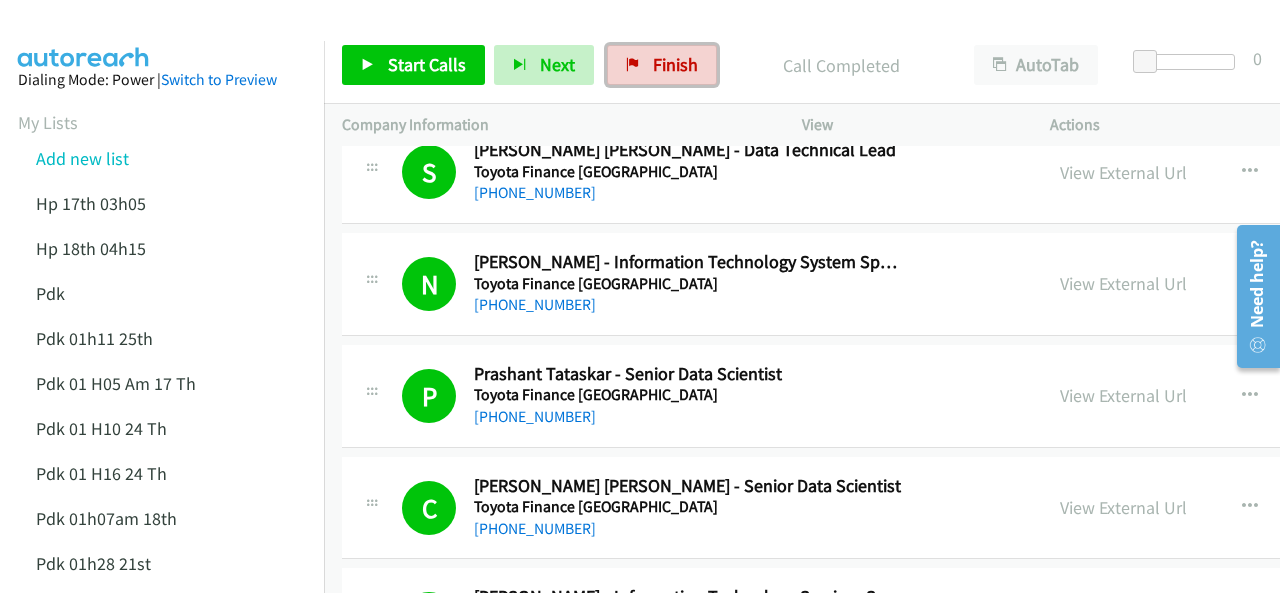 click on "Finish" at bounding box center [675, 64] 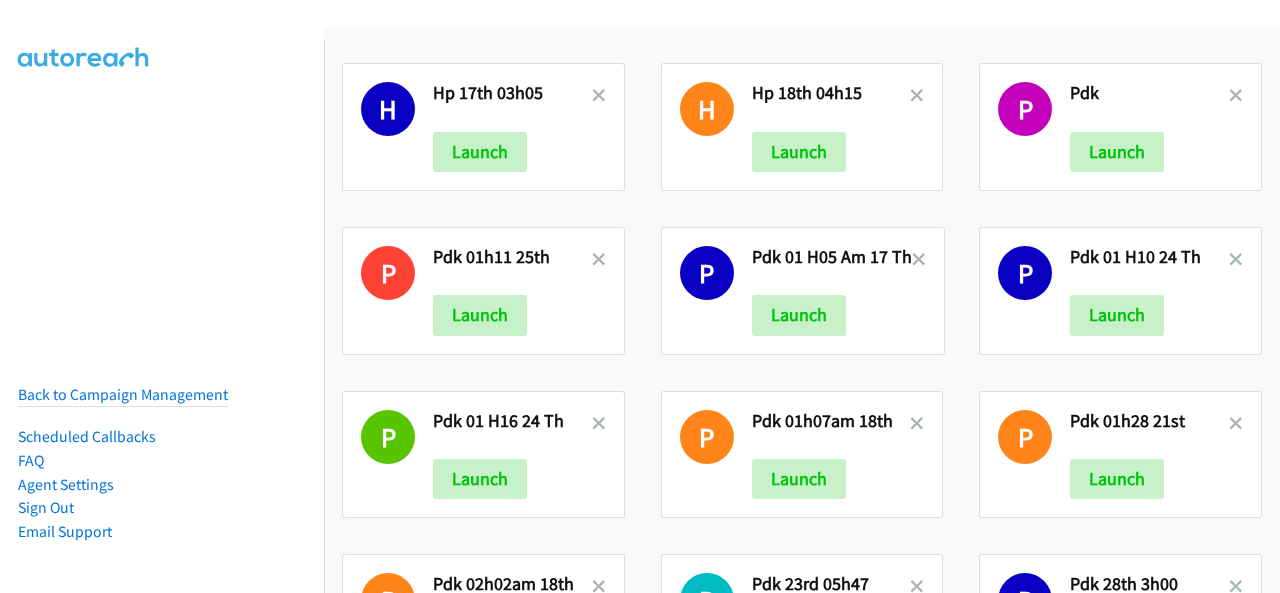 scroll, scrollTop: 0, scrollLeft: 0, axis: both 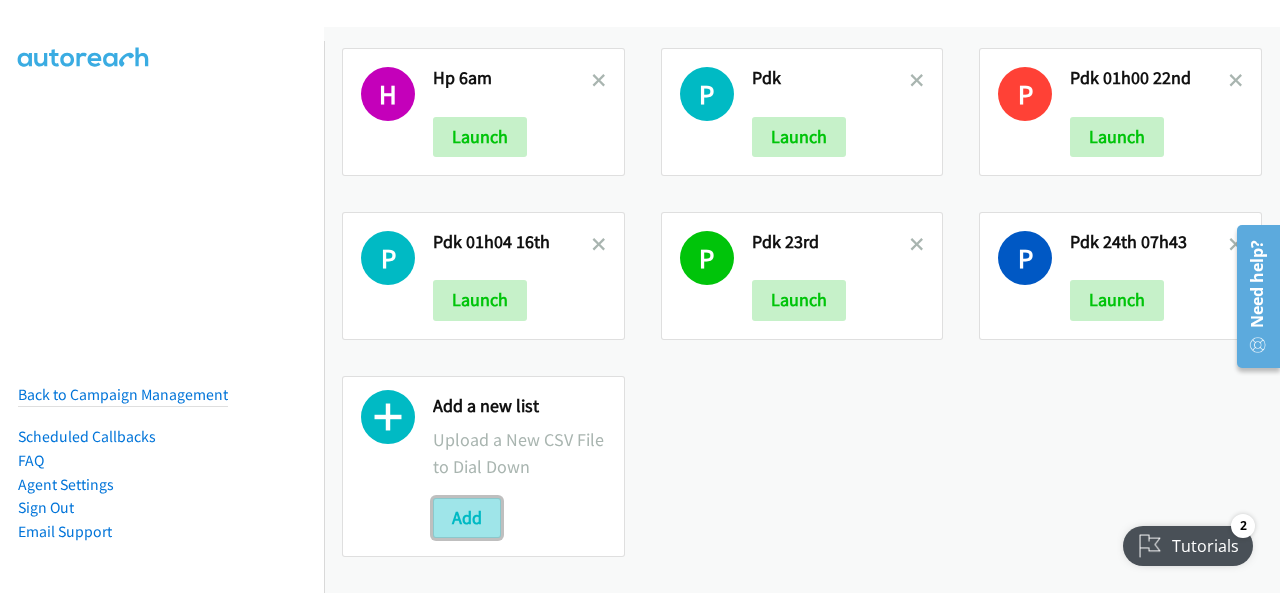 click on "Add" at bounding box center [467, 518] 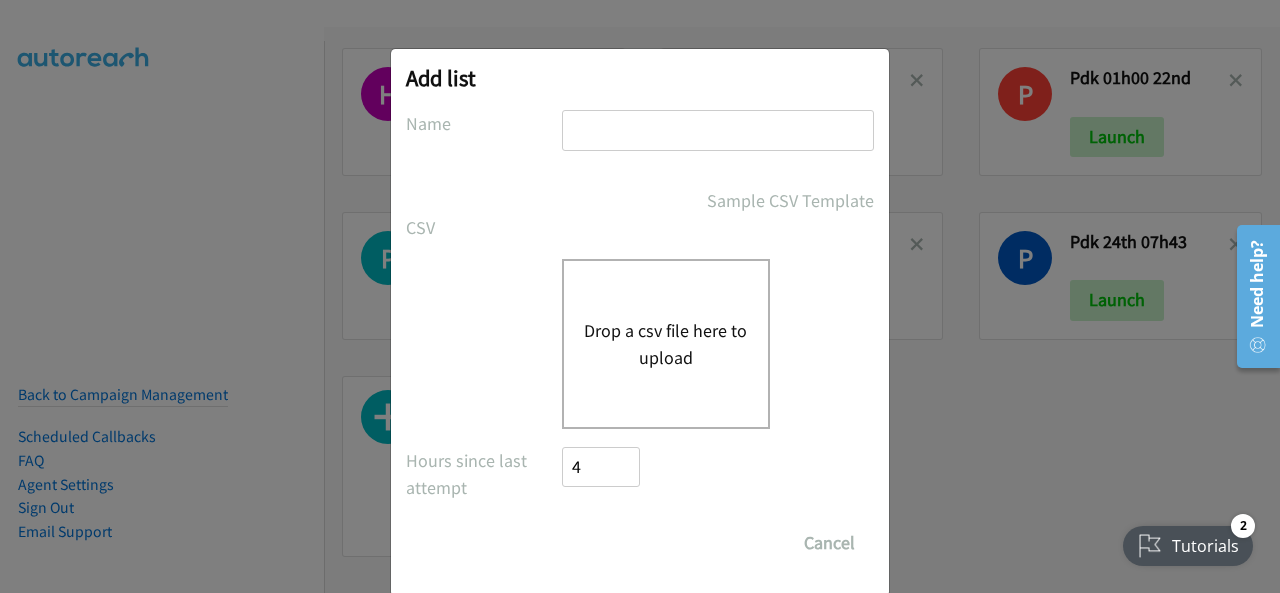 paste on "PDK 7h05 28th" 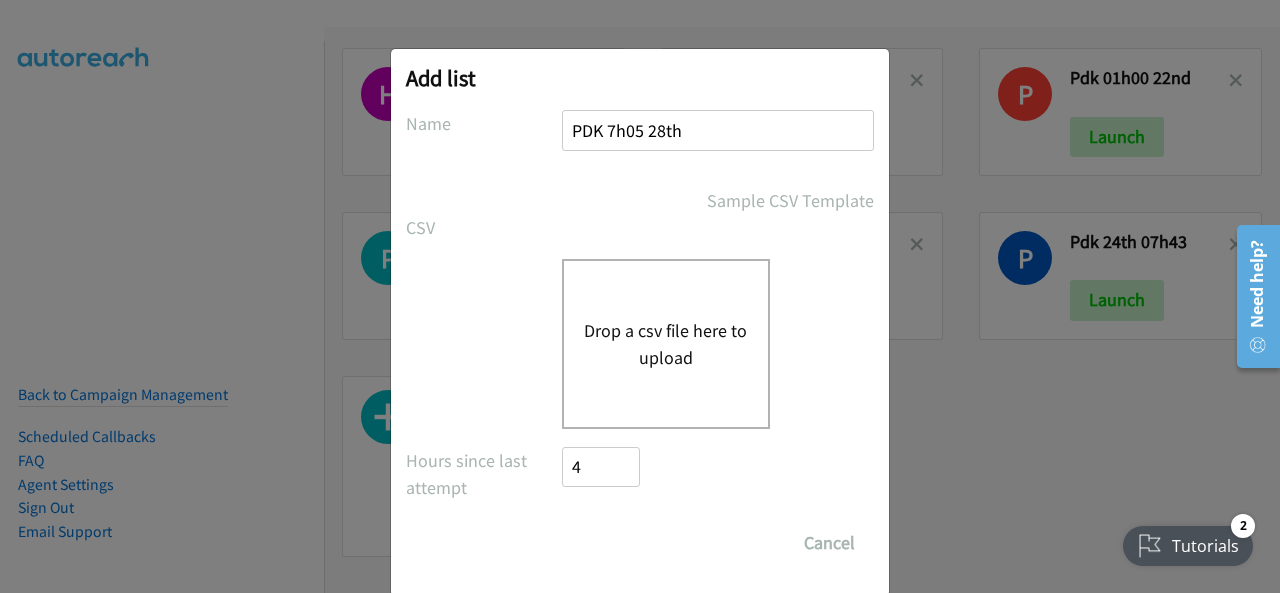 type on "PDK 7h05 28th" 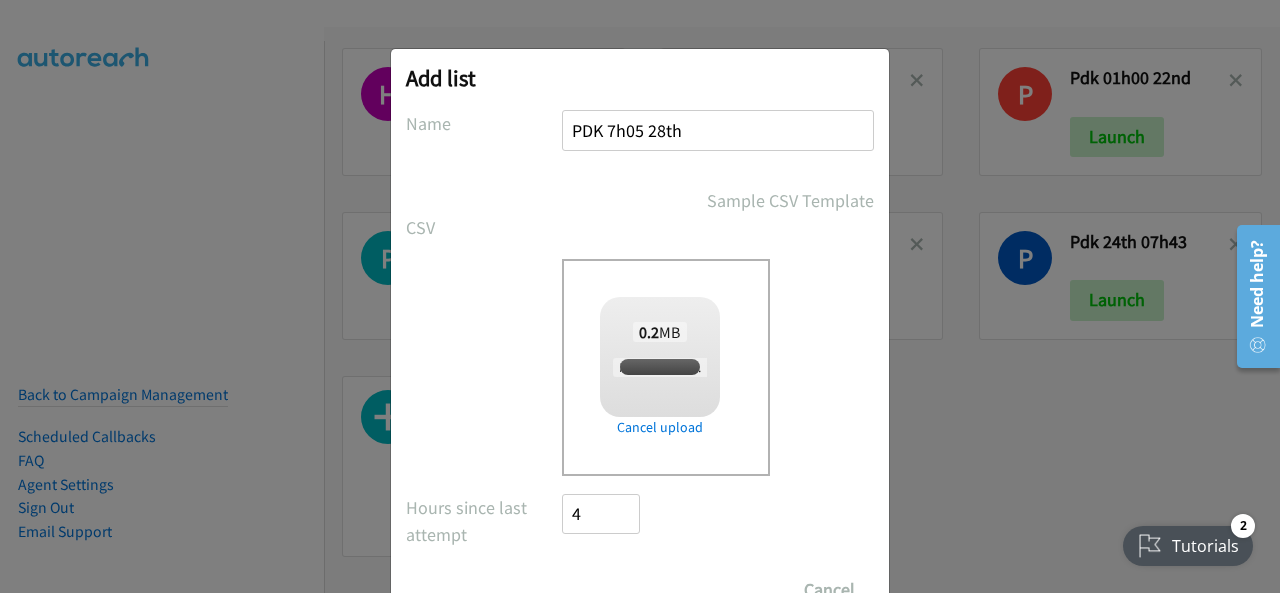 checkbox on "true" 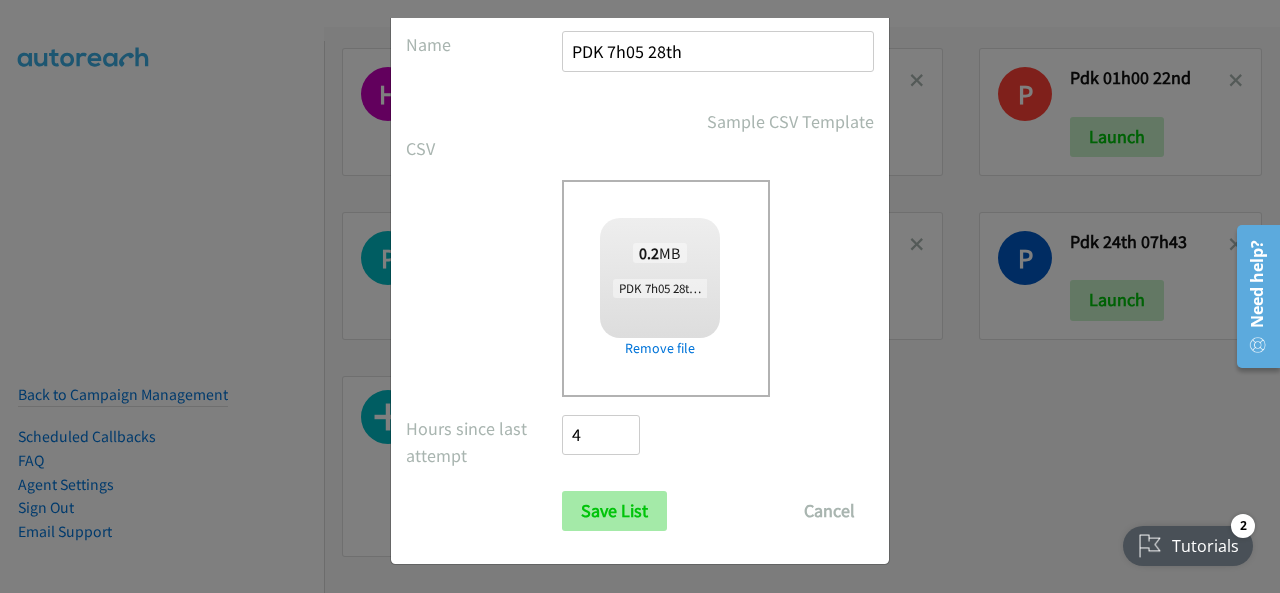 scroll, scrollTop: 80, scrollLeft: 0, axis: vertical 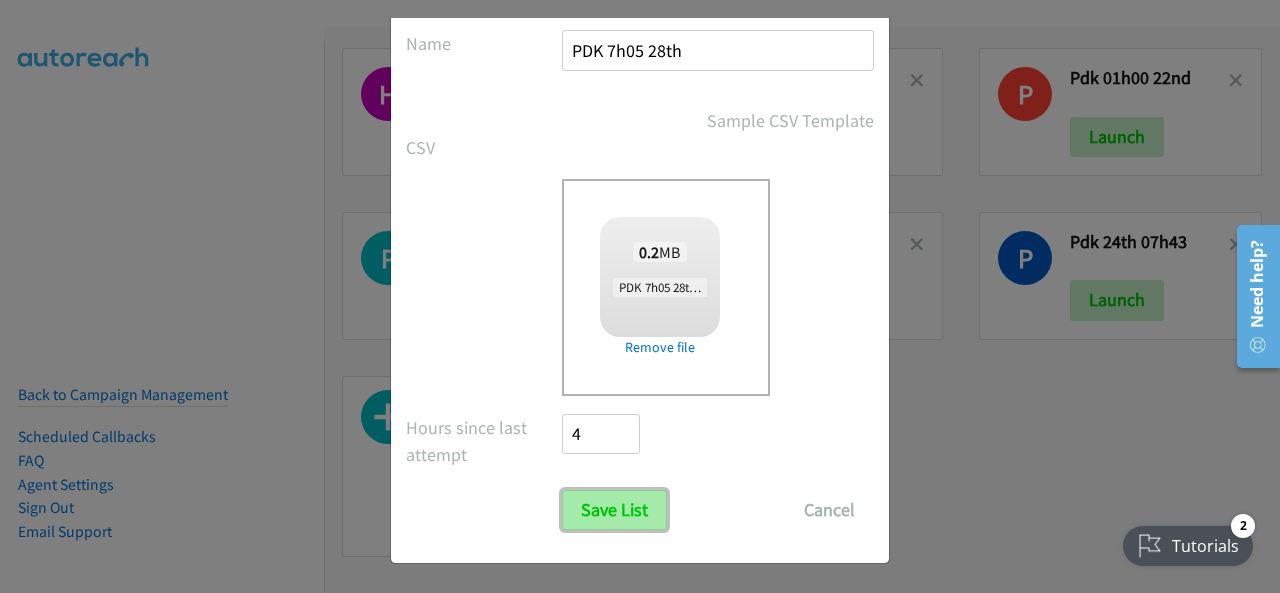 click on "Save List" at bounding box center [614, 510] 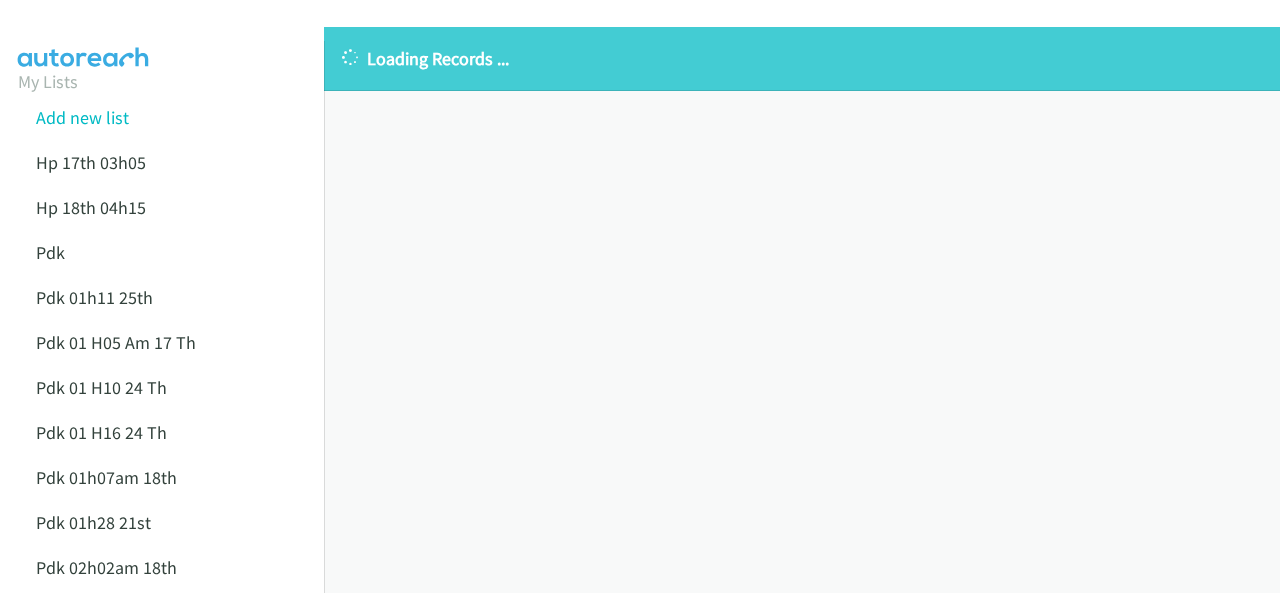 scroll, scrollTop: 0, scrollLeft: 0, axis: both 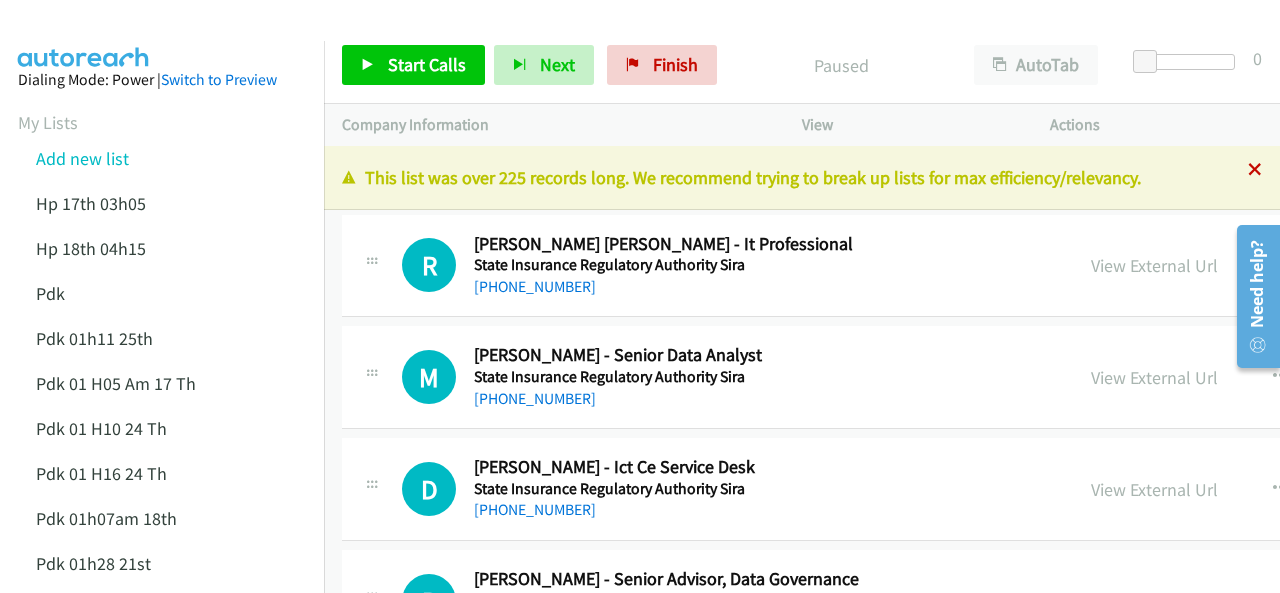 click at bounding box center (1255, 171) 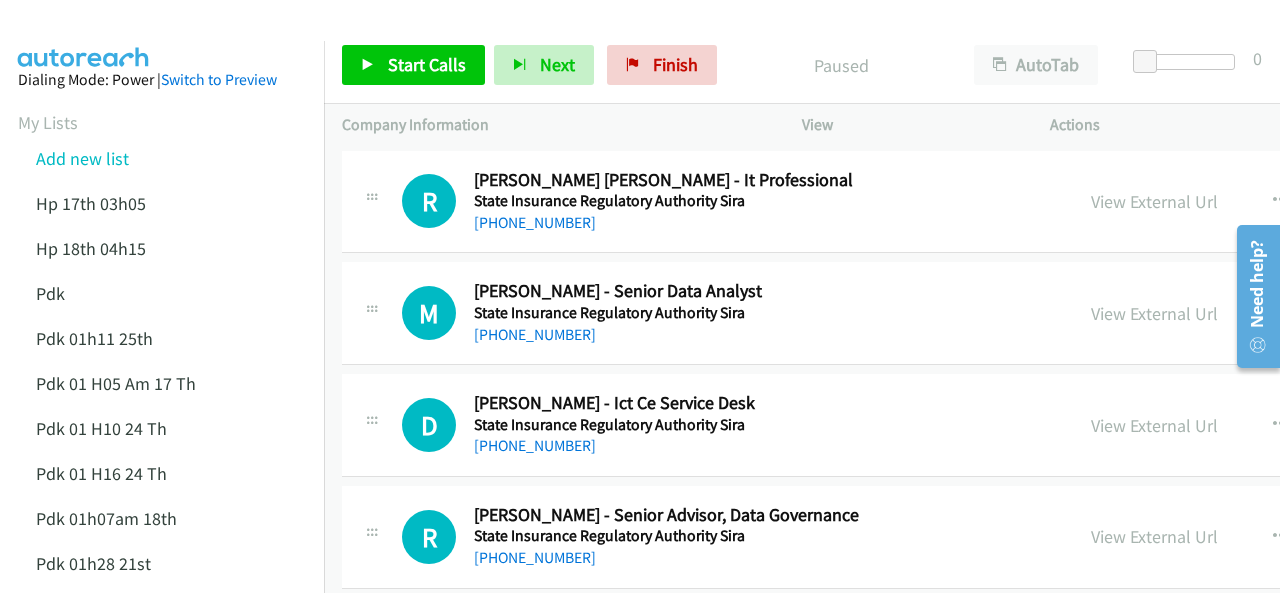 click on "Start Calls
Pause
Next
Finish
Paused
AutoTab
AutoTab
0" at bounding box center (802, 65) 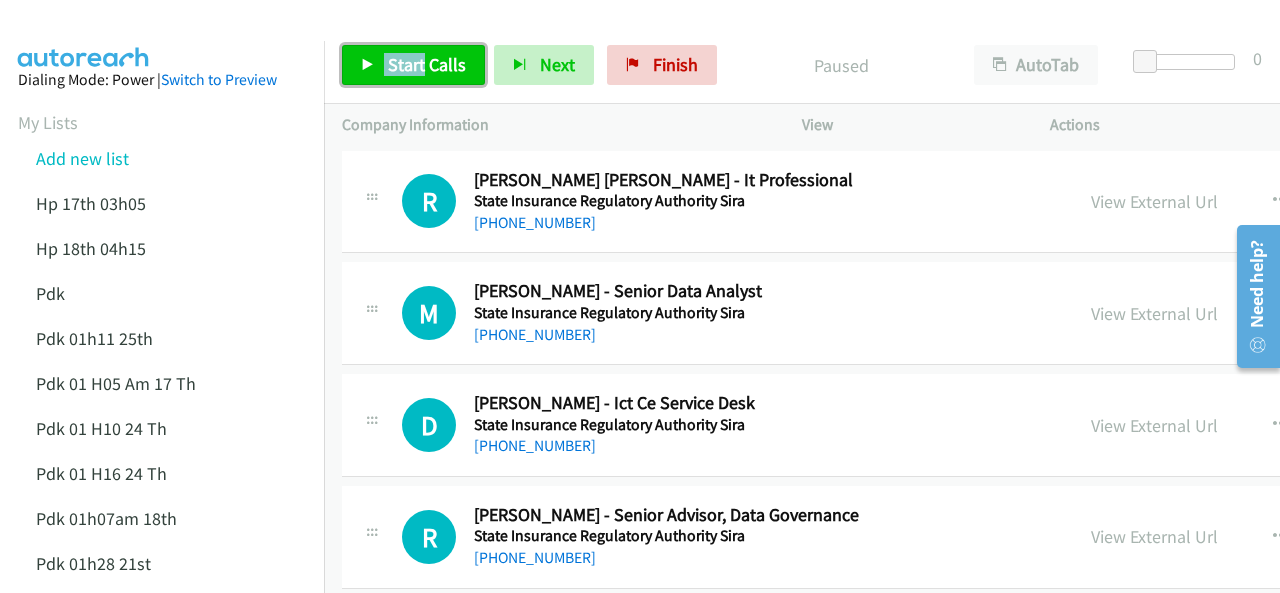 click on "Start Calls" at bounding box center (427, 64) 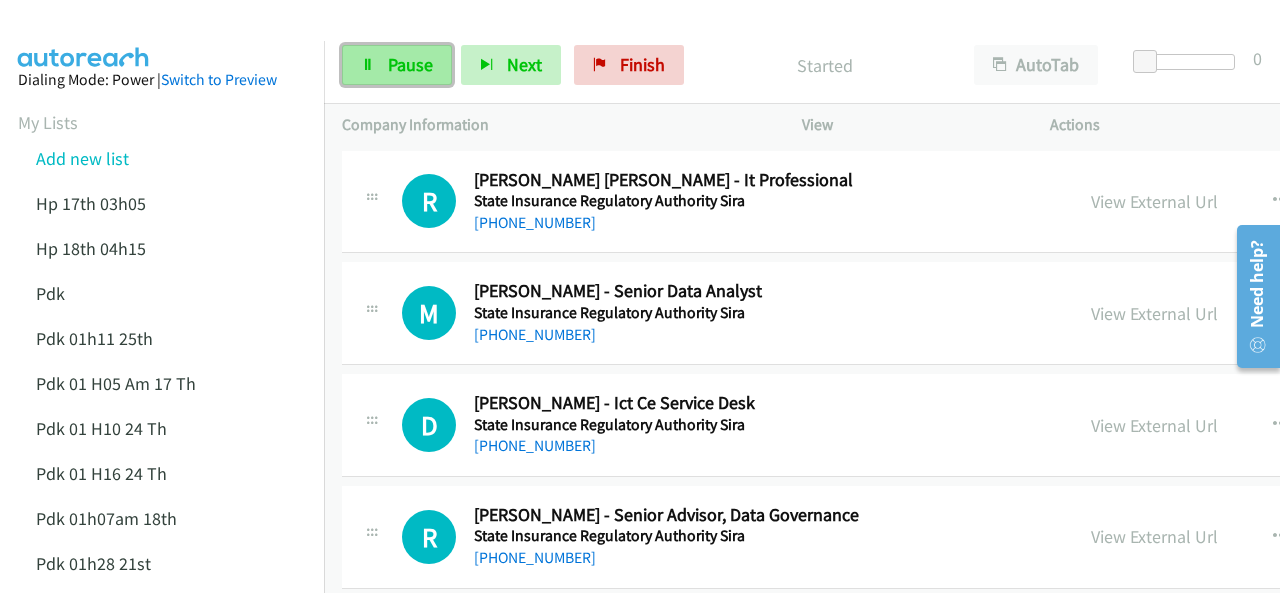 click on "Pause" at bounding box center [410, 64] 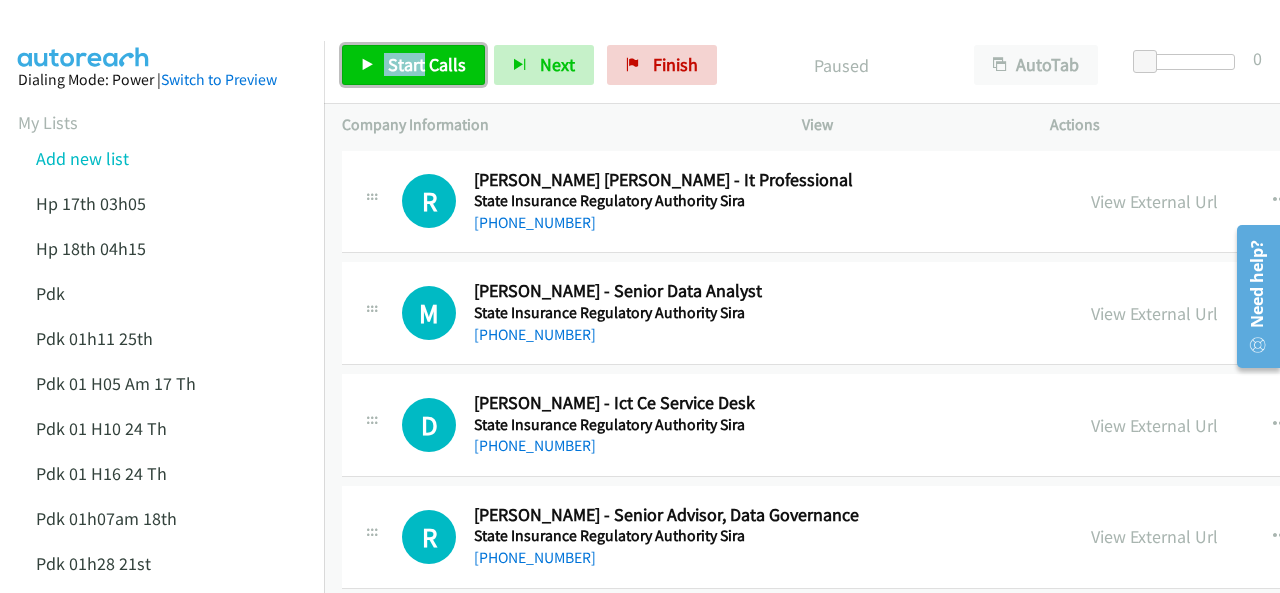 click on "Start Calls" at bounding box center [427, 64] 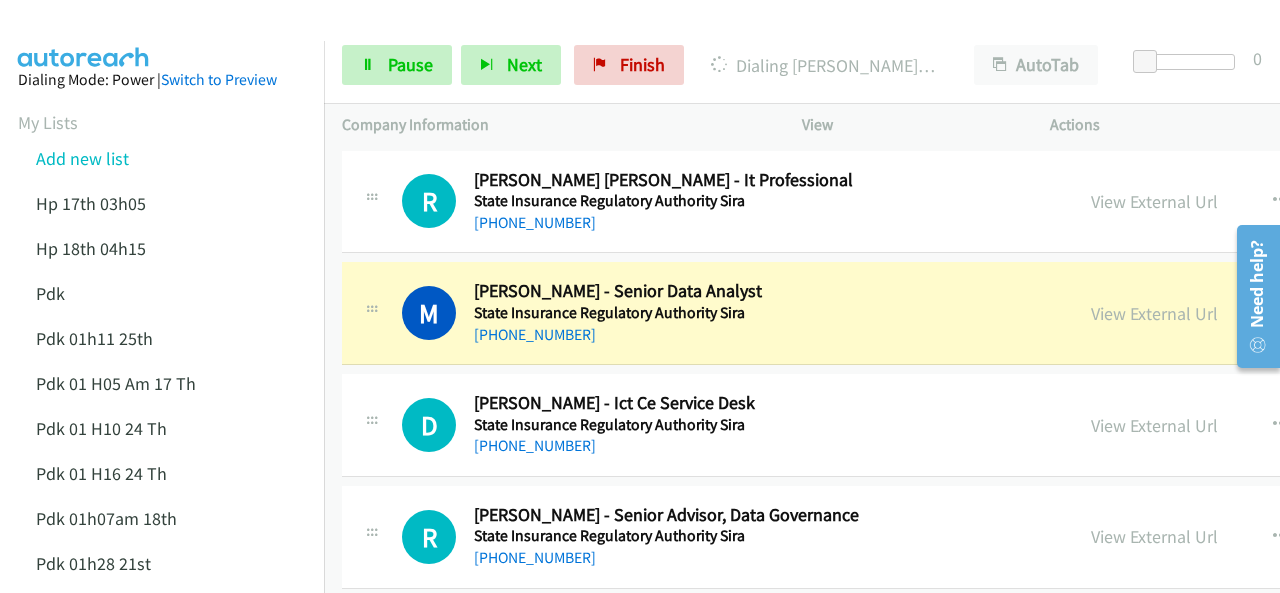 click on "Dialing Mode: Power
|
Switch to Preview
My Lists
Add new list
Hp 17th 03h05
Hp 18th 04h15
Pdk
Pdk  01h11 25th
Pdk 01 H05 Am 17 Th
Pdk 01 H10 24 Th
Pdk 01 H16 24 Th
Pdk 01h07am 18th
Pdk 01h28 21st
Pdk 02h02am 18th
Pdk 23rd 05h47
Pdk 28th 3h00
Pdk 7h05 28th
Hp 6am
Pdk
Pdk 01h00 22nd
Pdk 01h04 16th
Pdk 23rd
Pdk 24th 07h43
Back to Campaign Management
Scheduled Callbacks
FAQ
Agent Settings
Sign Out
Compact View
Email Support" at bounding box center (162, 685) 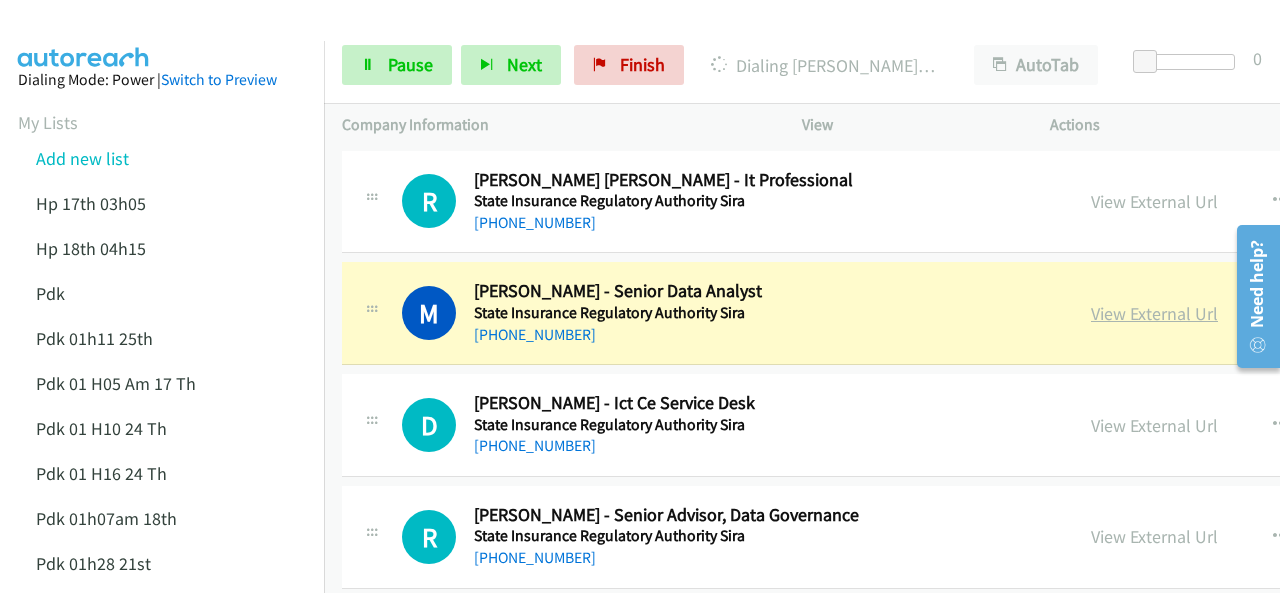 click on "View External Url" at bounding box center (1154, 313) 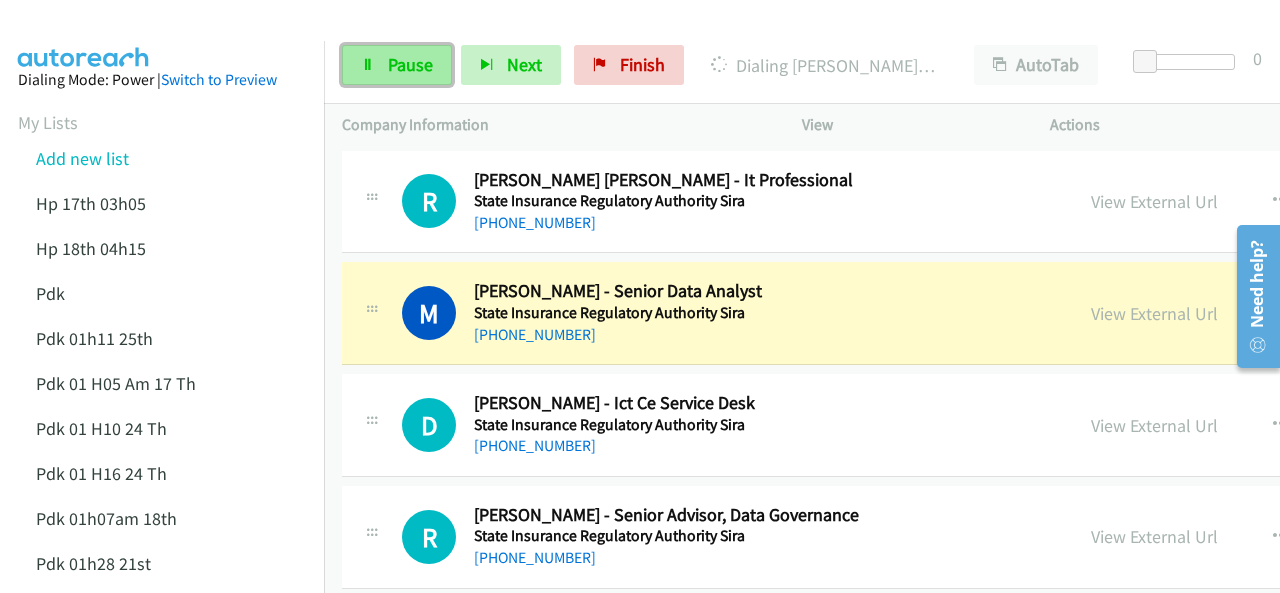 click on "Pause" at bounding box center [410, 64] 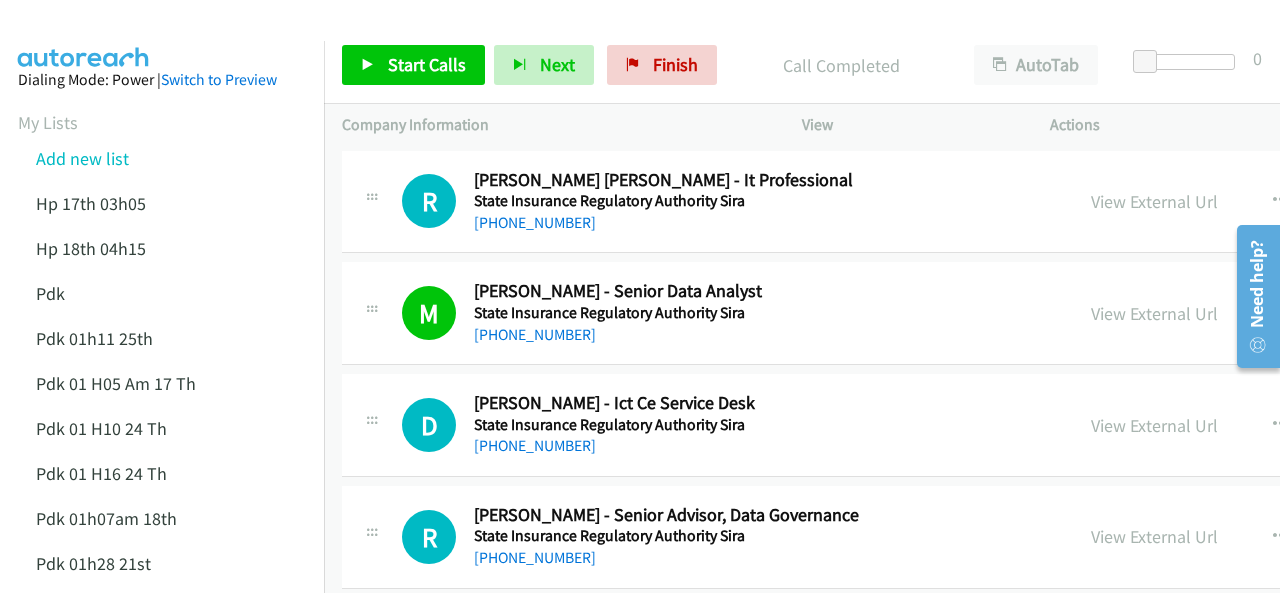 drag, startPoint x: 66, startPoint y: 45, endPoint x: 58, endPoint y: 37, distance: 11.313708 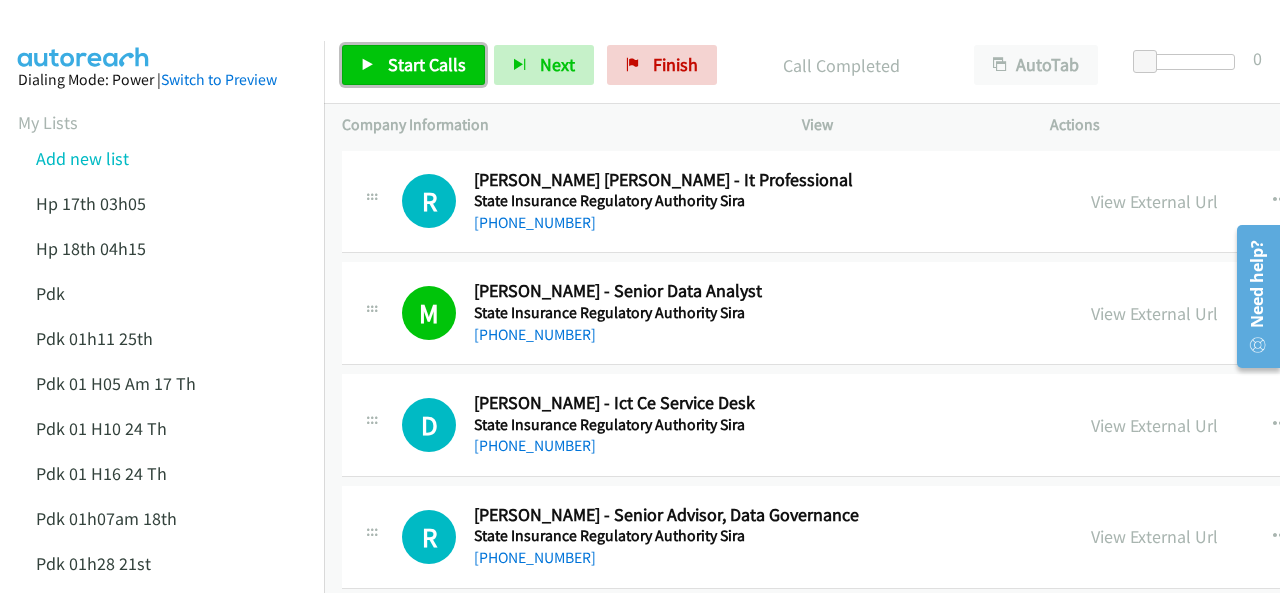 click on "Start Calls" at bounding box center [427, 64] 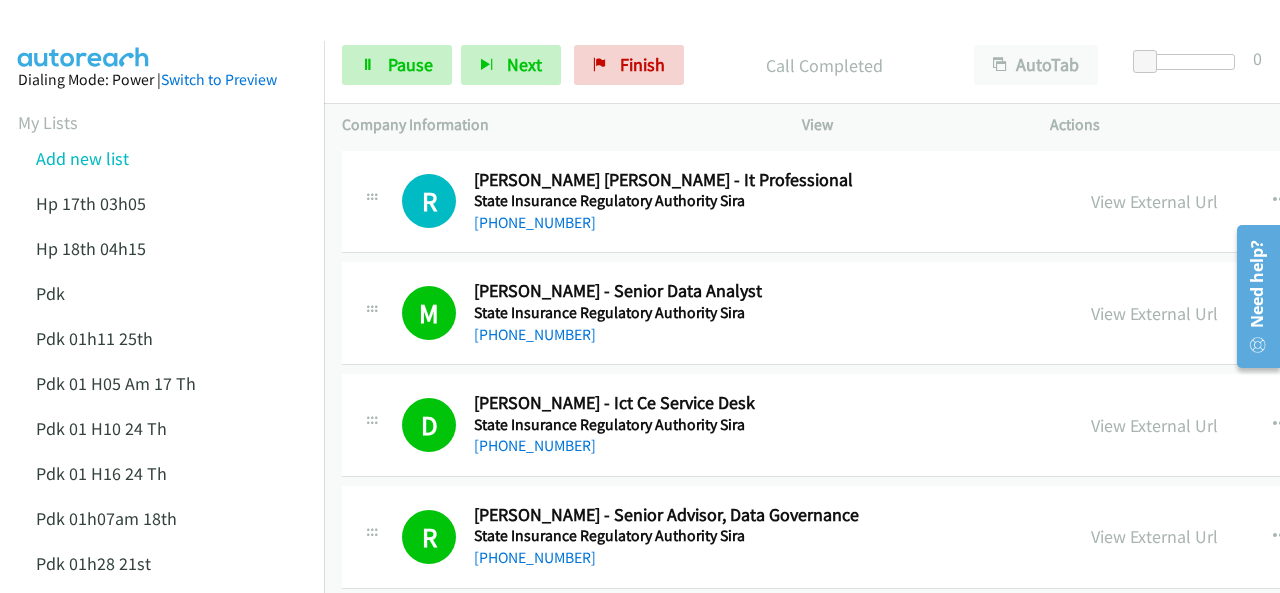 click at bounding box center (84, 35) 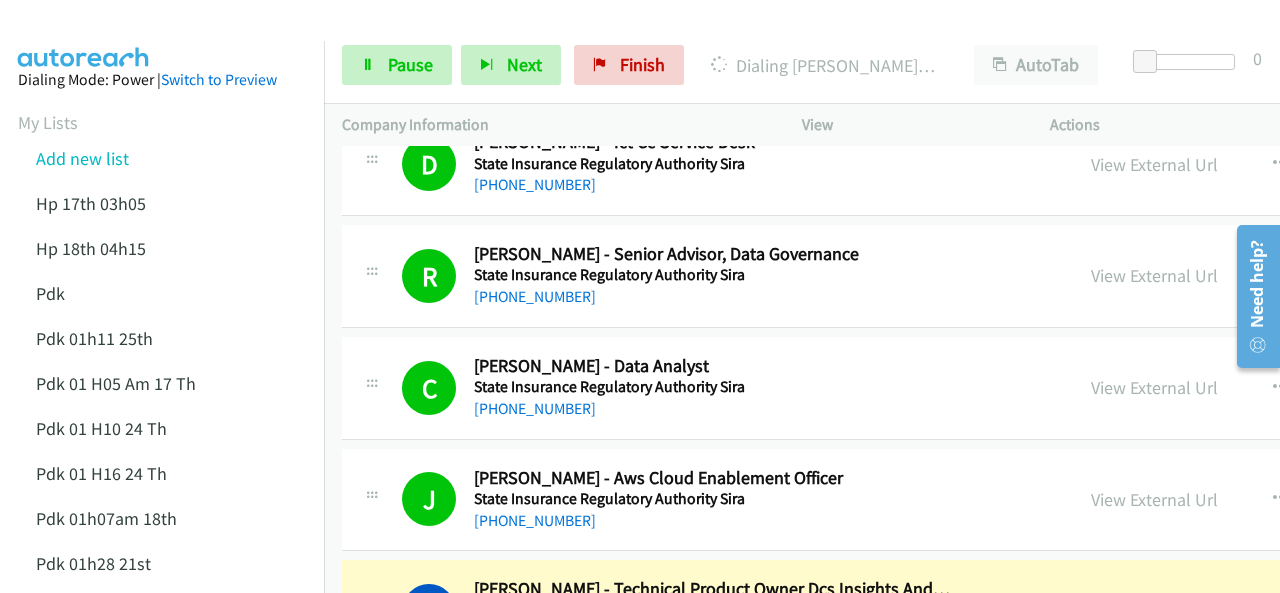 scroll, scrollTop: 600, scrollLeft: 0, axis: vertical 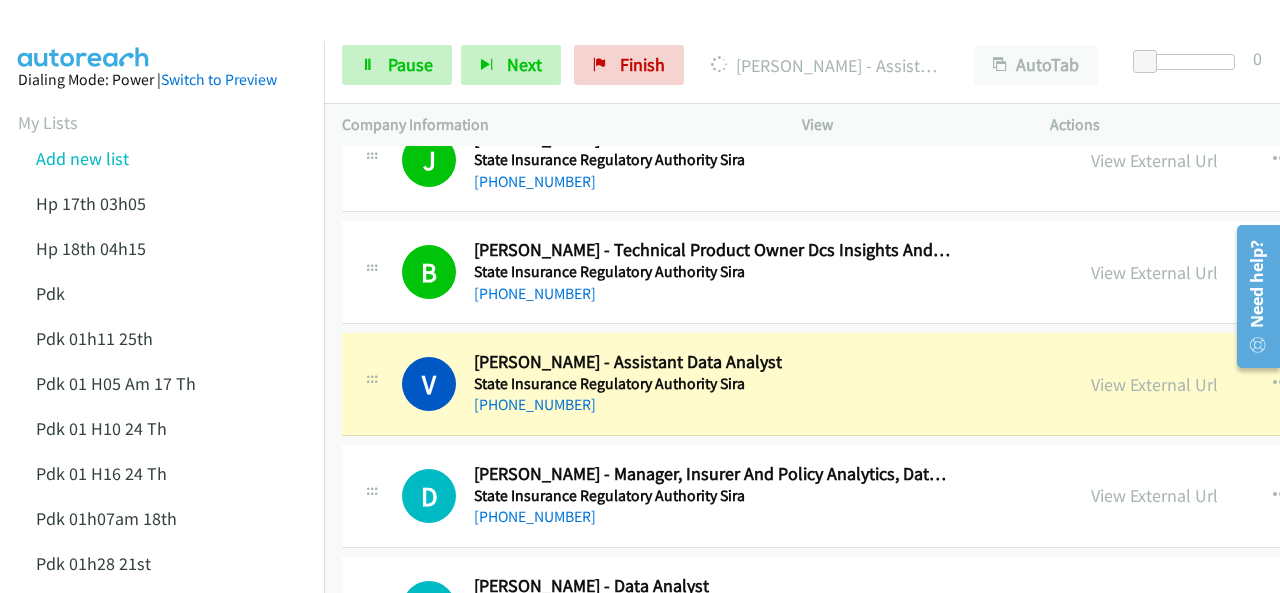 click at bounding box center [84, 35] 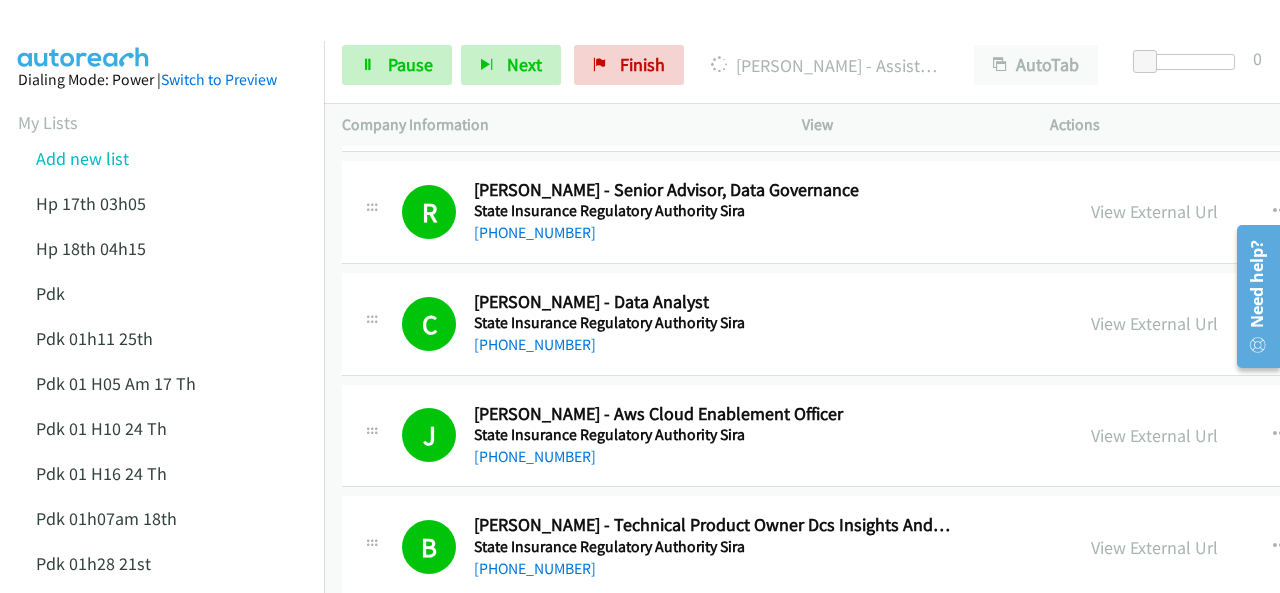 scroll, scrollTop: 200, scrollLeft: 0, axis: vertical 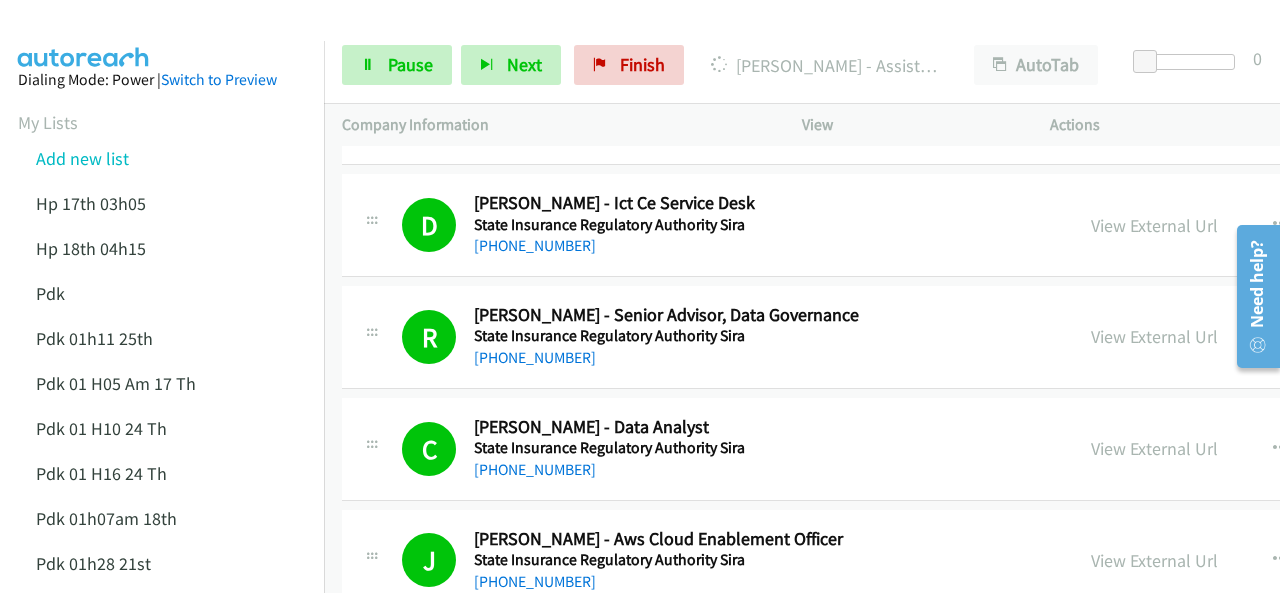 click at bounding box center [631, 38] 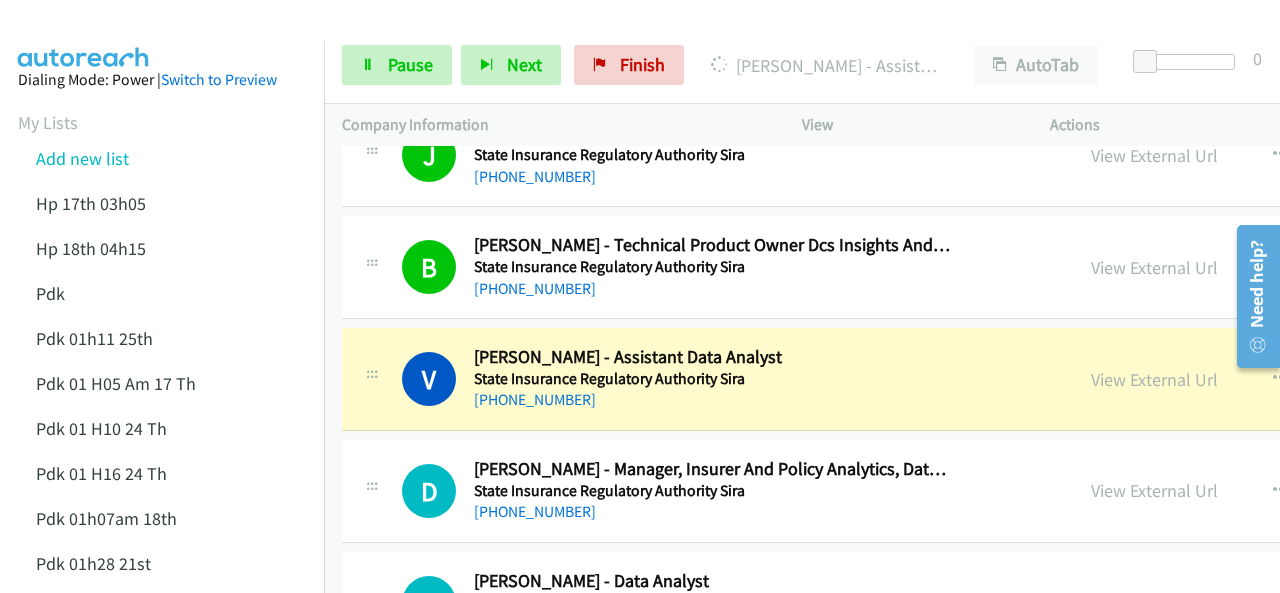 scroll, scrollTop: 600, scrollLeft: 0, axis: vertical 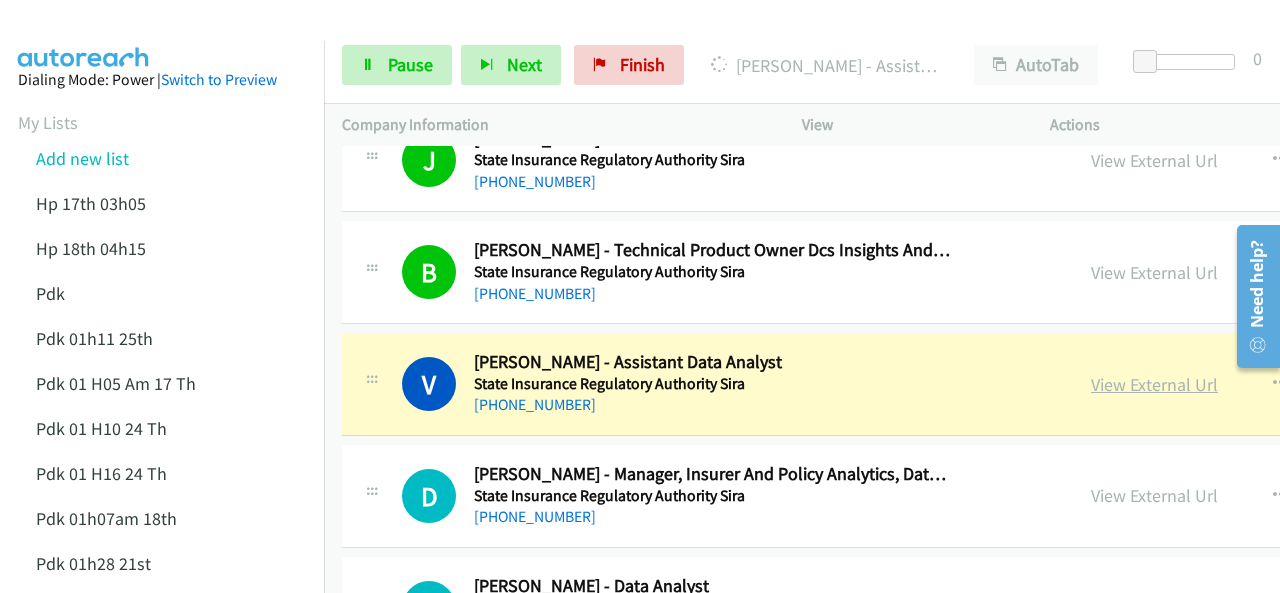 click on "View External Url" at bounding box center (1154, 384) 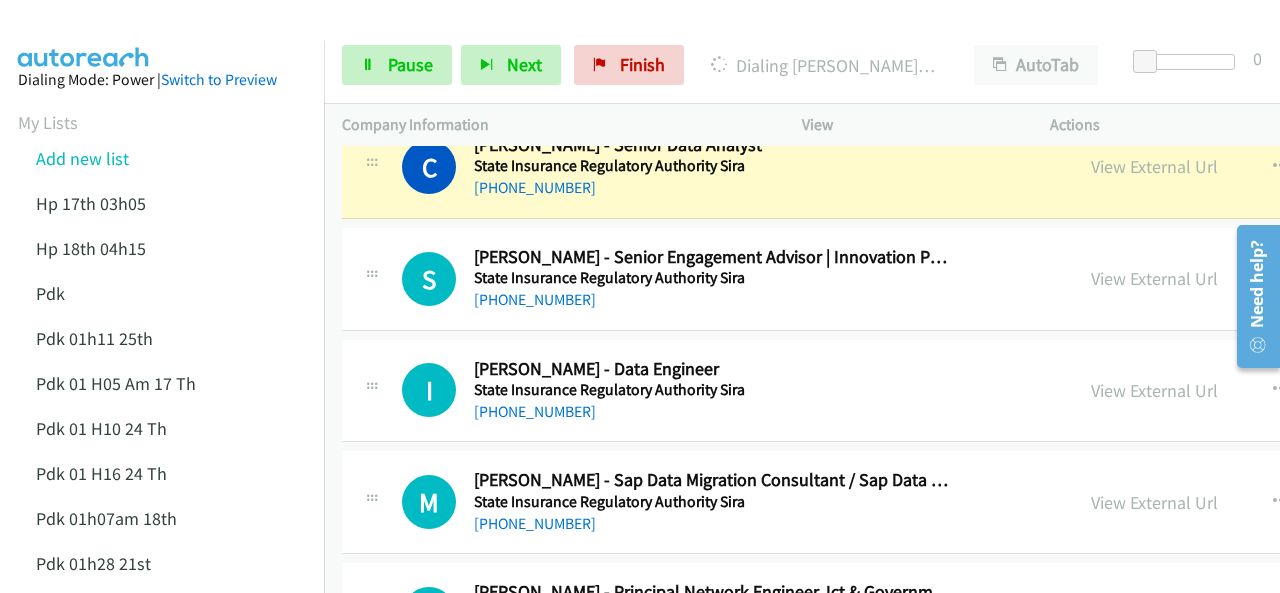 scroll, scrollTop: 1500, scrollLeft: 0, axis: vertical 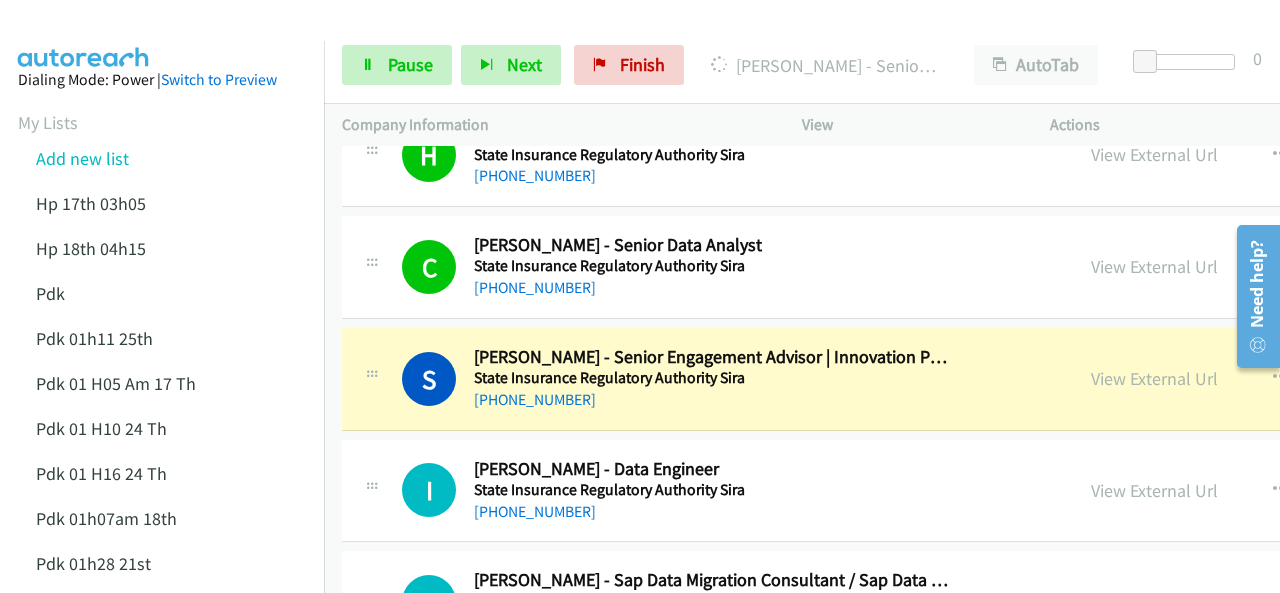 click at bounding box center [84, 35] 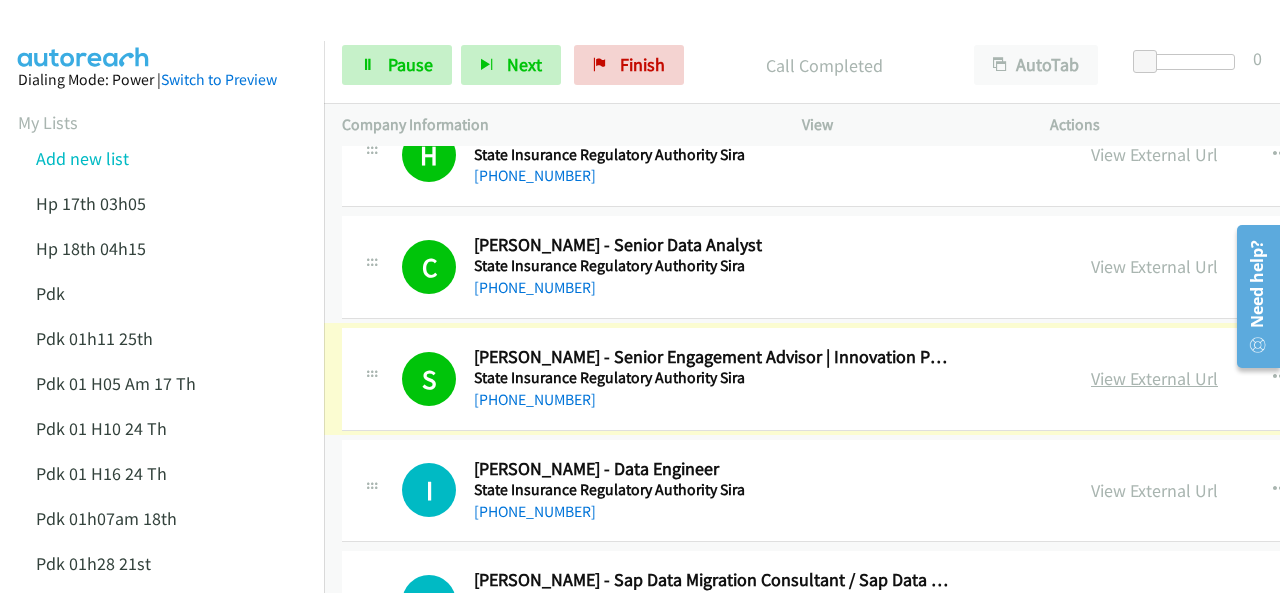click on "View External Url" at bounding box center (1154, 378) 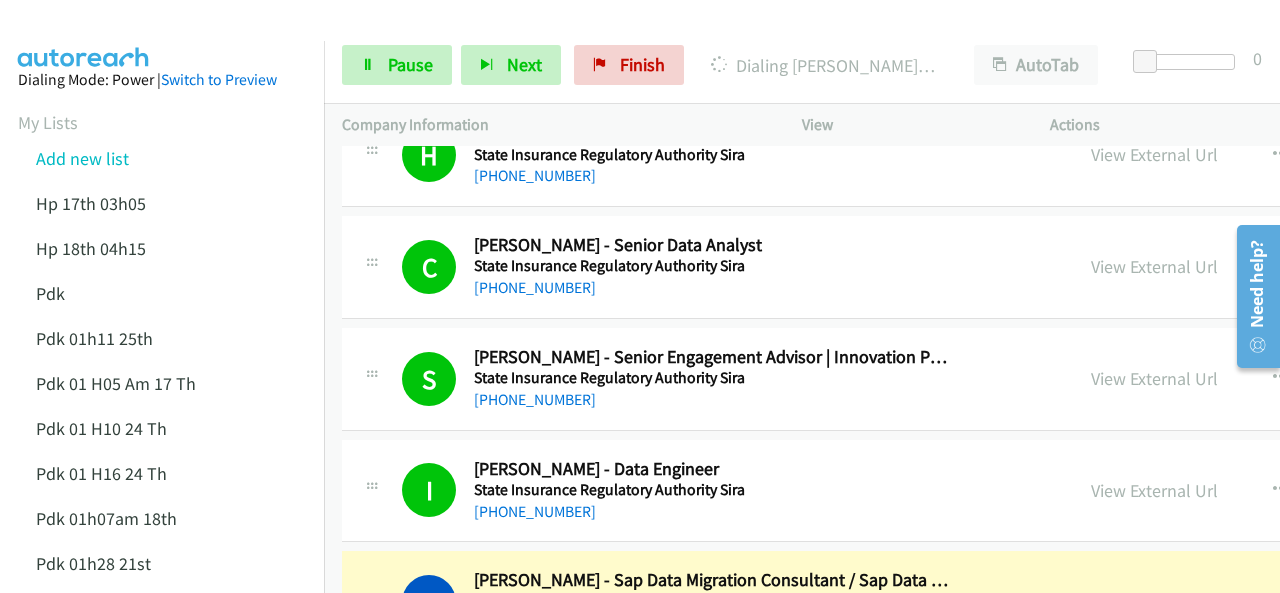 click on "Dialing Mode: Power
|
Switch to Preview
My Lists
Add new list
Hp 17th 03h05
Hp 18th 04h15
Pdk
Pdk  01h11 25th
Pdk 01 H05 Am 17 Th
Pdk 01 H10 24 Th
Pdk 01 H16 24 Th
Pdk 01h07am 18th
Pdk 01h28 21st
Pdk 02h02am 18th
Pdk 23rd 05h47
Pdk 28th 3h00
Pdk 7h05 28th
Hp 6am
Pdk
Pdk 01h00 22nd
Pdk 01h04 16th
Pdk 23rd
Pdk 24th 07h43
Back to Campaign Management
Scheduled Callbacks
FAQ
Agent Settings
Sign Out
Compact View
Email Support" at bounding box center [162, 685] 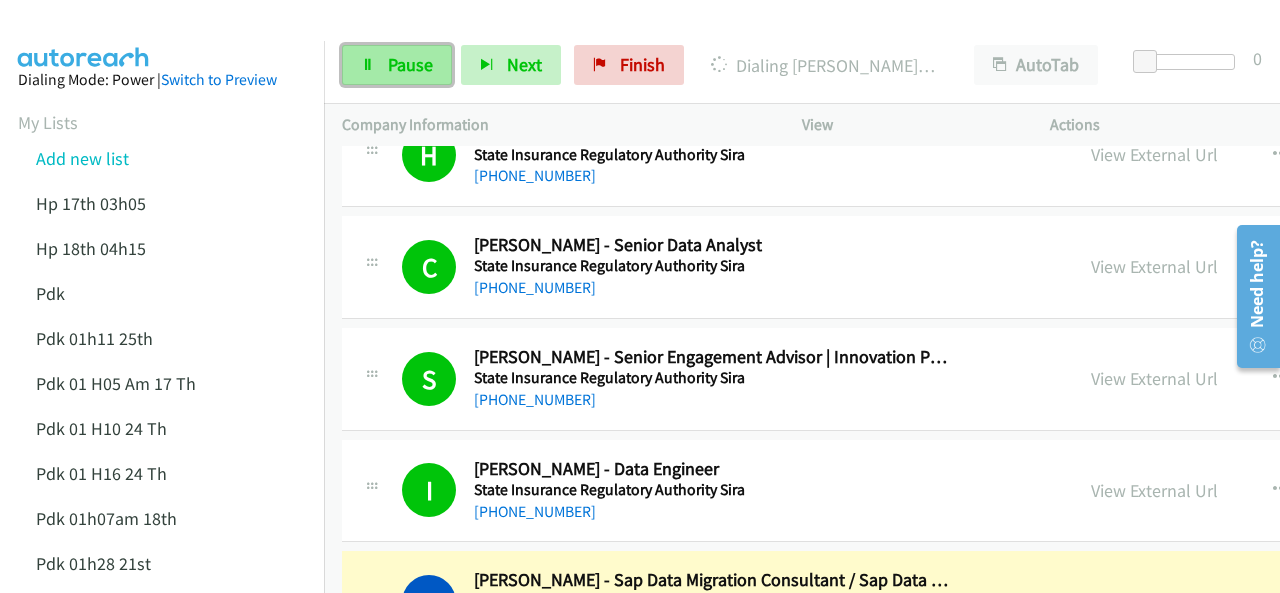 click on "Pause" at bounding box center [410, 64] 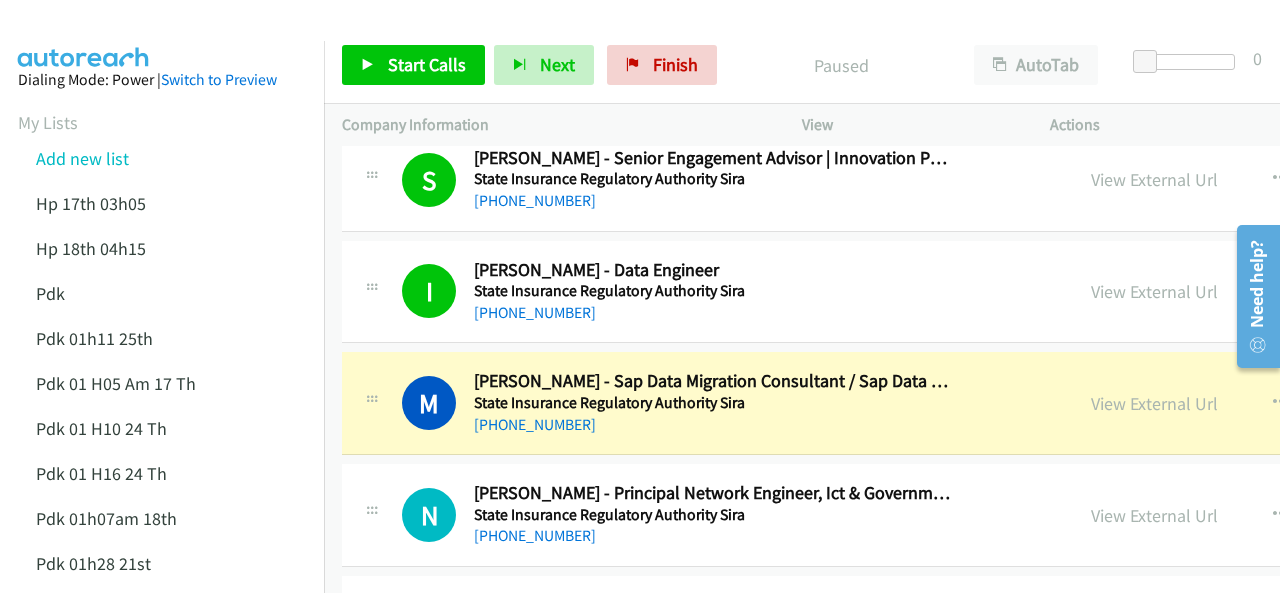 scroll, scrollTop: 1700, scrollLeft: 0, axis: vertical 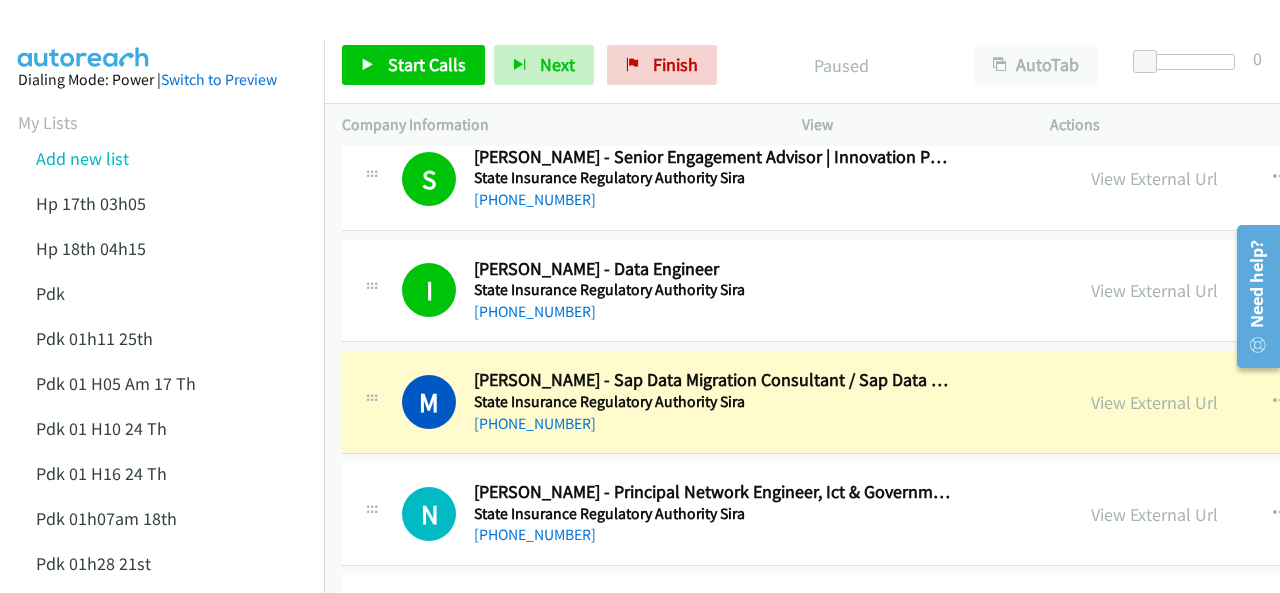 click on "Dialing Mode: Power
|
Switch to Preview
My Lists
Add new list
Hp 17th 03h05
Hp 18th 04h15
Pdk
Pdk  01h11 25th
Pdk 01 H05 Am 17 Th
Pdk 01 H10 24 Th
Pdk 01 H16 24 Th
Pdk 01h07am 18th
Pdk 01h28 21st
Pdk 02h02am 18th
Pdk 23rd 05h47
Pdk 28th 3h00
Pdk 7h05 28th
Hp 6am
Pdk
Pdk 01h00 22nd
Pdk 01h04 16th
Pdk 23rd
Pdk 24th 07h43
Back to Campaign Management
Scheduled Callbacks
FAQ
Agent Settings
Sign Out
Compact View
Email Support" at bounding box center (162, 685) 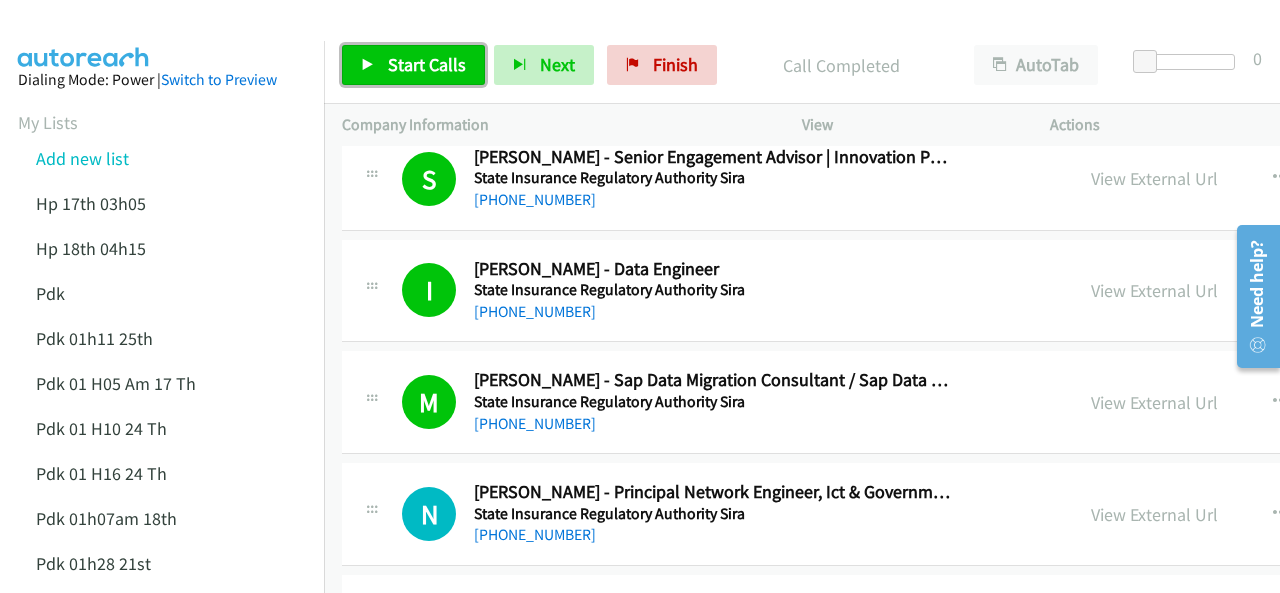 click on "Start Calls" at bounding box center [413, 65] 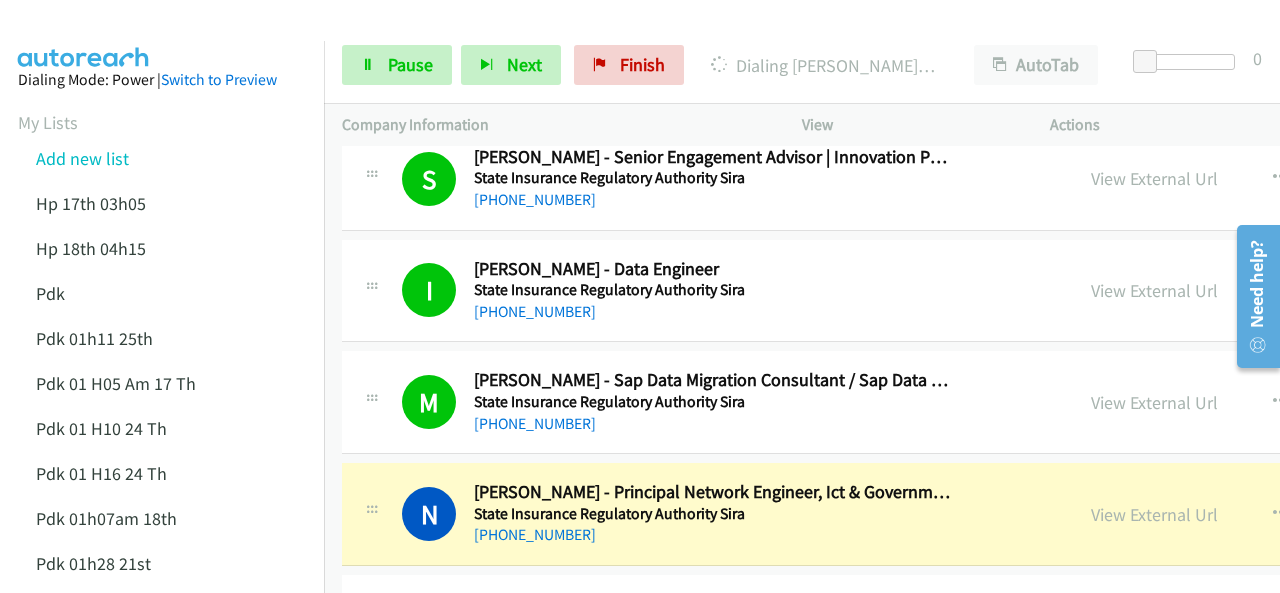 click at bounding box center (84, 35) 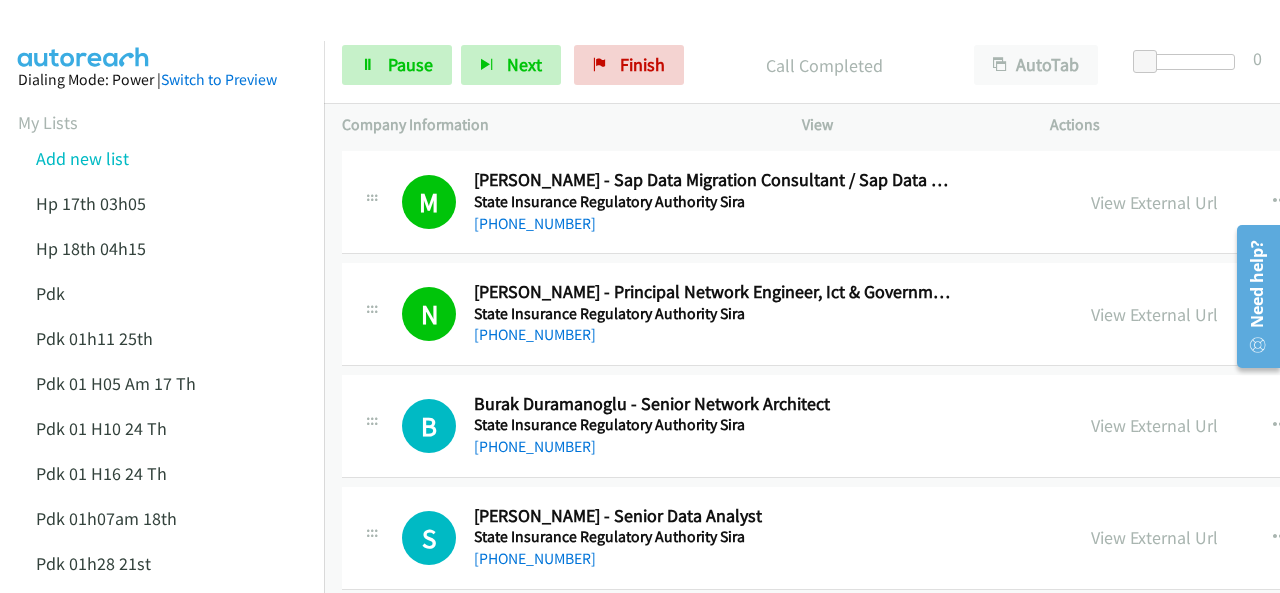 scroll, scrollTop: 2000, scrollLeft: 0, axis: vertical 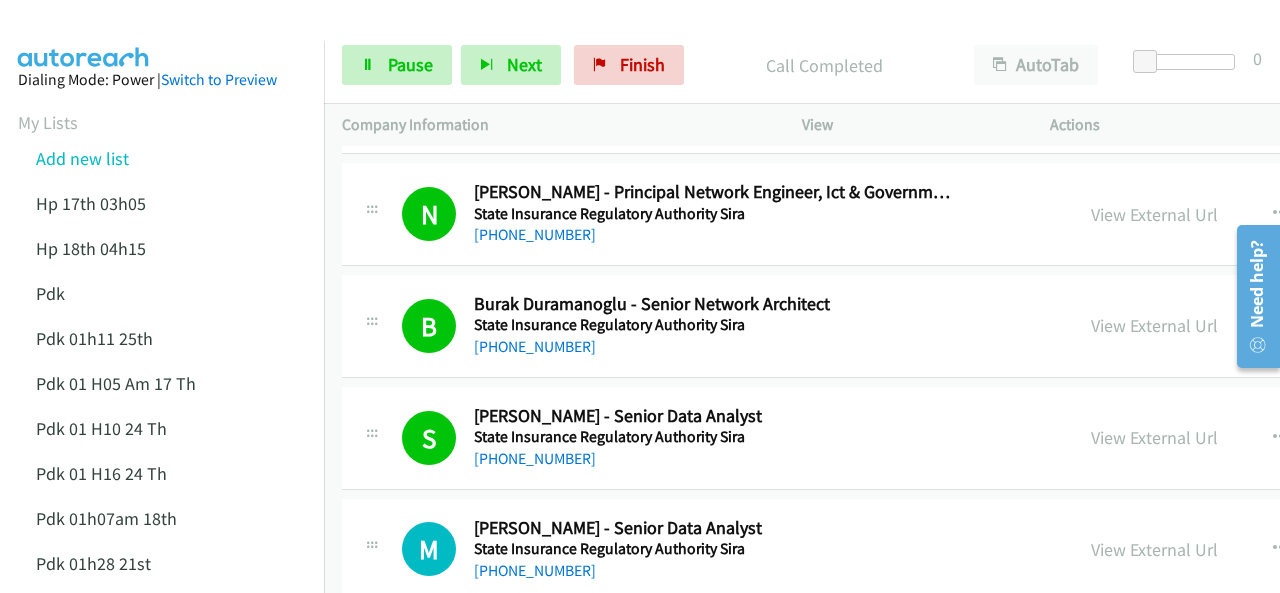 click on "Dialing Mode: Power
|
Switch to Preview
My Lists
Add new list
Hp 17th 03h05
Hp 18th 04h15
Pdk
Pdk  01h11 25th
Pdk 01 H05 Am 17 Th
Pdk 01 H10 24 Th
Pdk 01 H16 24 Th
Pdk 01h07am 18th
Pdk 01h28 21st
Pdk 02h02am 18th
Pdk 23rd 05h47
Pdk 28th 3h00
Pdk 7h05 28th
Hp 6am
Pdk
Pdk 01h00 22nd
Pdk 01h04 16th
Pdk 23rd
Pdk 24th 07h43
Back to Campaign Management
Scheduled Callbacks
FAQ
Agent Settings
Sign Out
Compact View
Email Support" at bounding box center [162, 685] 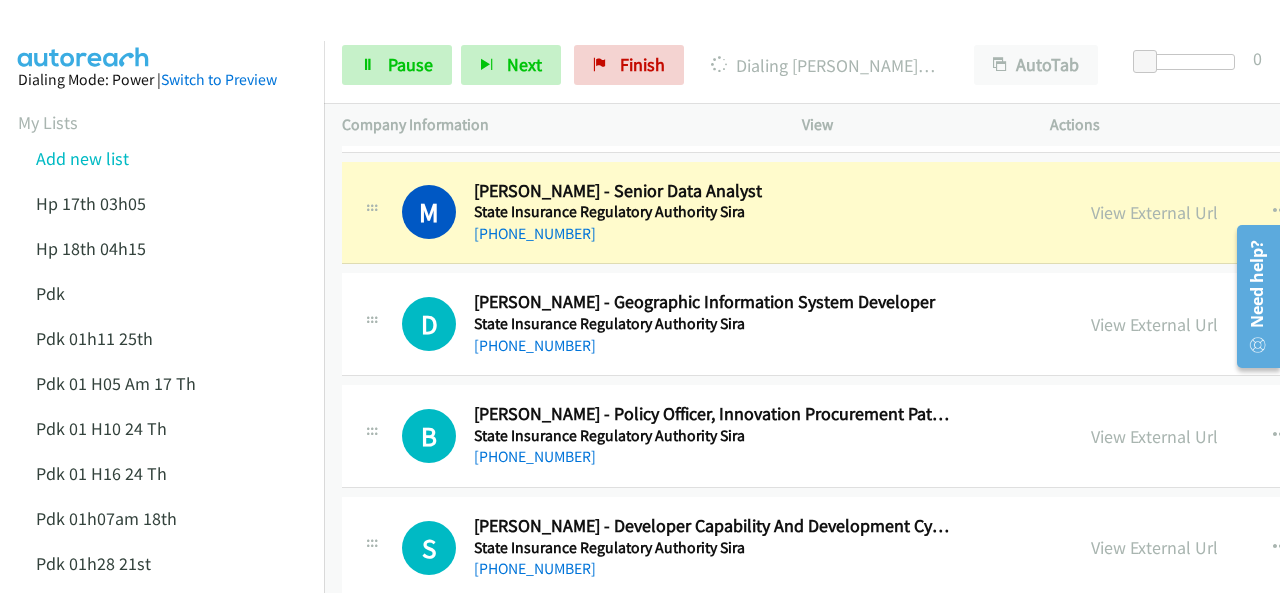 scroll, scrollTop: 2300, scrollLeft: 0, axis: vertical 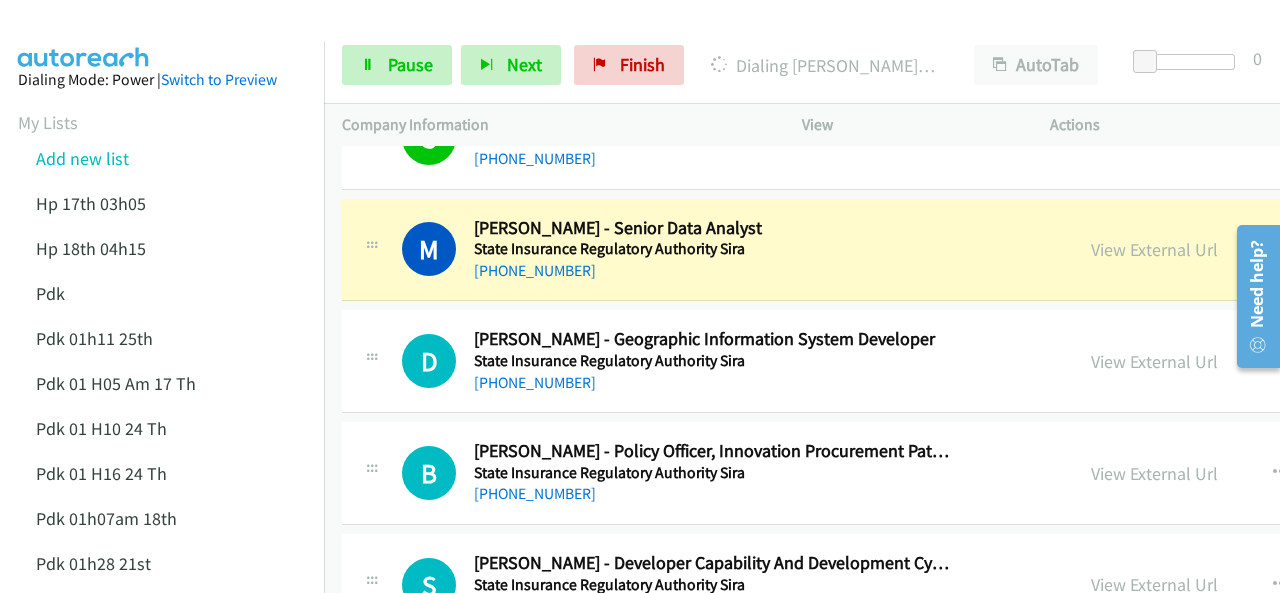 click on "Dialing Mode: Power
|
Switch to Preview
My Lists
Add new list
Hp 17th 03h05
Hp 18th 04h15
Pdk
Pdk  01h11 25th
Pdk 01 H05 Am 17 Th
Pdk 01 H10 24 Th
Pdk 01 H16 24 Th
Pdk 01h07am 18th
Pdk 01h28 21st
Pdk 02h02am 18th
Pdk 23rd 05h47
Pdk 28th 3h00
Pdk 7h05 28th
Hp 6am
Pdk
Pdk 01h00 22nd
Pdk 01h04 16th
Pdk 23rd
Pdk 24th 07h43
Back to Campaign Management
Scheduled Callbacks
FAQ
Agent Settings
Sign Out
Compact View
Email Support" at bounding box center (162, 685) 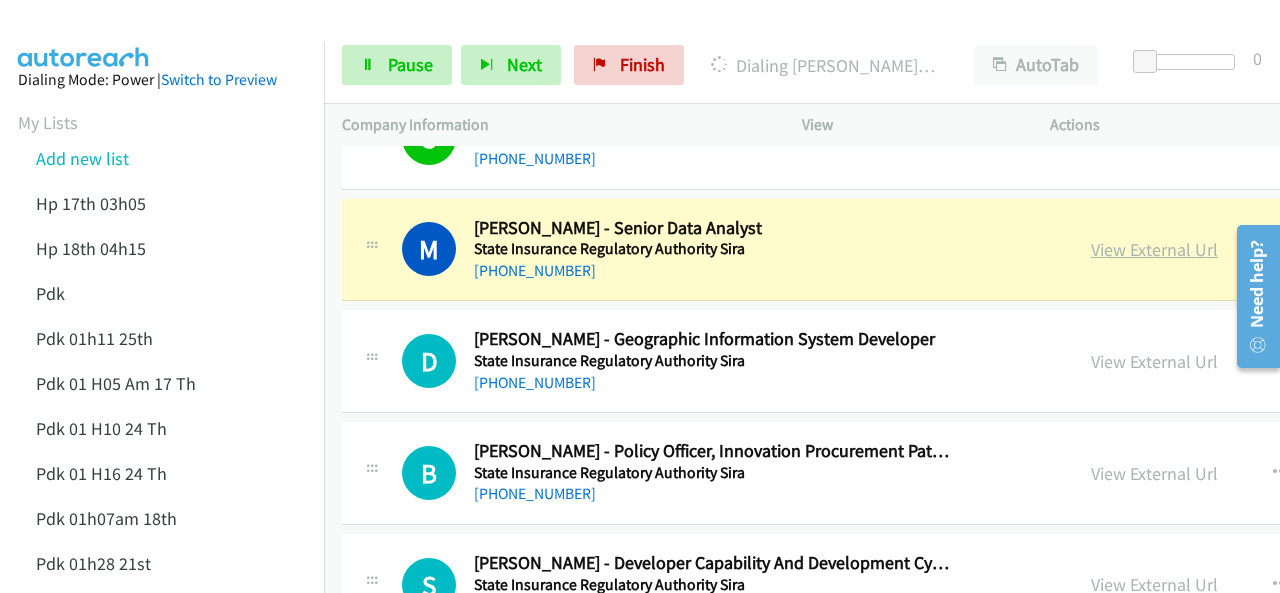click on "View External Url" at bounding box center [1154, 249] 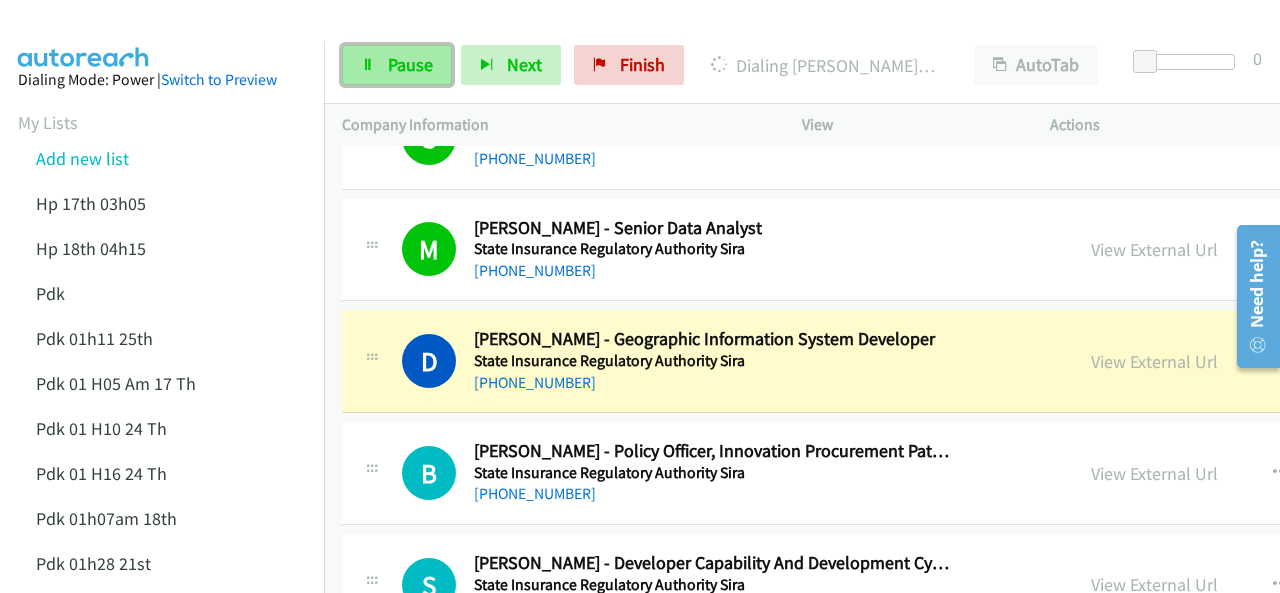 click on "Pause" at bounding box center [410, 64] 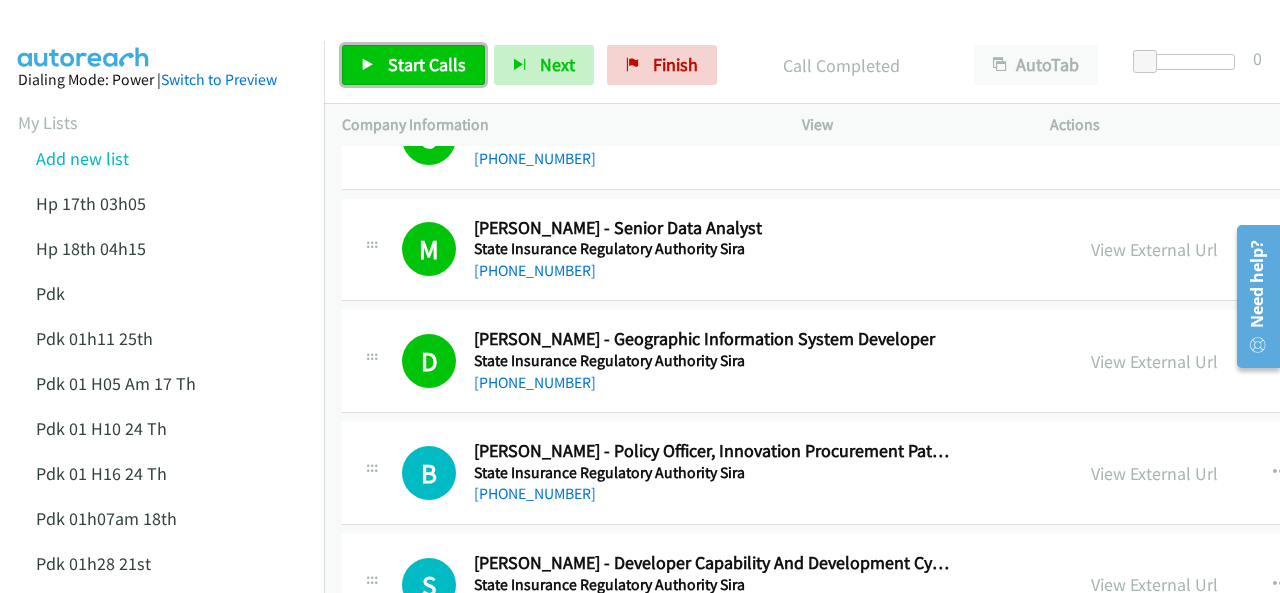 click on "Start Calls" at bounding box center (427, 64) 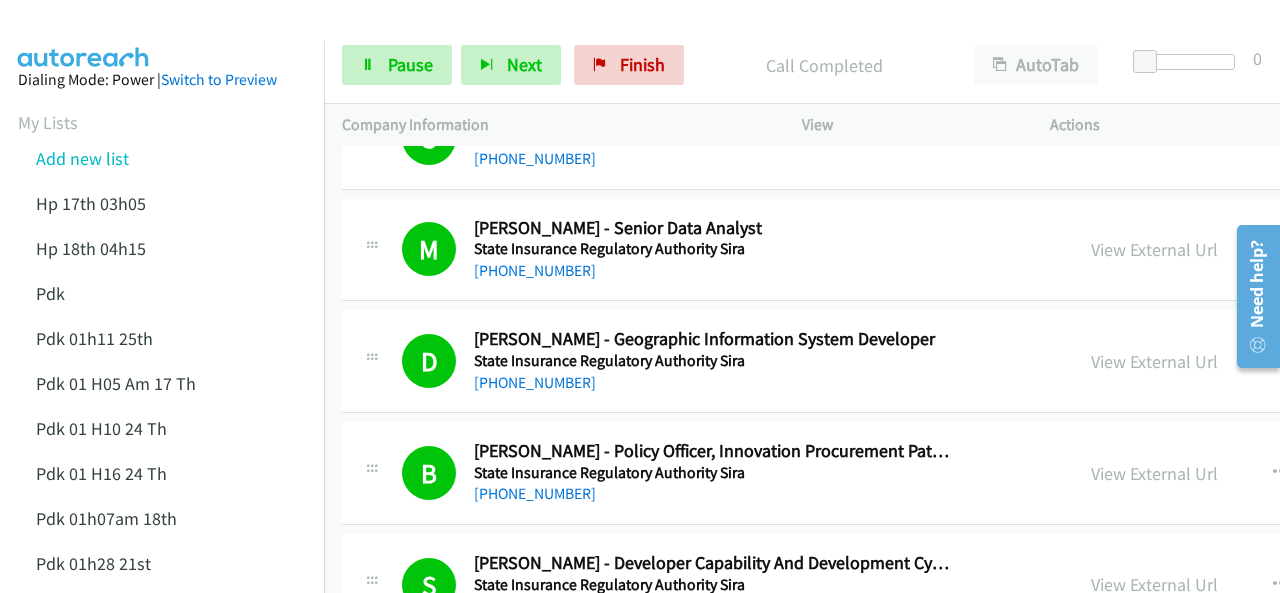 click at bounding box center [84, 35] 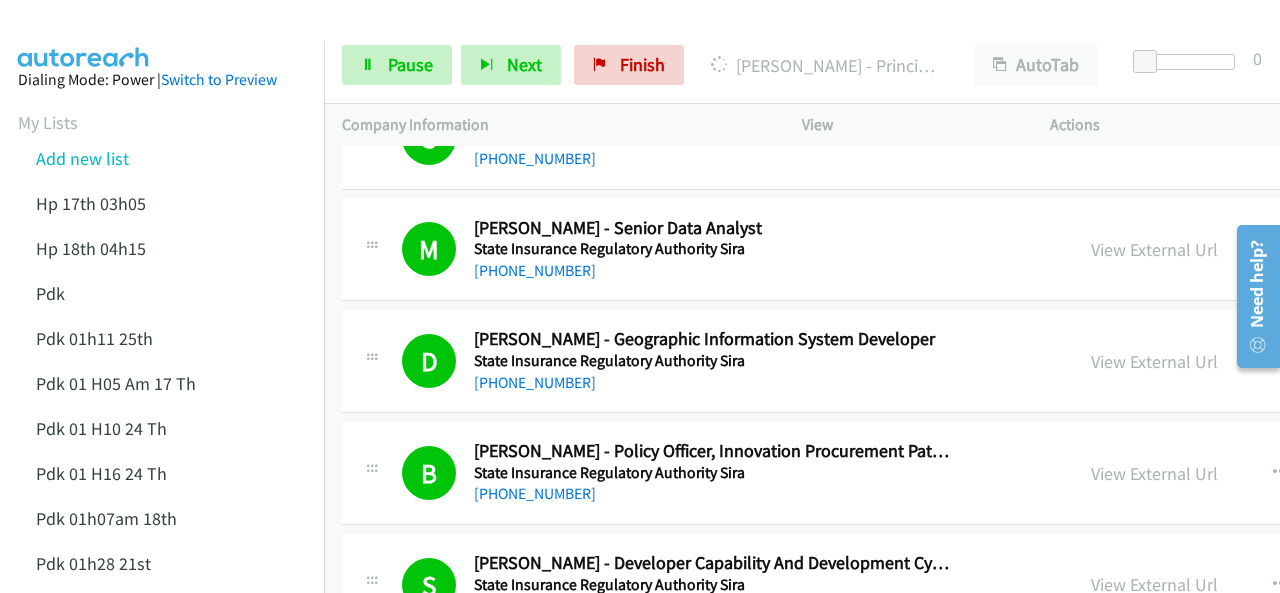 click at bounding box center [84, 35] 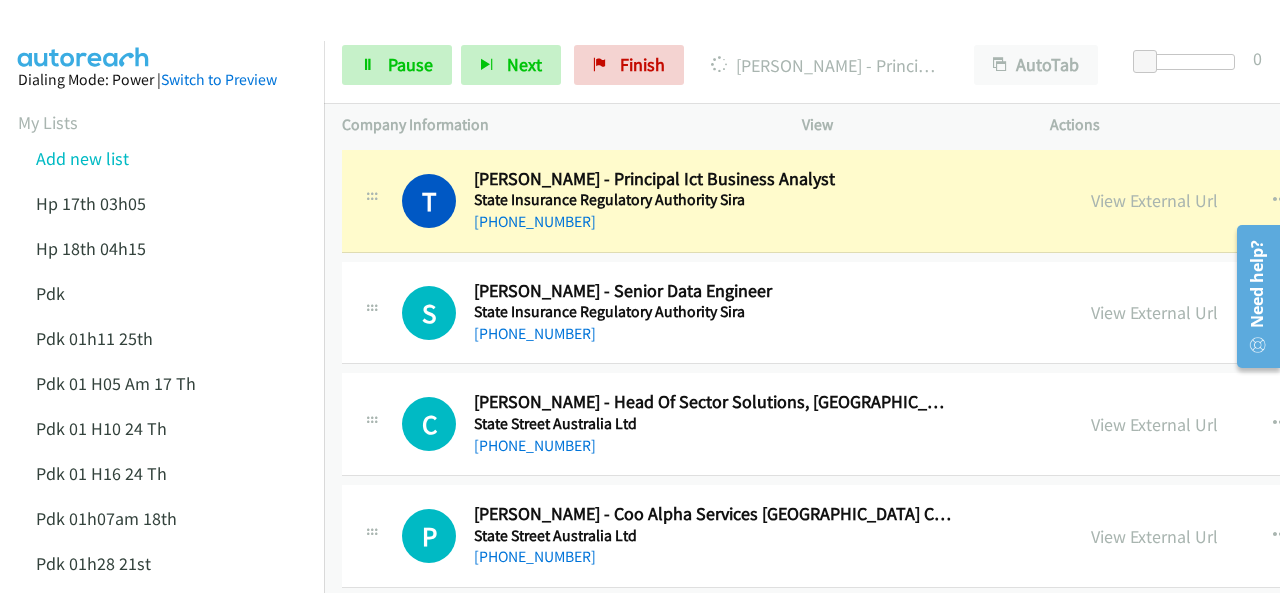 scroll, scrollTop: 2800, scrollLeft: 0, axis: vertical 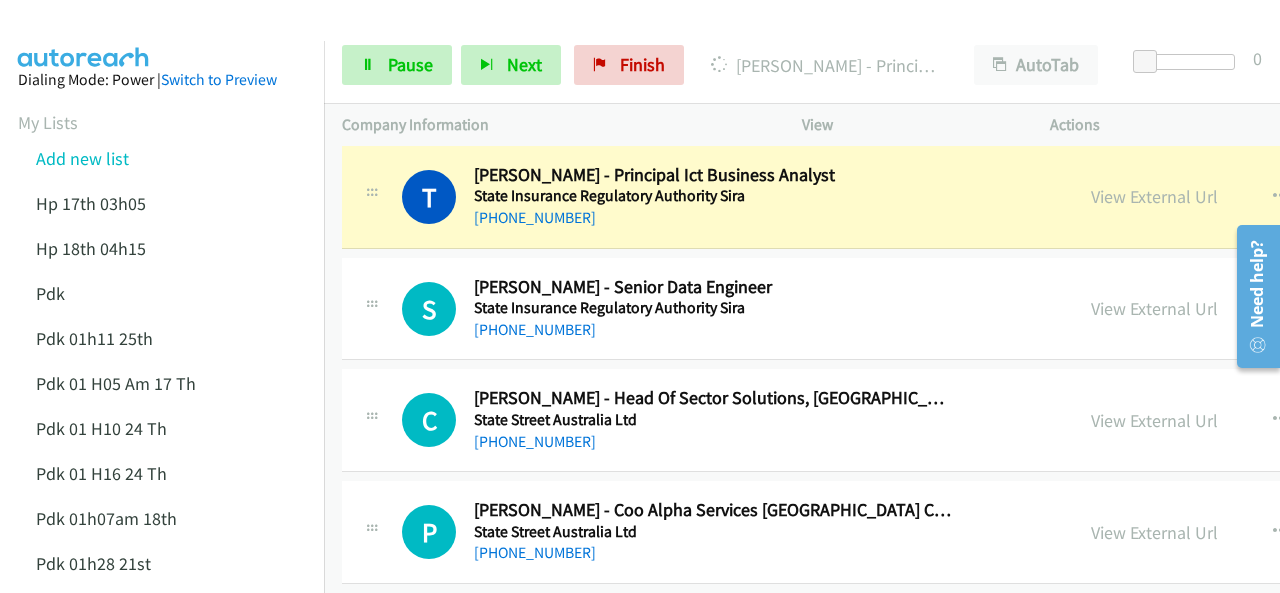 click at bounding box center (84, 35) 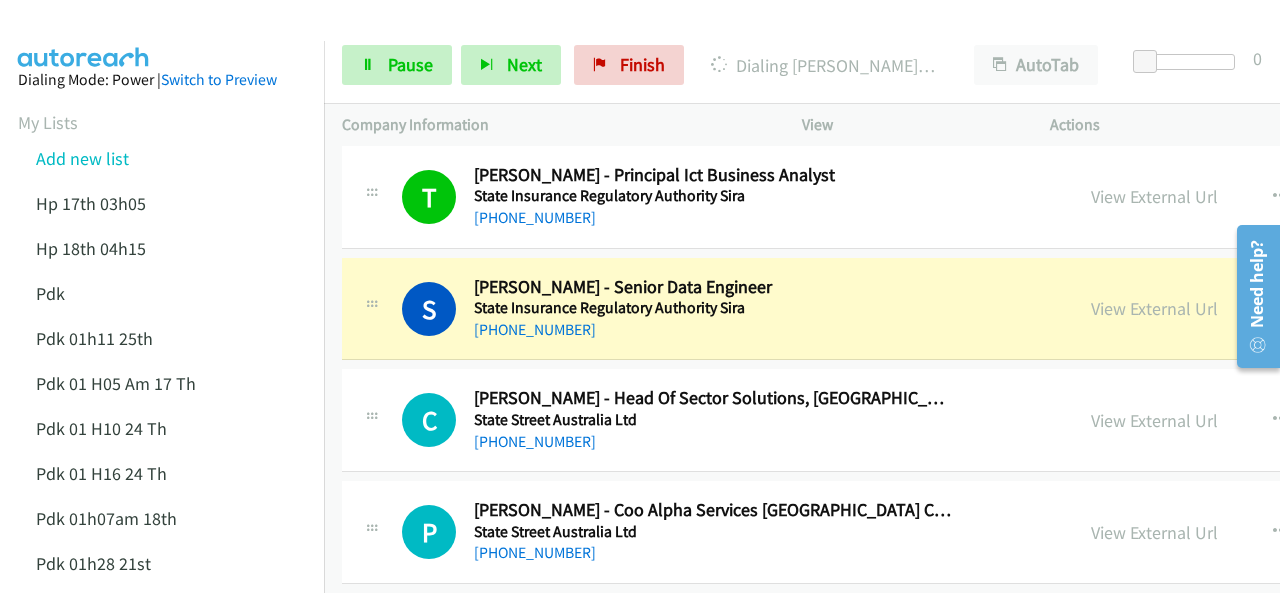 click at bounding box center [84, 35] 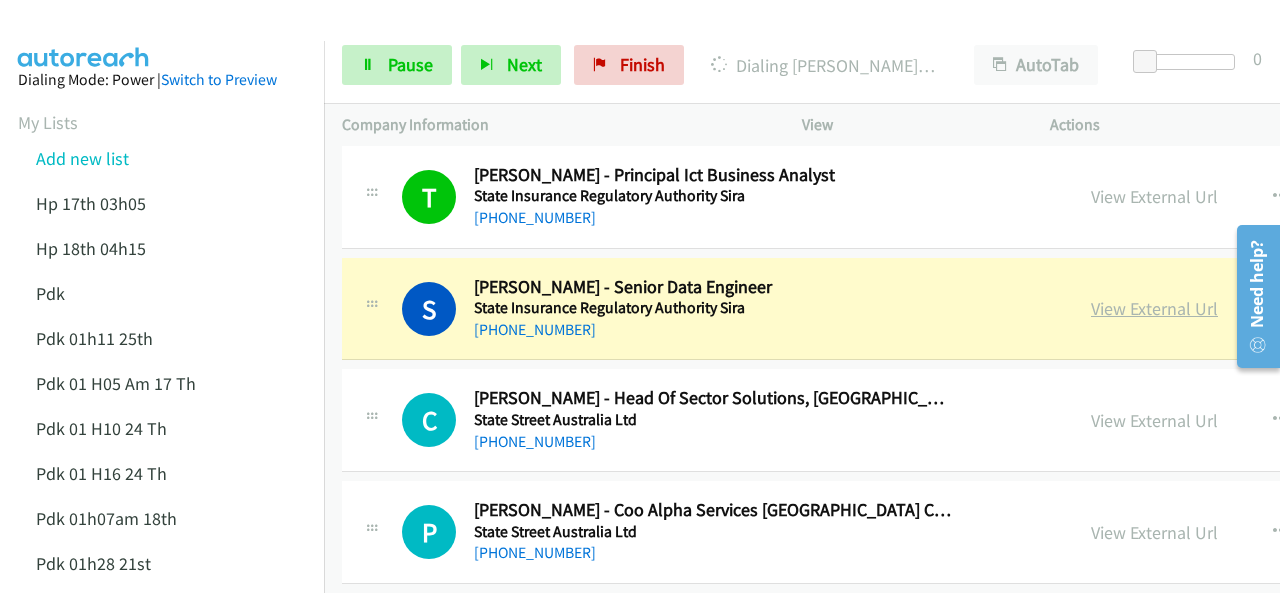 click on "View External Url" at bounding box center (1154, 308) 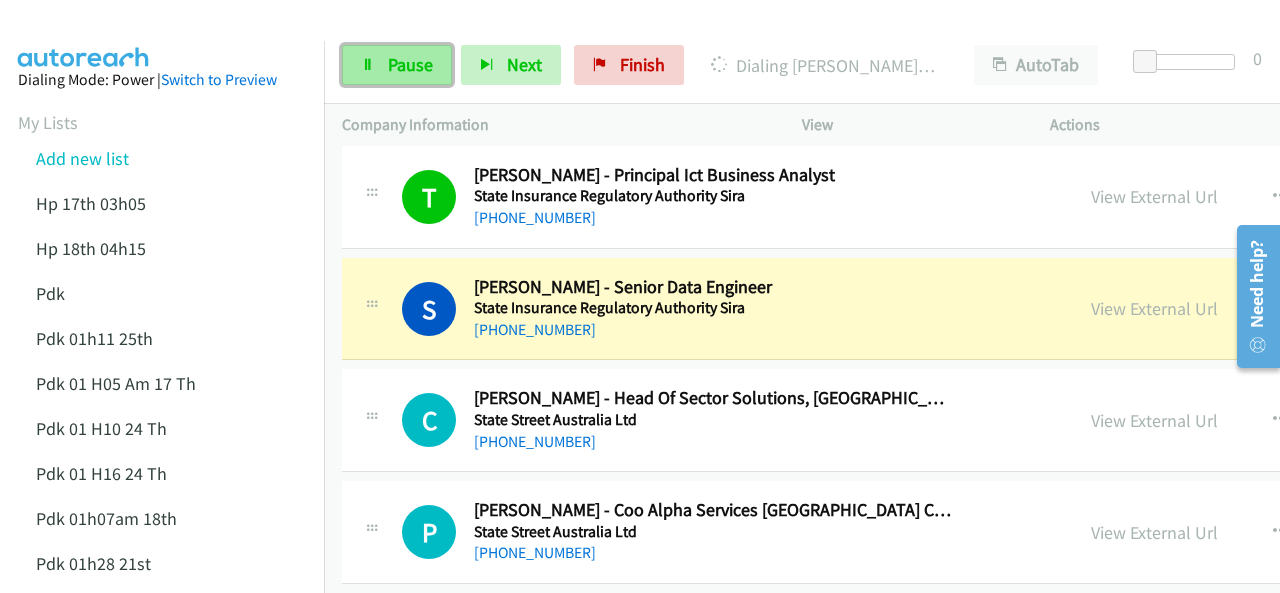 click on "Pause" at bounding box center [397, 65] 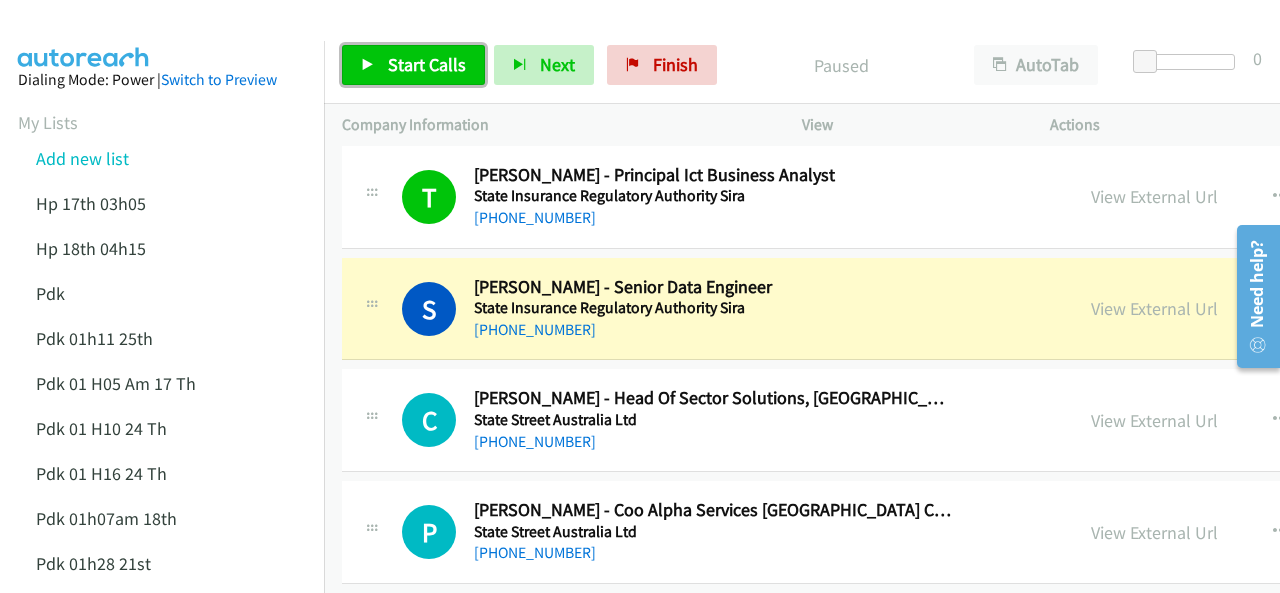 click on "Start Calls" at bounding box center [413, 65] 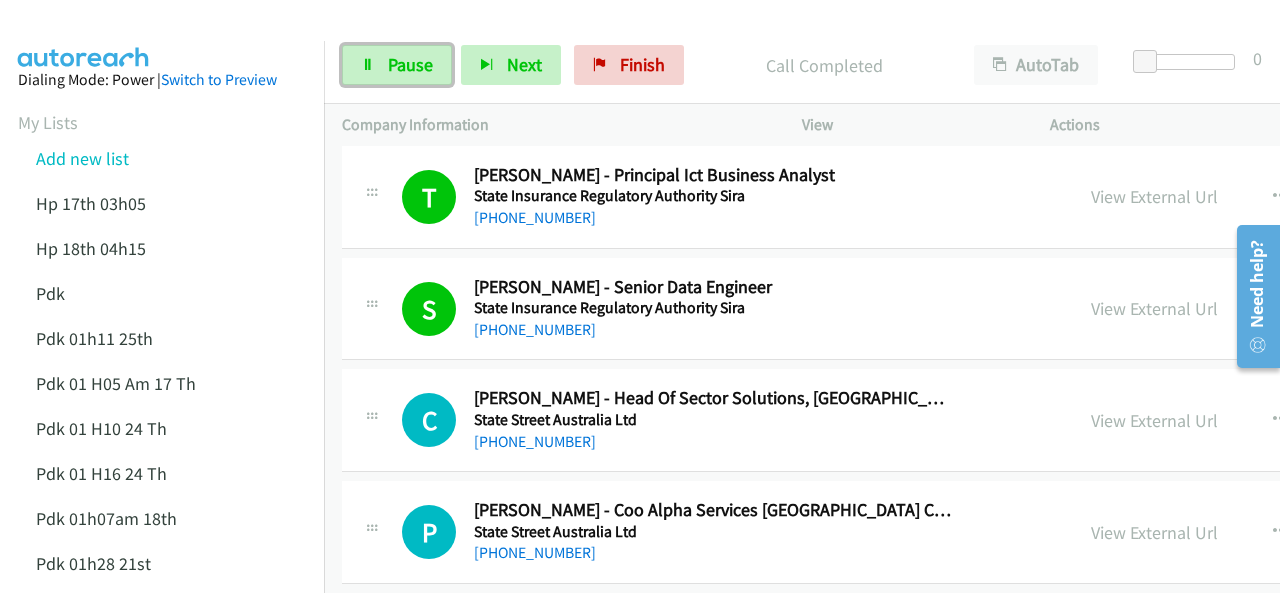 click on "Pause" at bounding box center (397, 65) 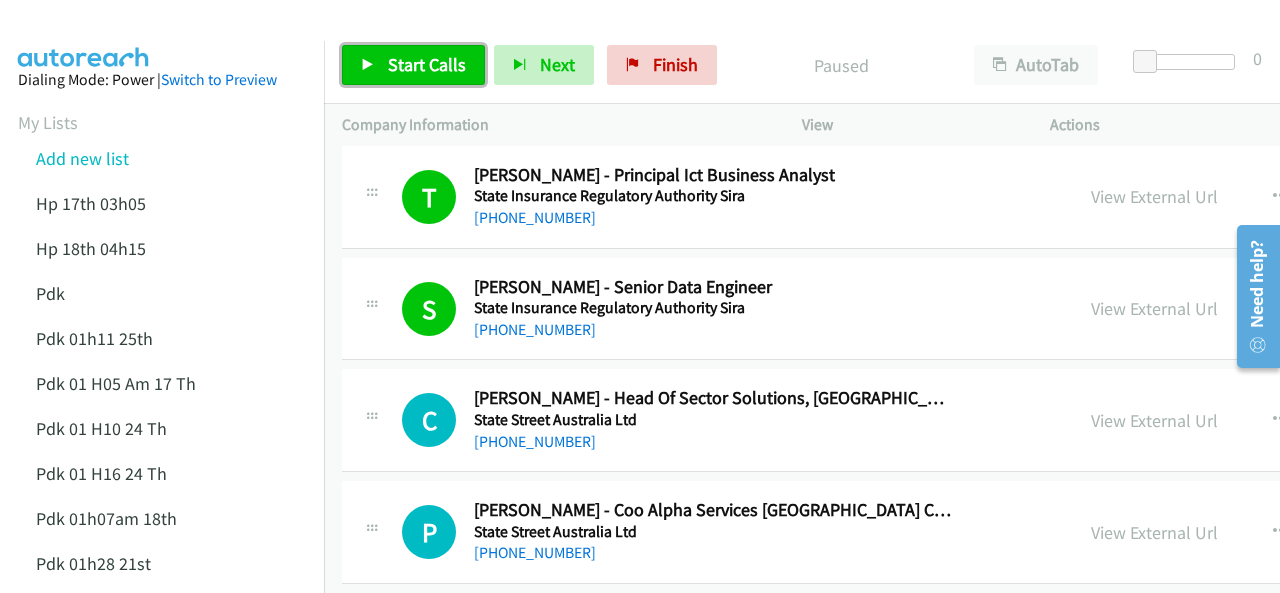click on "Start Calls" at bounding box center (413, 65) 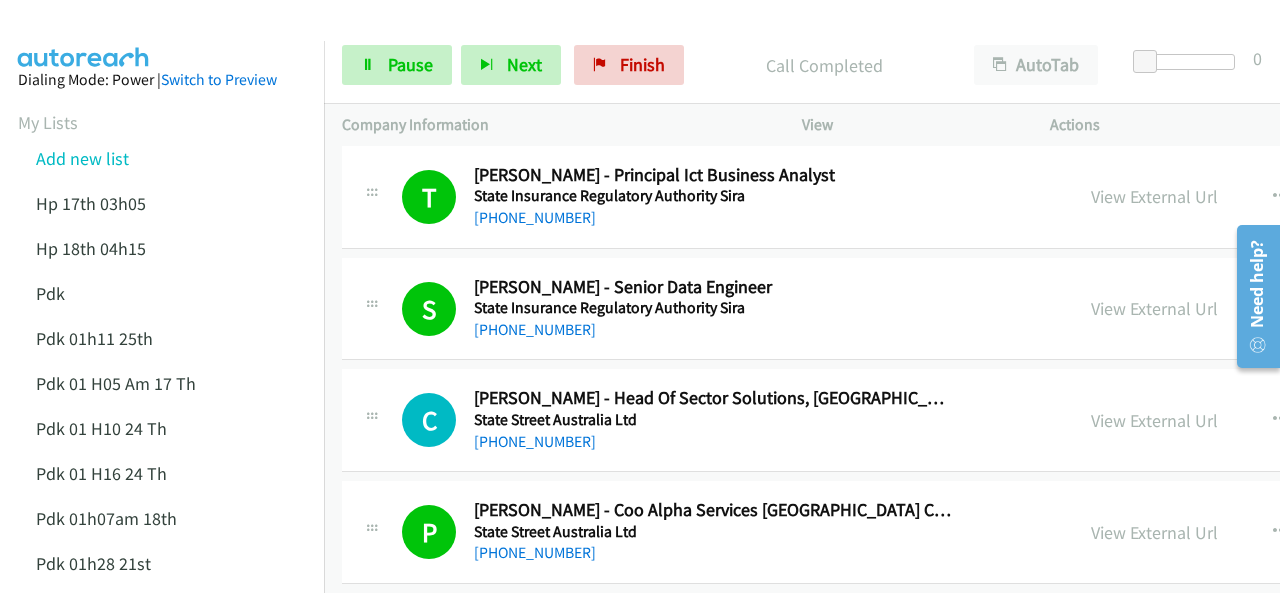 click at bounding box center (84, 35) 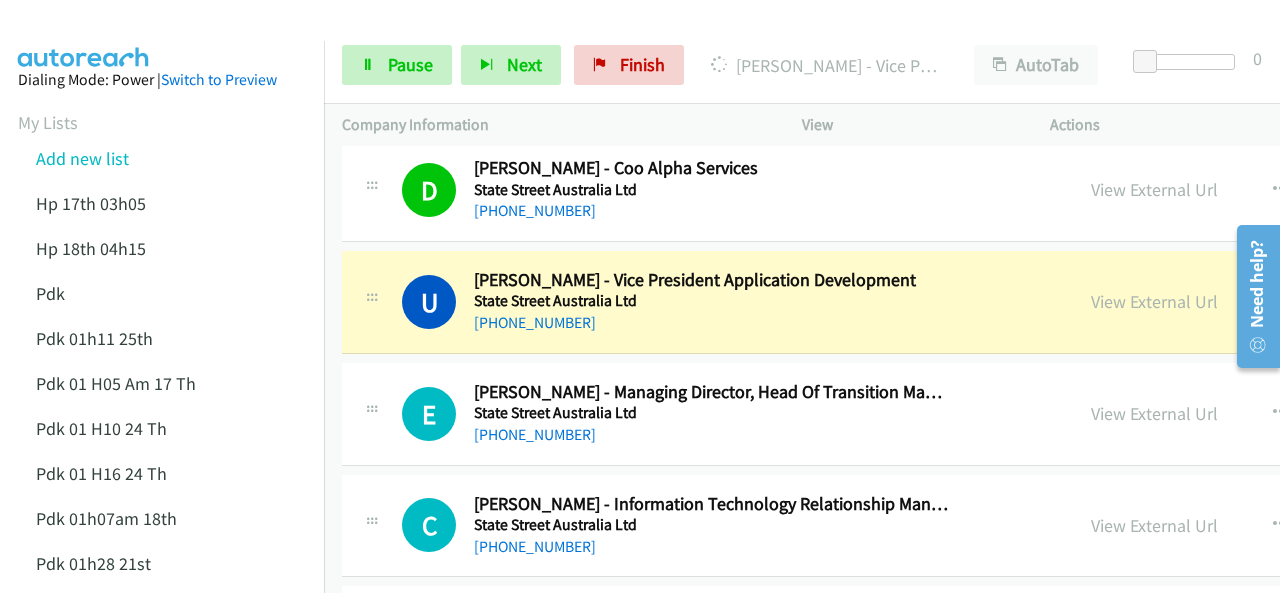 scroll, scrollTop: 3300, scrollLeft: 0, axis: vertical 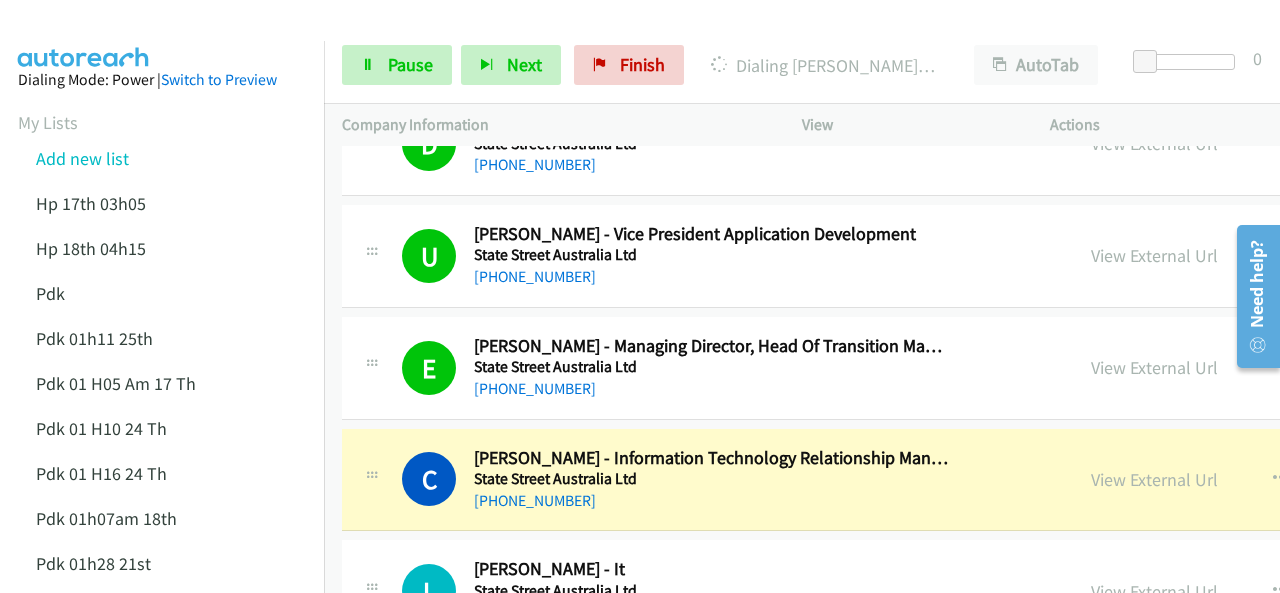 click at bounding box center (84, 35) 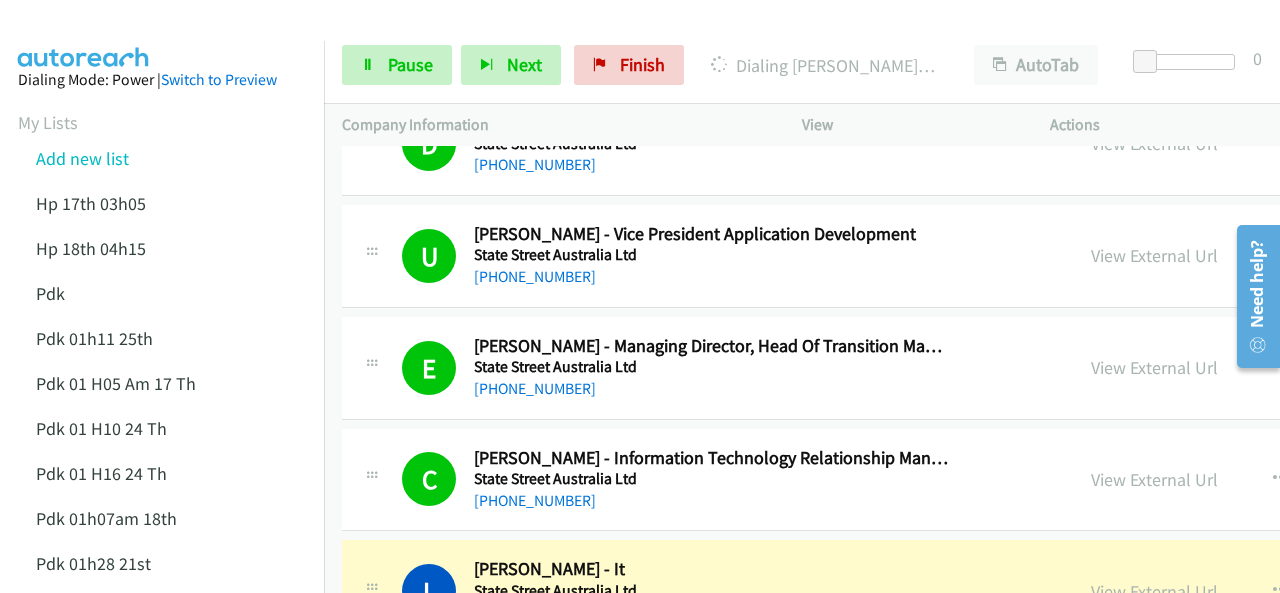 click at bounding box center [84, 35] 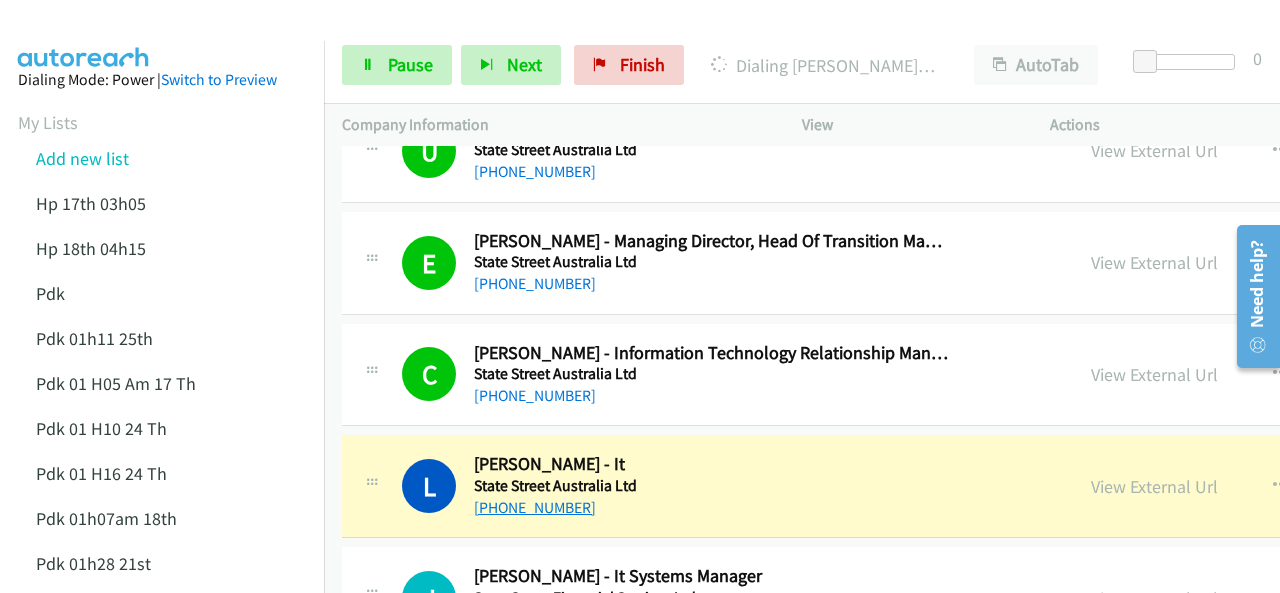 scroll, scrollTop: 3500, scrollLeft: 0, axis: vertical 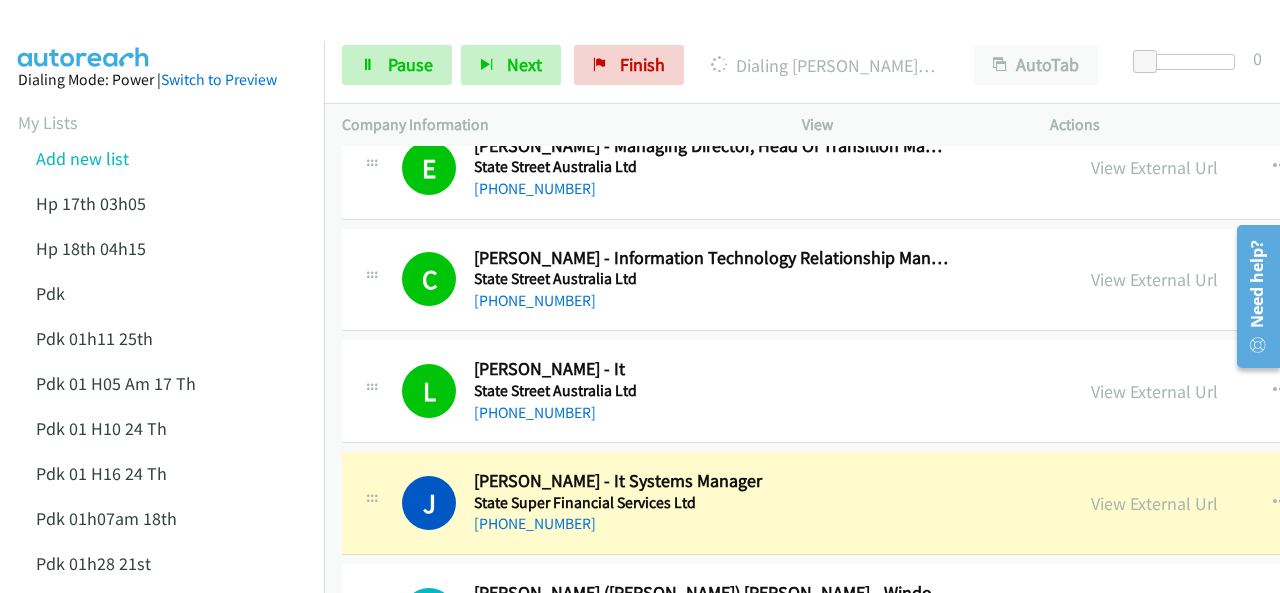 click on "Dialing Mode: Power
|
Switch to Preview
My Lists
Add new list
Hp 17th 03h05
Hp 18th 04h15
Pdk
Pdk  01h11 25th
Pdk 01 H05 Am 17 Th
Pdk 01 H10 24 Th
Pdk 01 H16 24 Th
Pdk 01h07am 18th
Pdk 01h28 21st
Pdk 02h02am 18th
Pdk 23rd 05h47
Pdk 28th 3h00
Pdk 7h05 28th
Hp 6am
Pdk
Pdk 01h00 22nd
Pdk 01h04 16th
Pdk 23rd
Pdk 24th 07h43
Back to Campaign Management
Scheduled Callbacks
FAQ
Agent Settings
Sign Out
Compact View
Email Support" at bounding box center [162, 685] 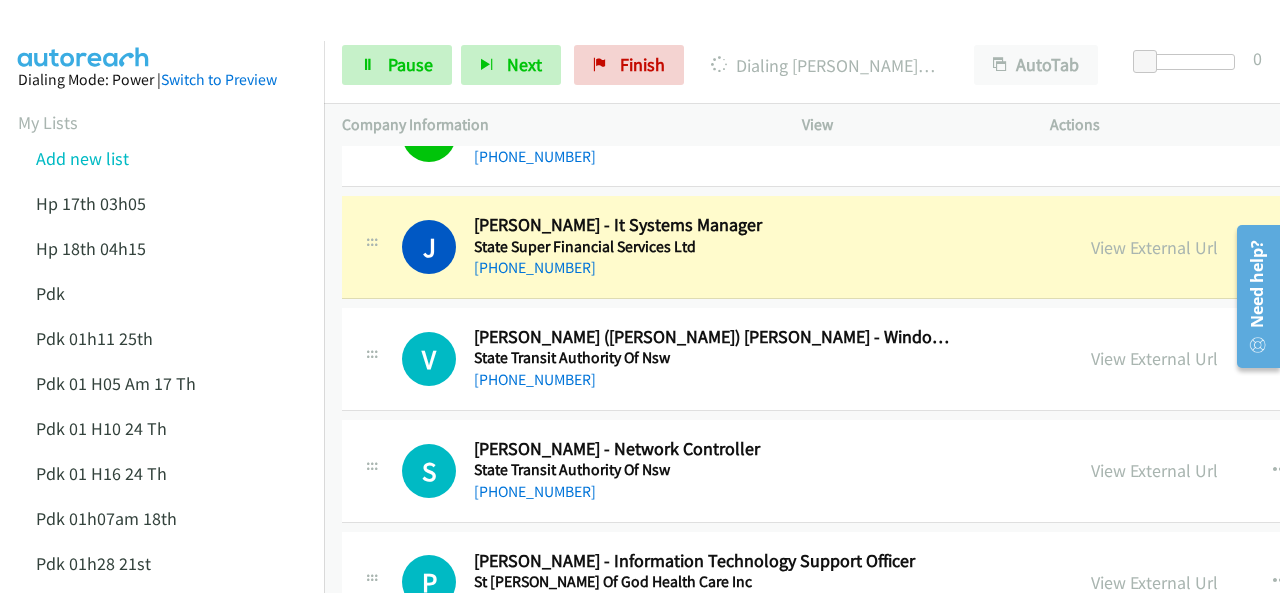 scroll, scrollTop: 3800, scrollLeft: 0, axis: vertical 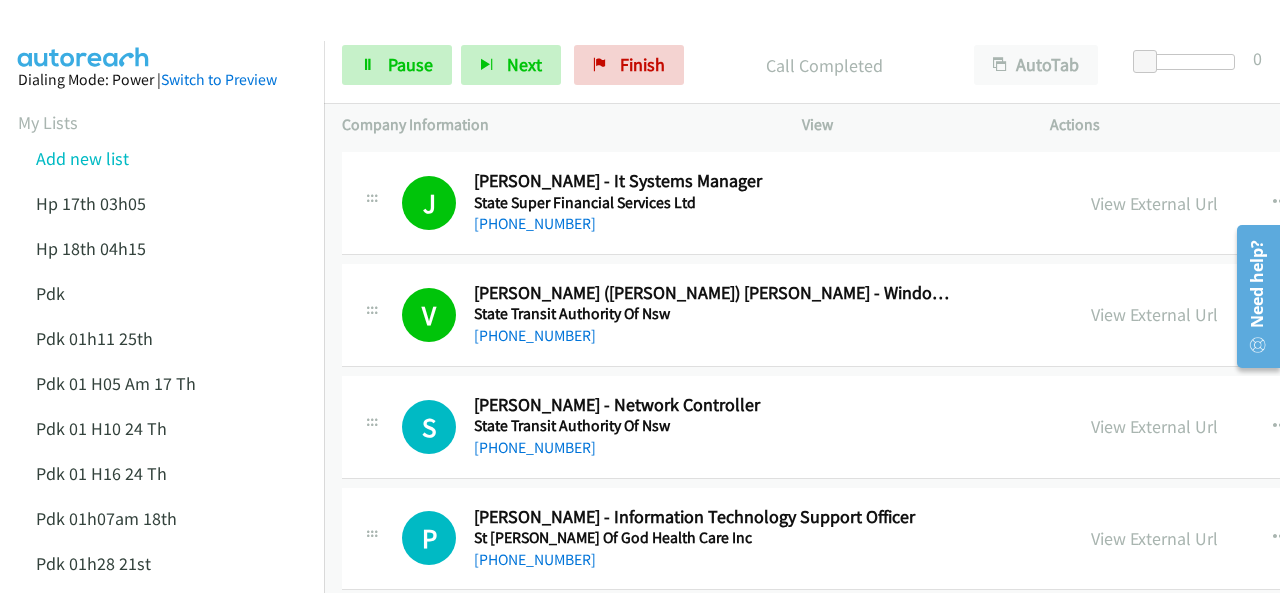 click at bounding box center (84, 35) 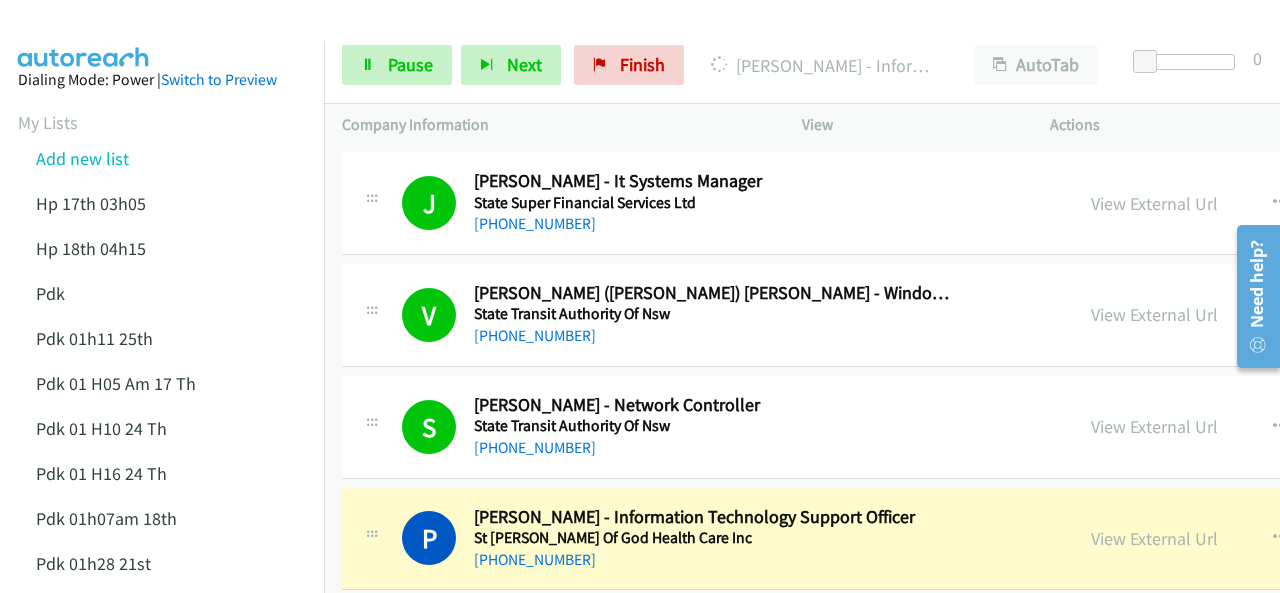 click at bounding box center [84, 35] 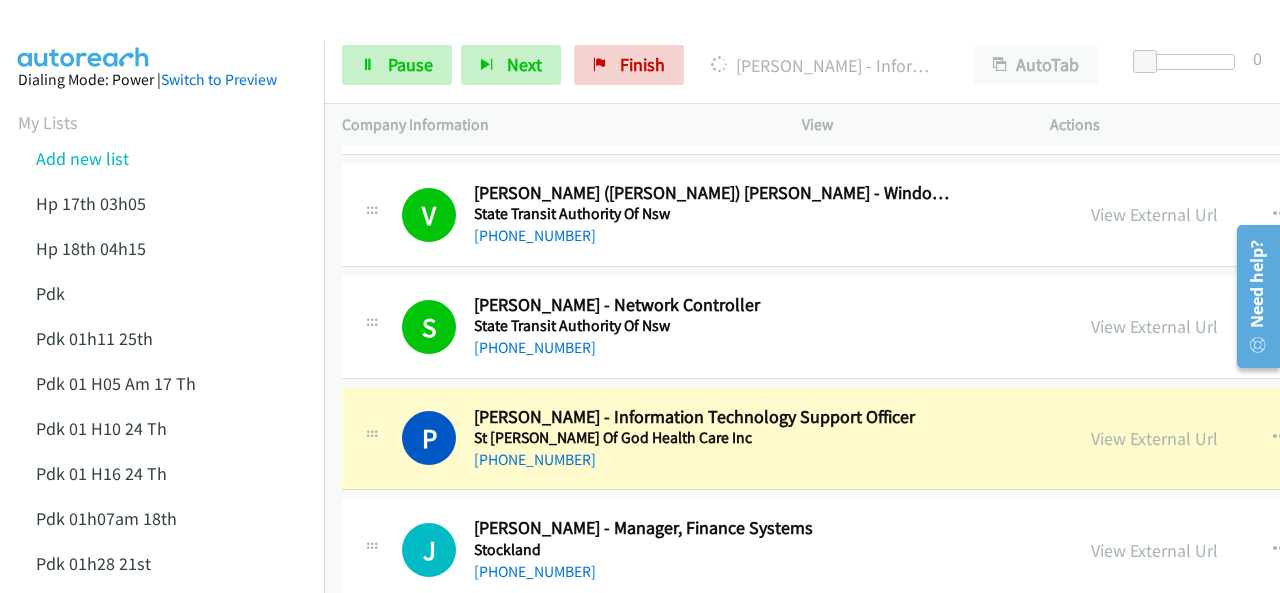click at bounding box center (631, 38) 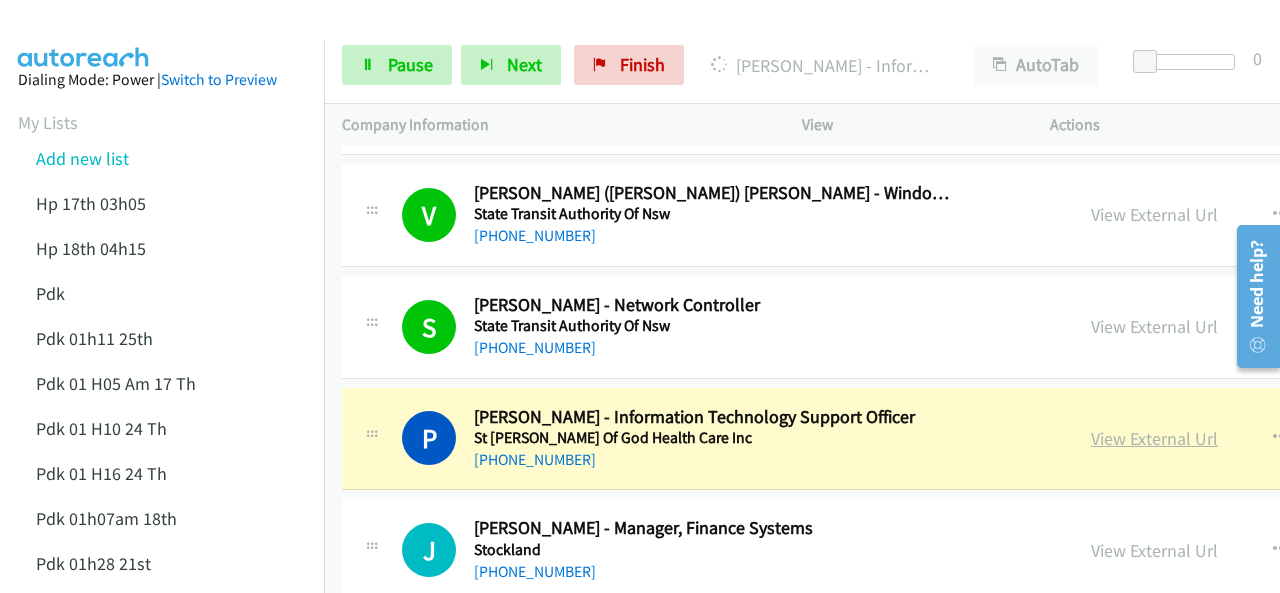 click on "View External Url" at bounding box center (1154, 438) 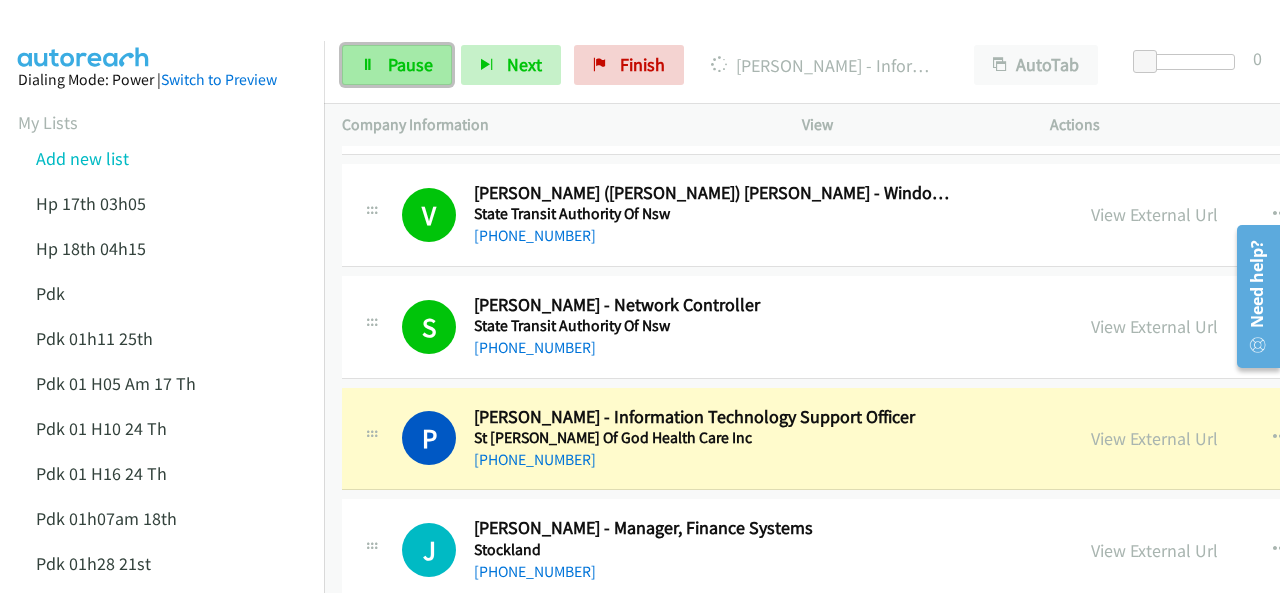 click on "Pause" at bounding box center [410, 64] 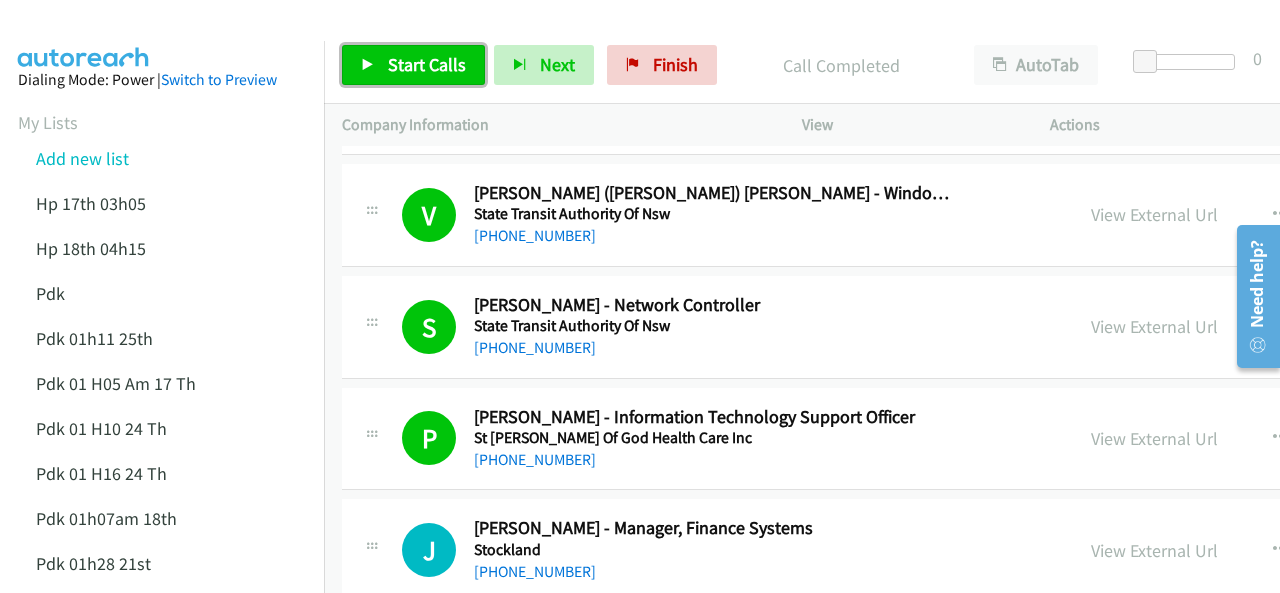 click on "Start Calls" at bounding box center (427, 64) 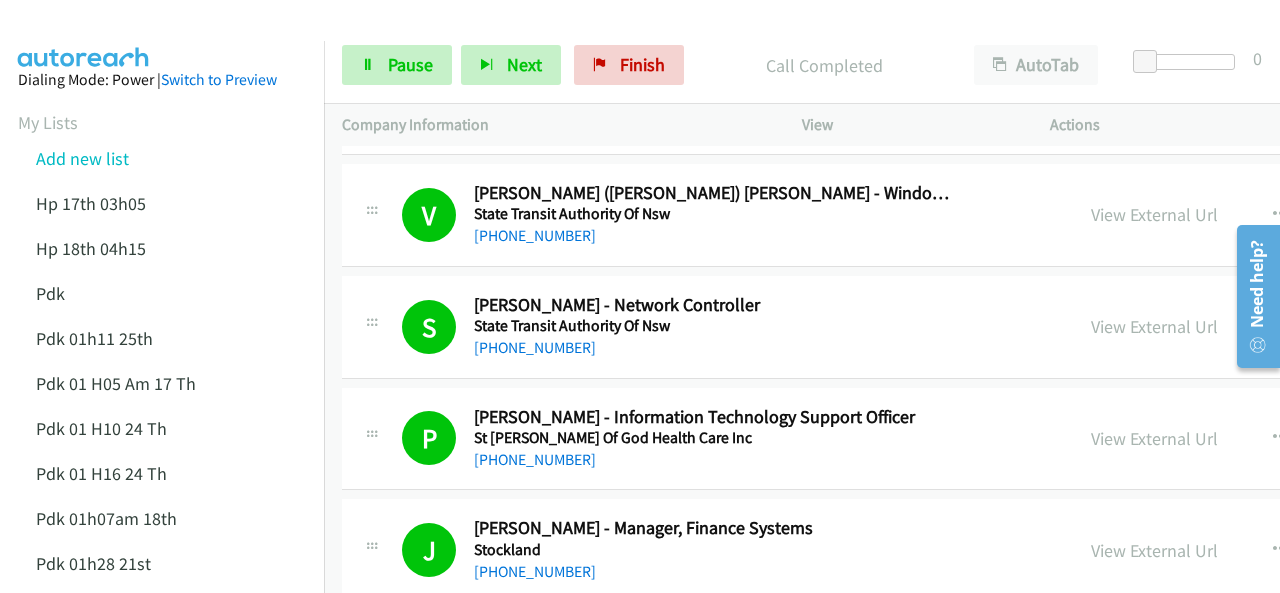 click at bounding box center [84, 35] 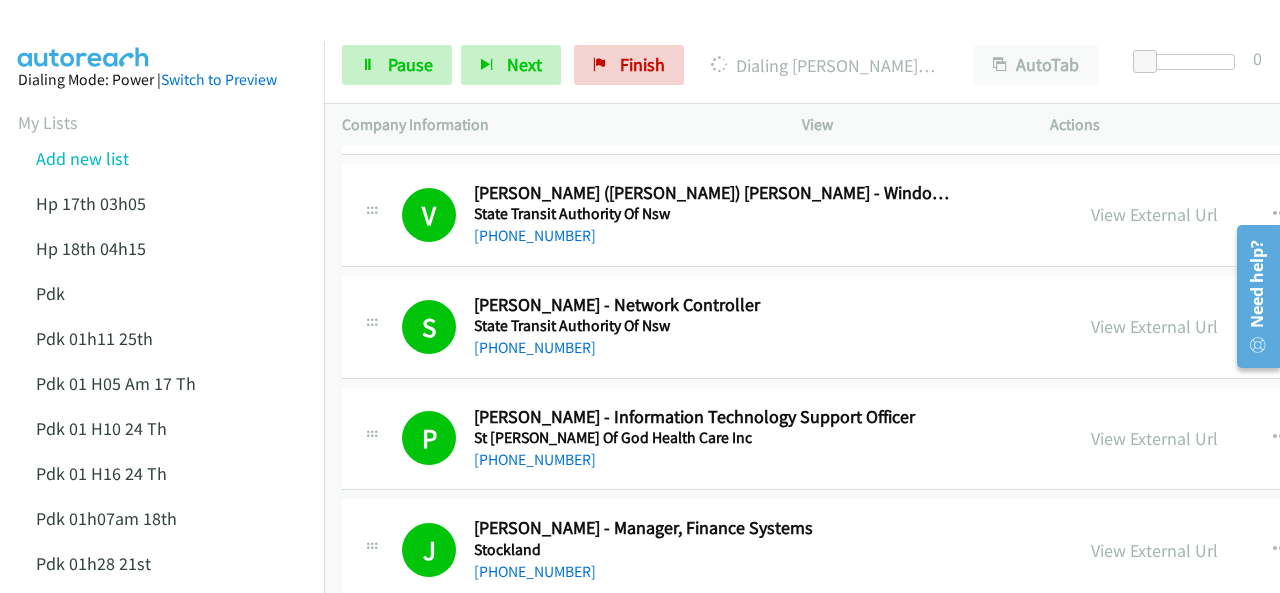 click at bounding box center (631, 38) 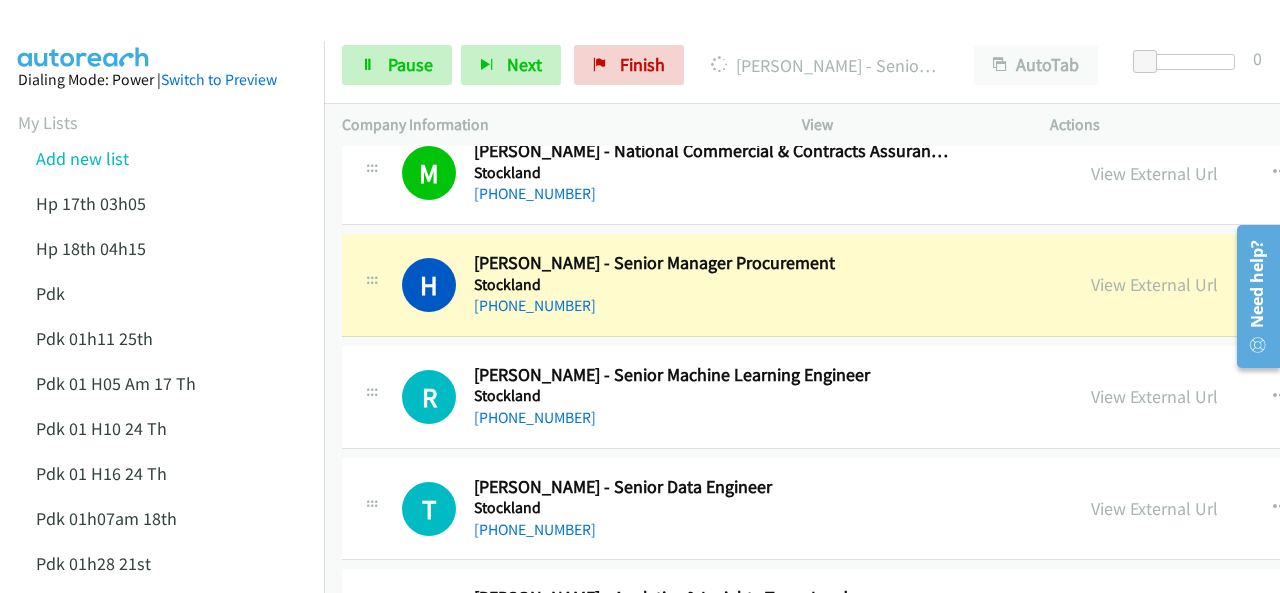 scroll, scrollTop: 4400, scrollLeft: 0, axis: vertical 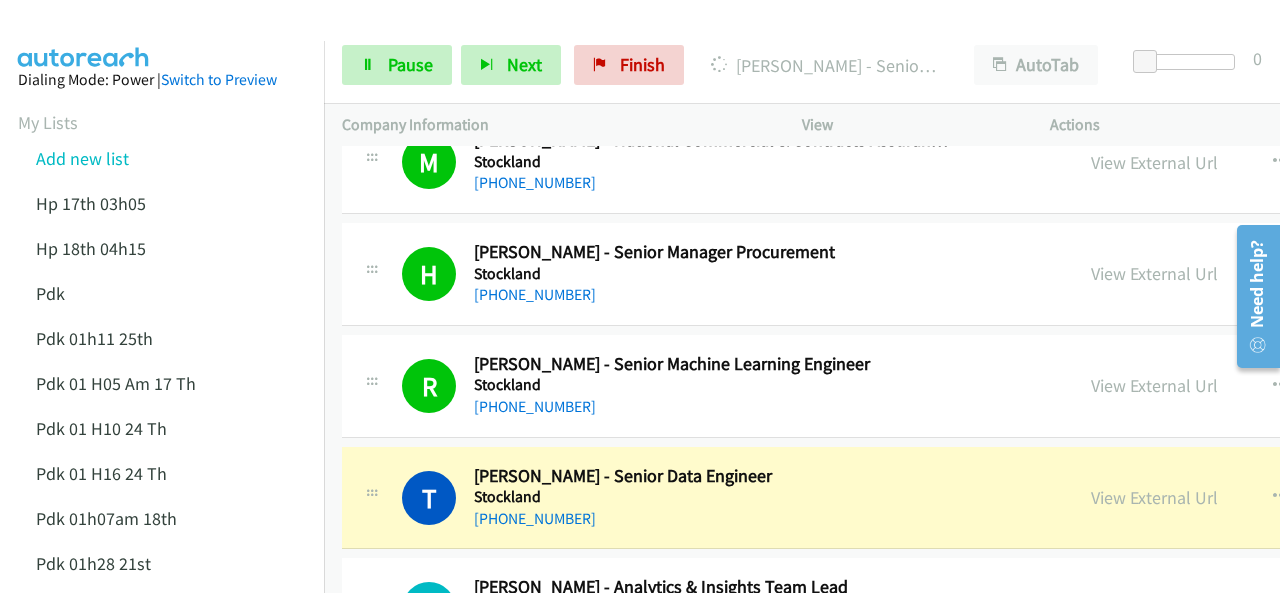 click at bounding box center (84, 35) 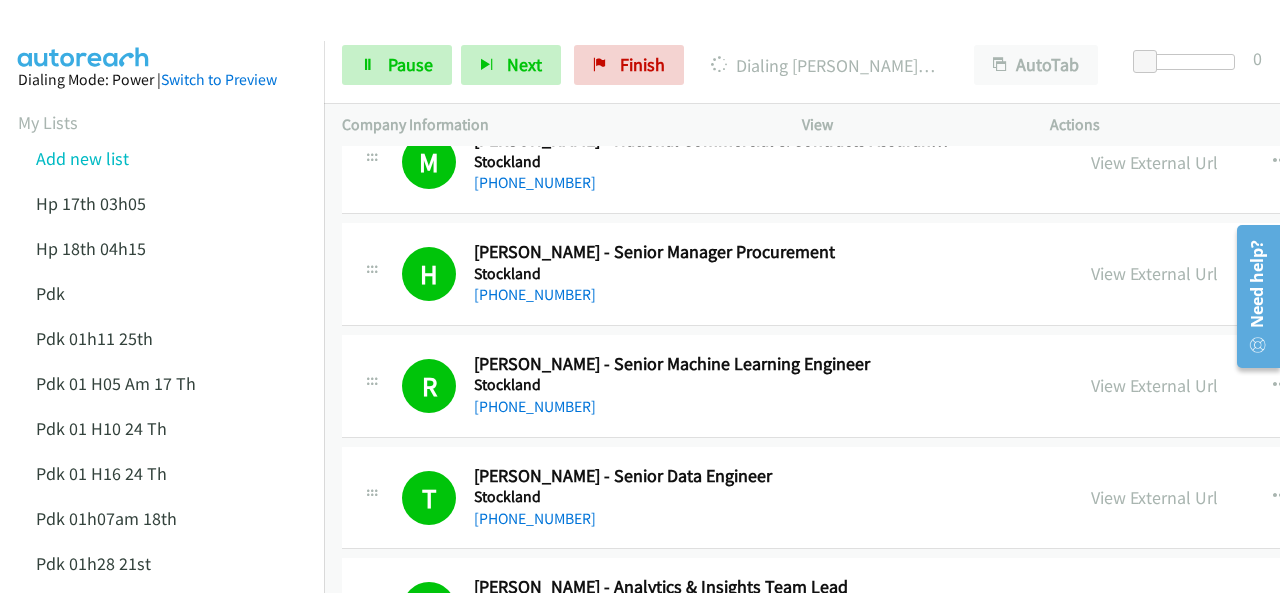 drag, startPoint x: 107, startPoint y: 18, endPoint x: 297, endPoint y: 135, distance: 223.13449 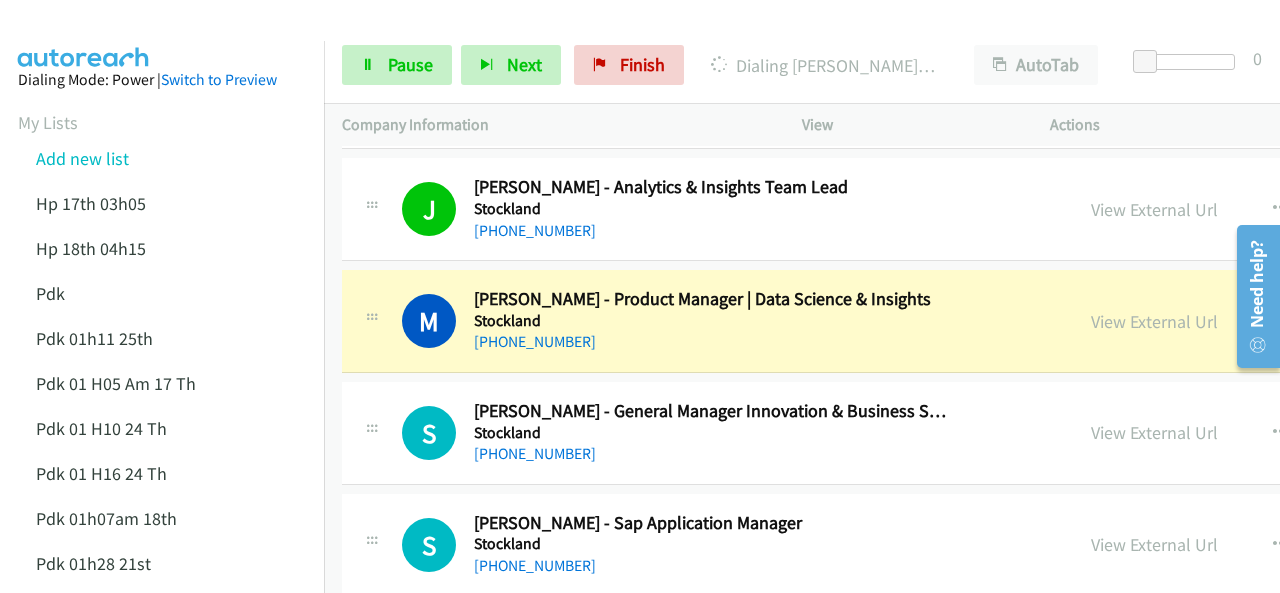 click at bounding box center (631, 38) 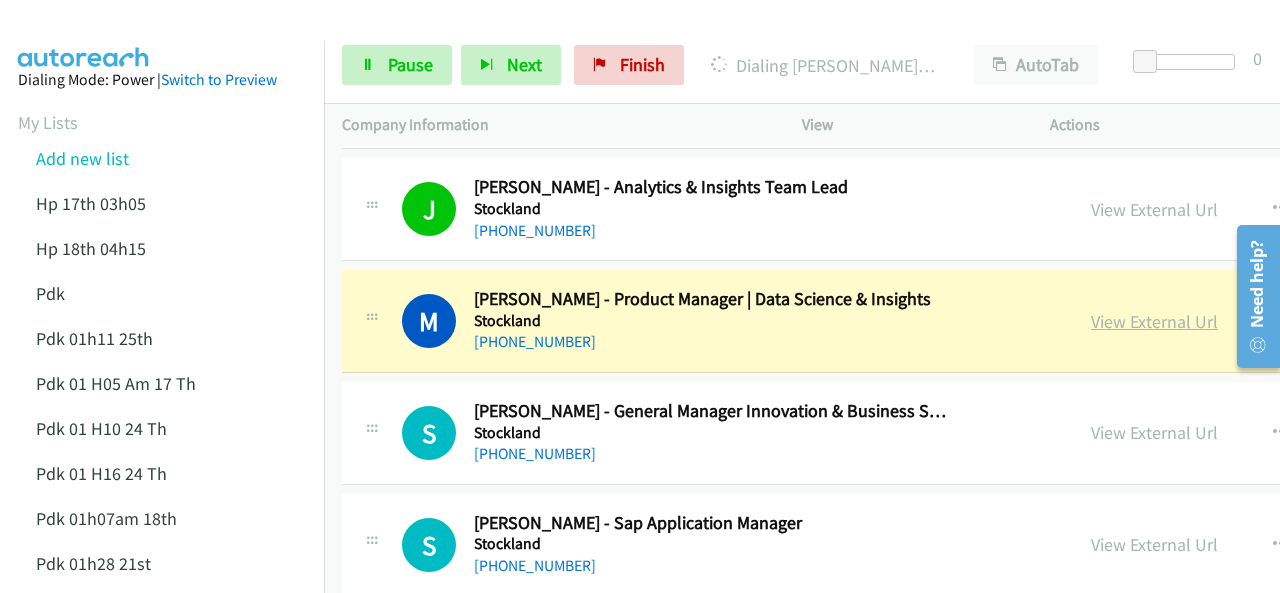 click on "View External Url" at bounding box center [1154, 321] 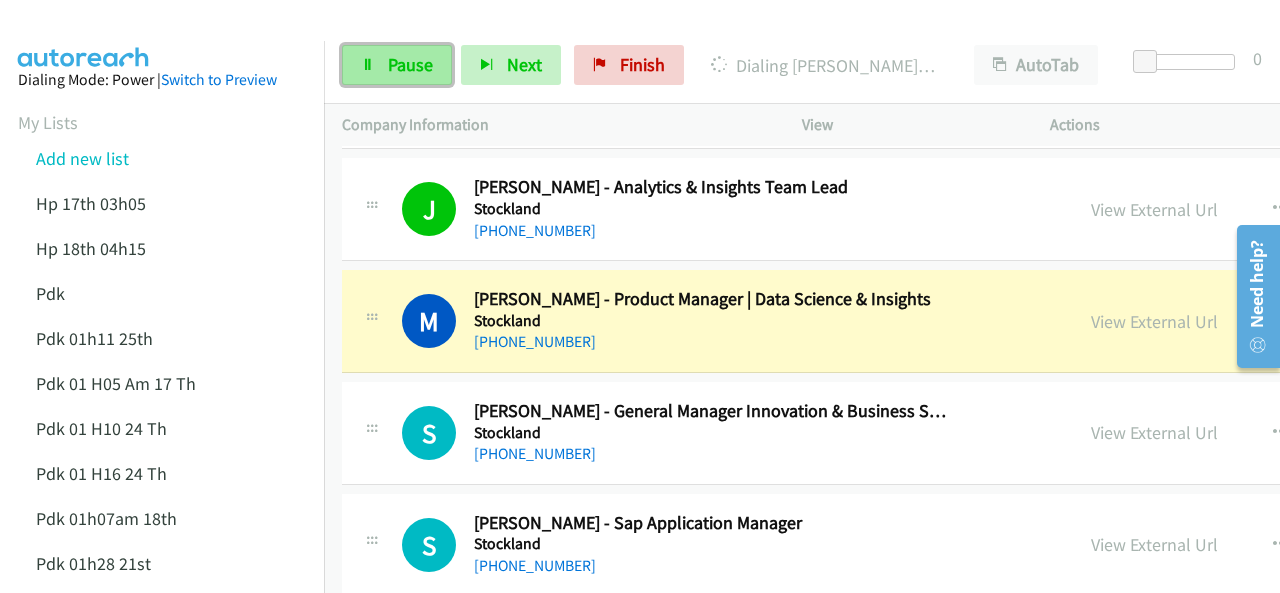 click on "Pause" at bounding box center (397, 65) 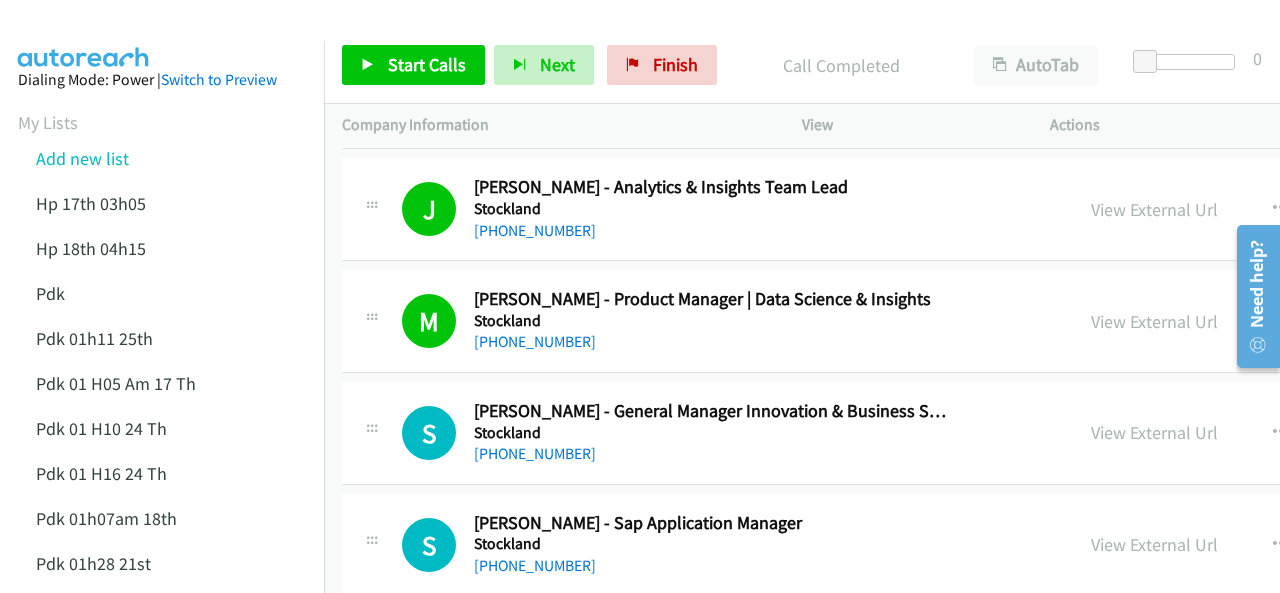 click on "Dialing Mode: Power
|
Switch to Preview
My Lists
Add new list
Hp 17th 03h05
Hp 18th 04h15
Pdk
Pdk  01h11 25th
Pdk 01 H05 Am 17 Th
Pdk 01 H10 24 Th
Pdk 01 H16 24 Th
Pdk 01h07am 18th
Pdk 01h28 21st
Pdk 02h02am 18th
Pdk 23rd 05h47
Pdk 28th 3h00
Pdk 7h05 28th
Hp 6am
Pdk
Pdk 01h00 22nd
Pdk 01h04 16th
Pdk 23rd
Pdk 24th 07h43
Back to Campaign Management
Scheduled Callbacks
FAQ
Agent Settings
Sign Out
Compact View
Email Support" at bounding box center [162, 685] 